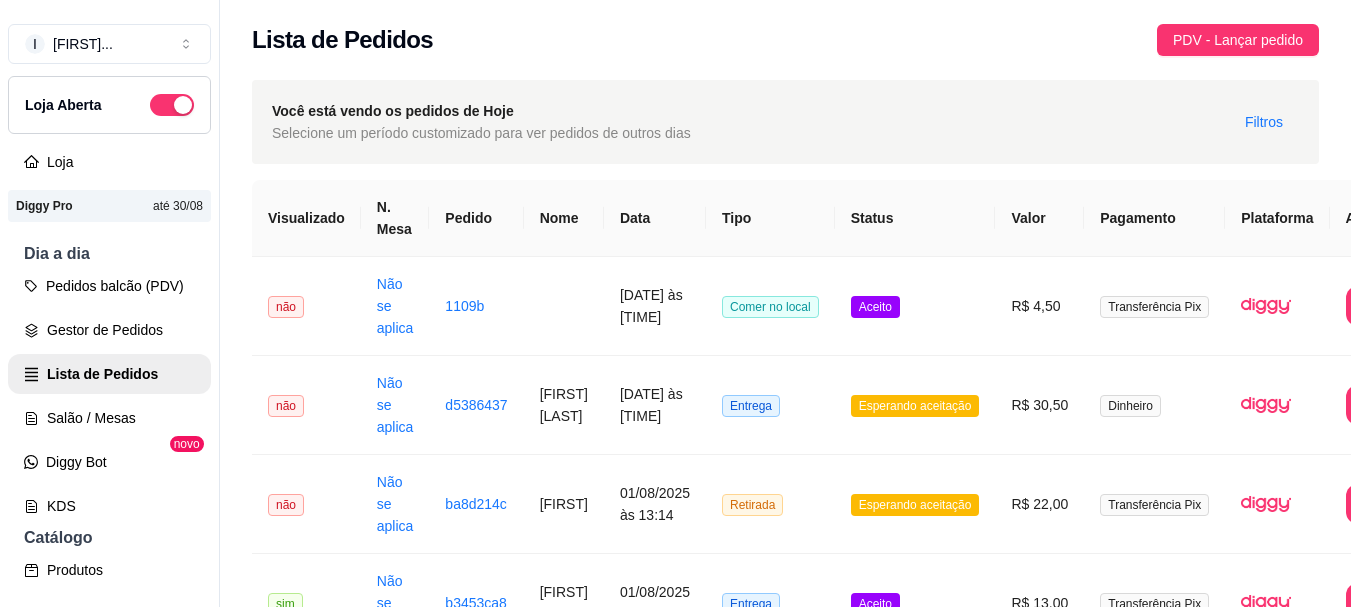 scroll, scrollTop: 0, scrollLeft: 0, axis: both 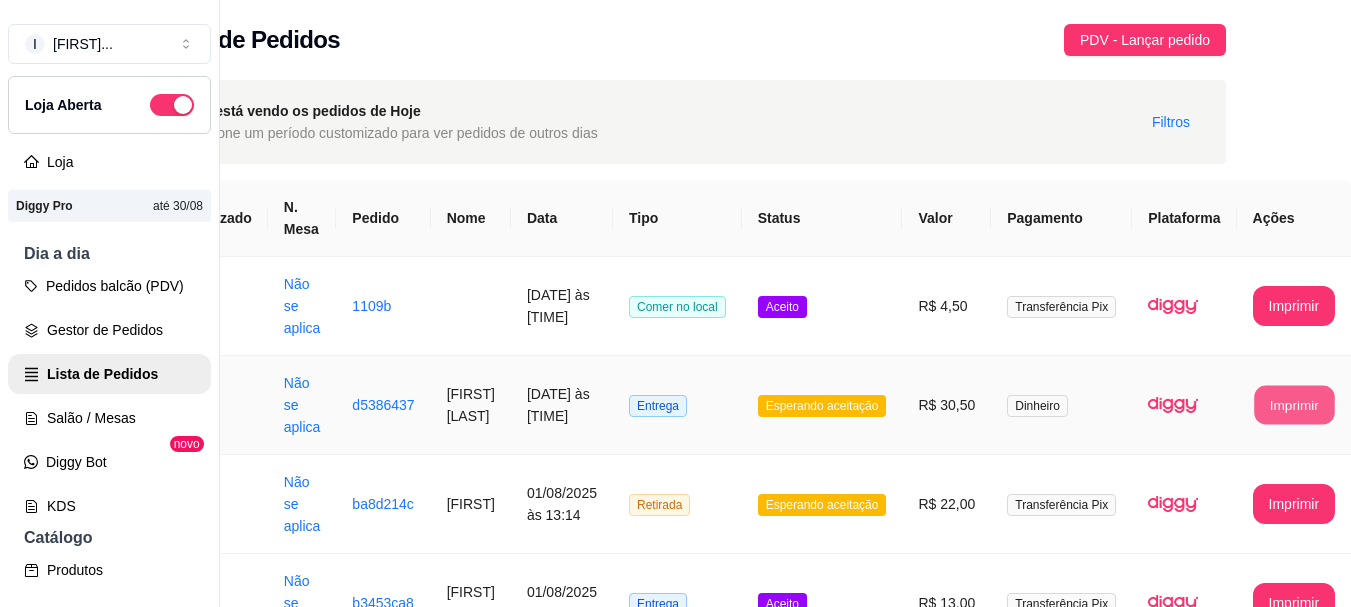 click on "Imprimir" at bounding box center (1294, 405) 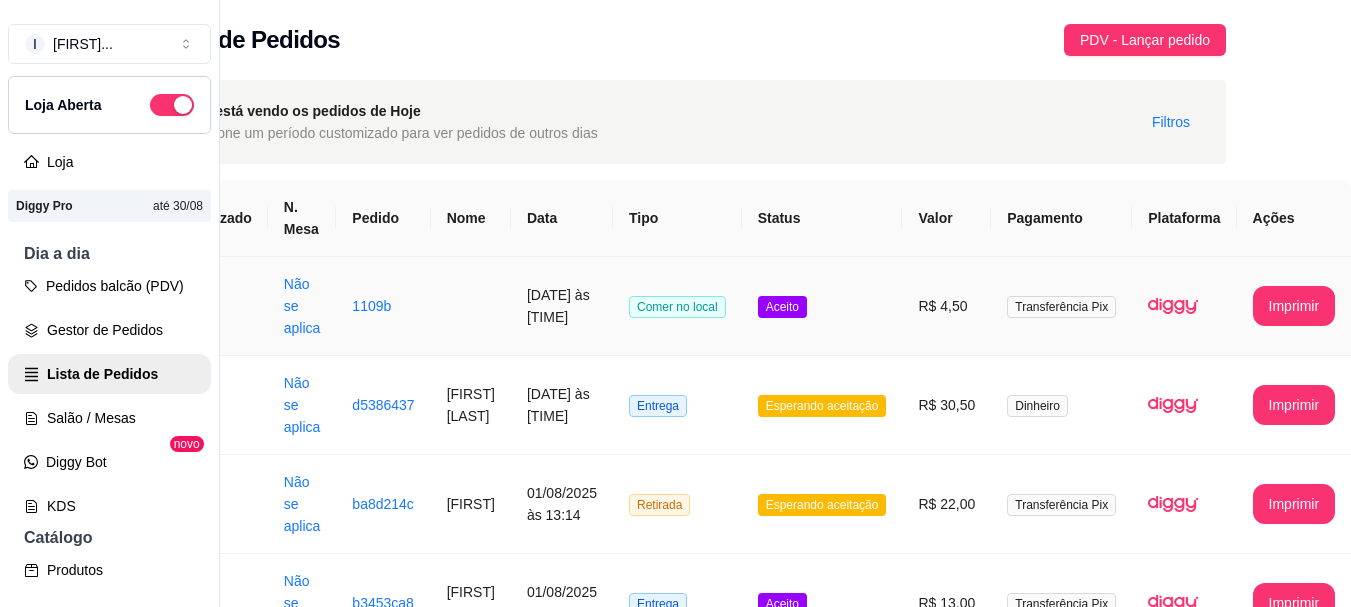 scroll, scrollTop: 0, scrollLeft: 0, axis: both 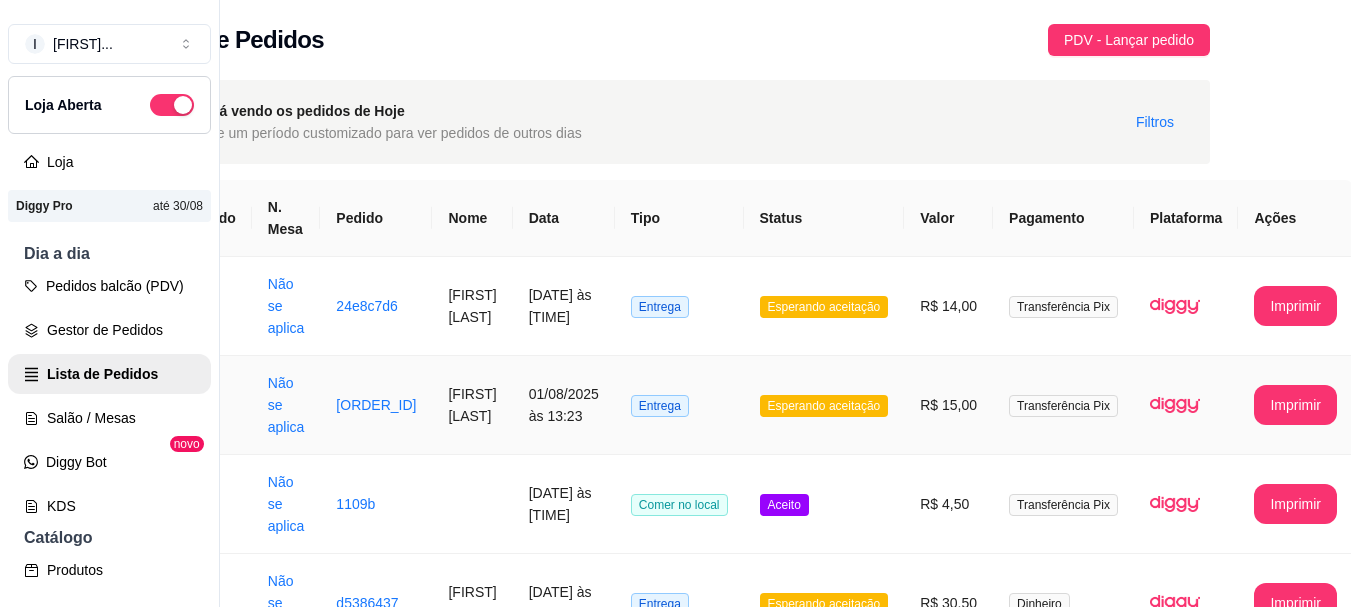 click on "Esperando aceitação" at bounding box center (824, 405) 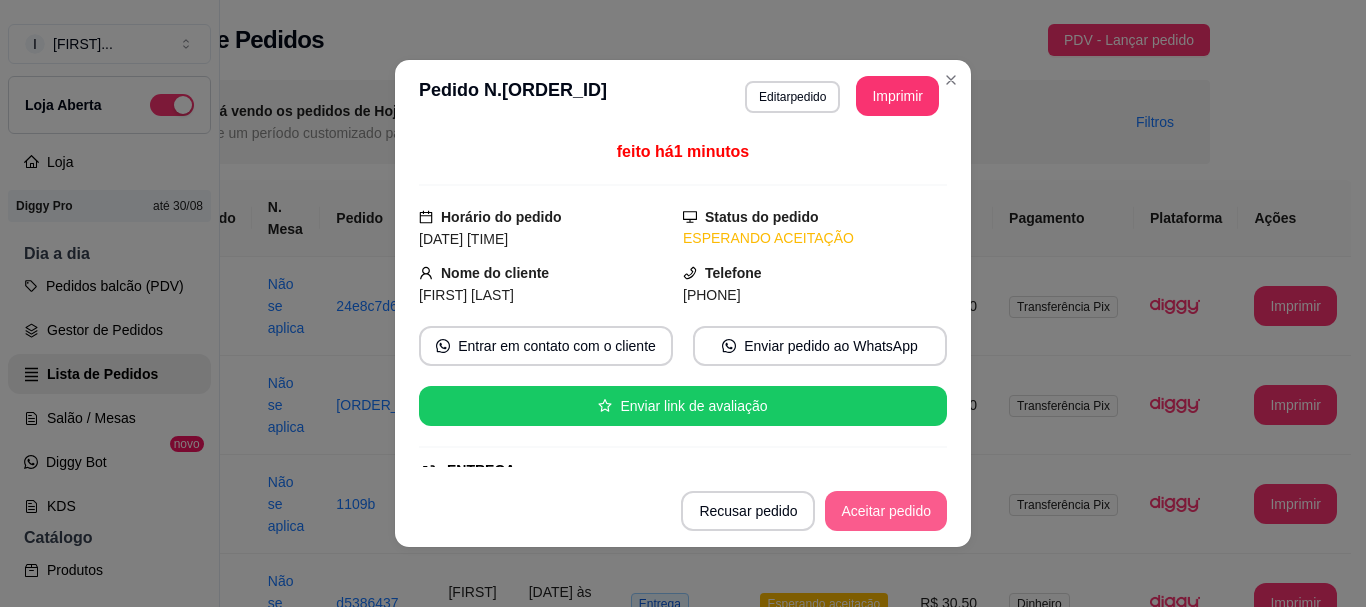 click on "Aceitar pedido" at bounding box center [886, 511] 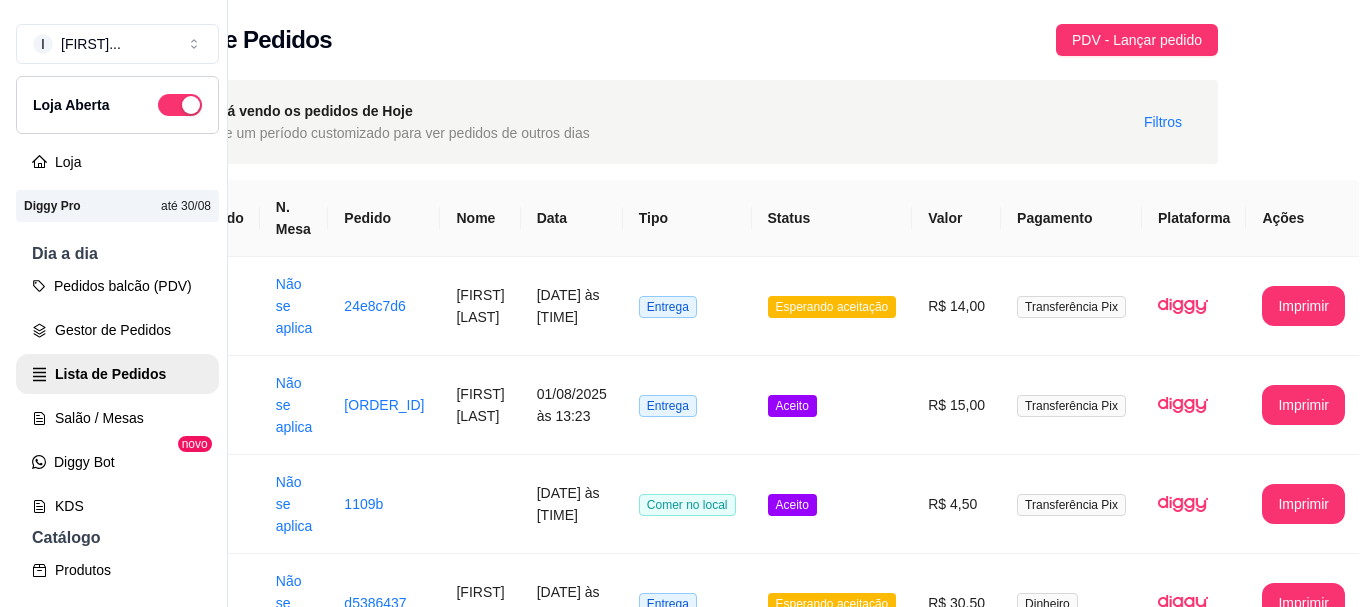 scroll, scrollTop: 0, scrollLeft: 94, axis: horizontal 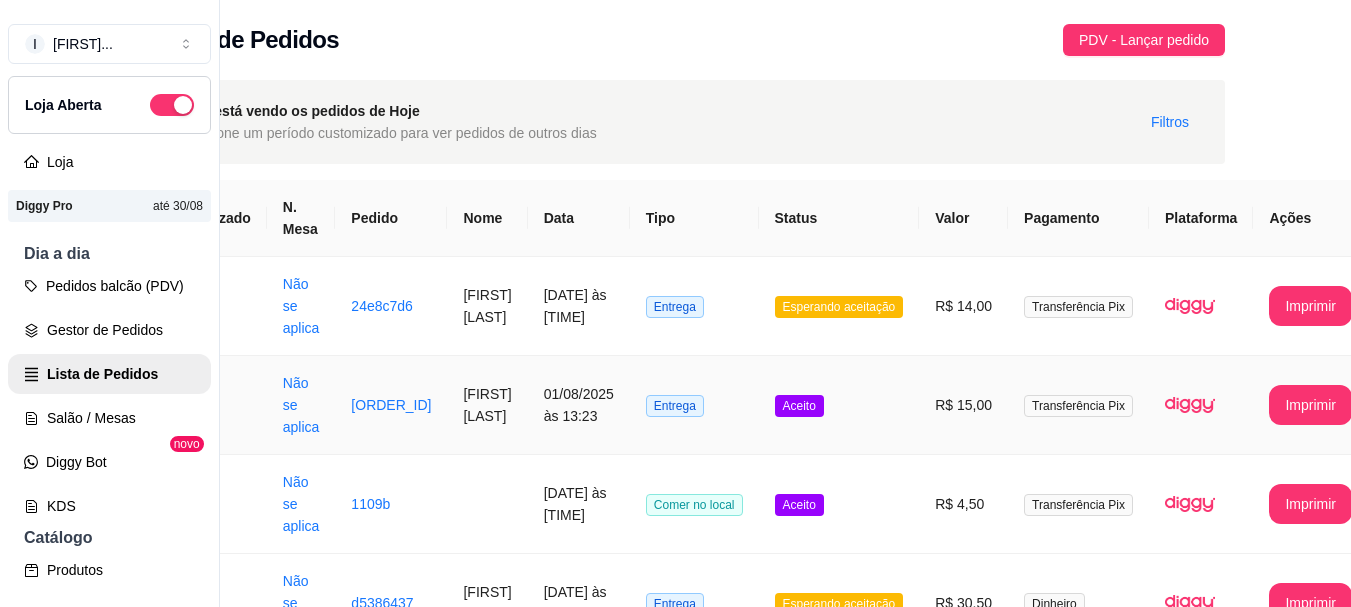 click on "Aceito" at bounding box center (839, 405) 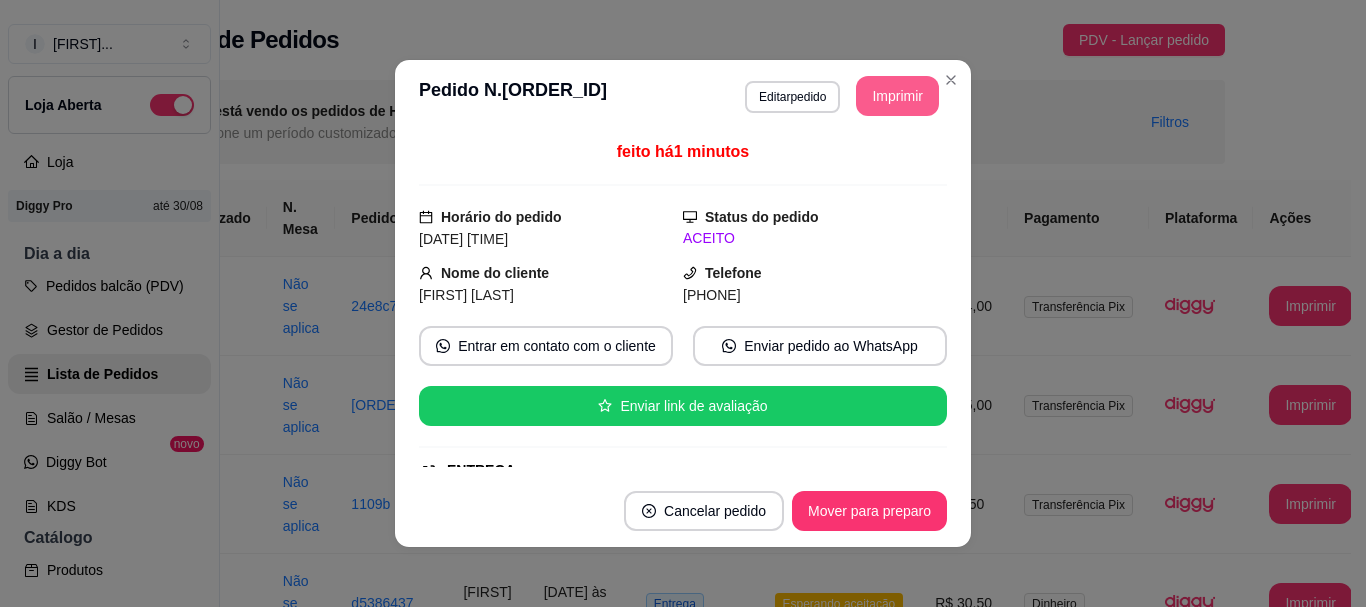 click on "Imprimir" at bounding box center [897, 96] 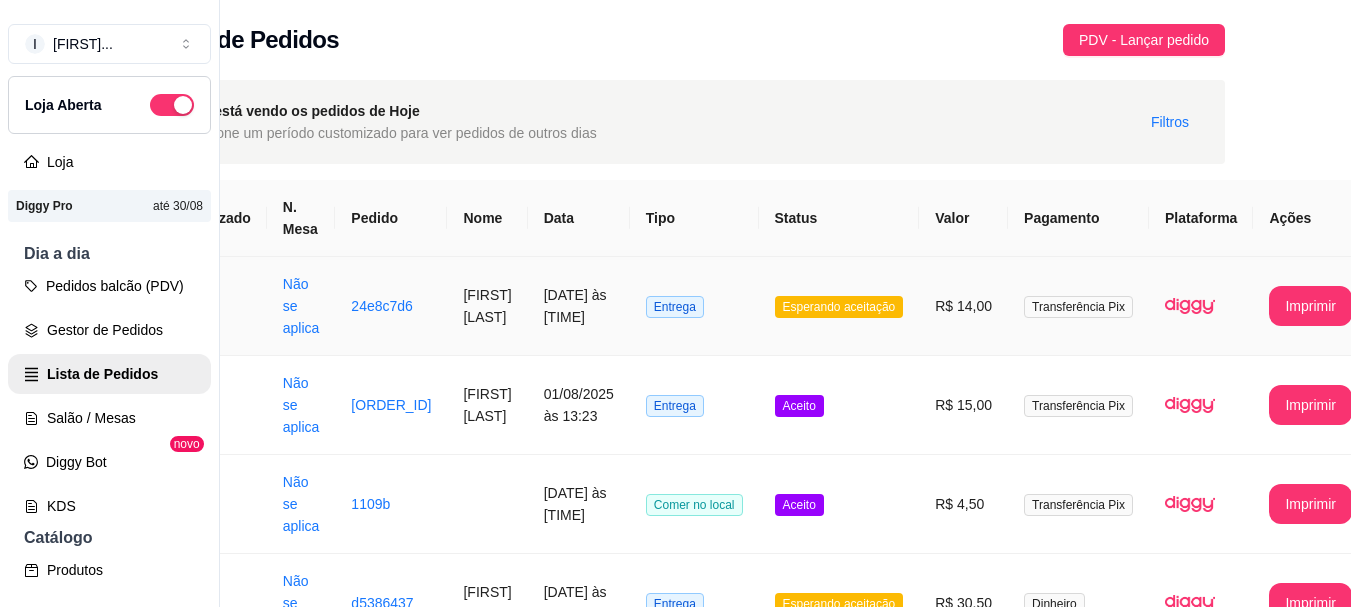 click on "Esperando aceitação" at bounding box center [839, 306] 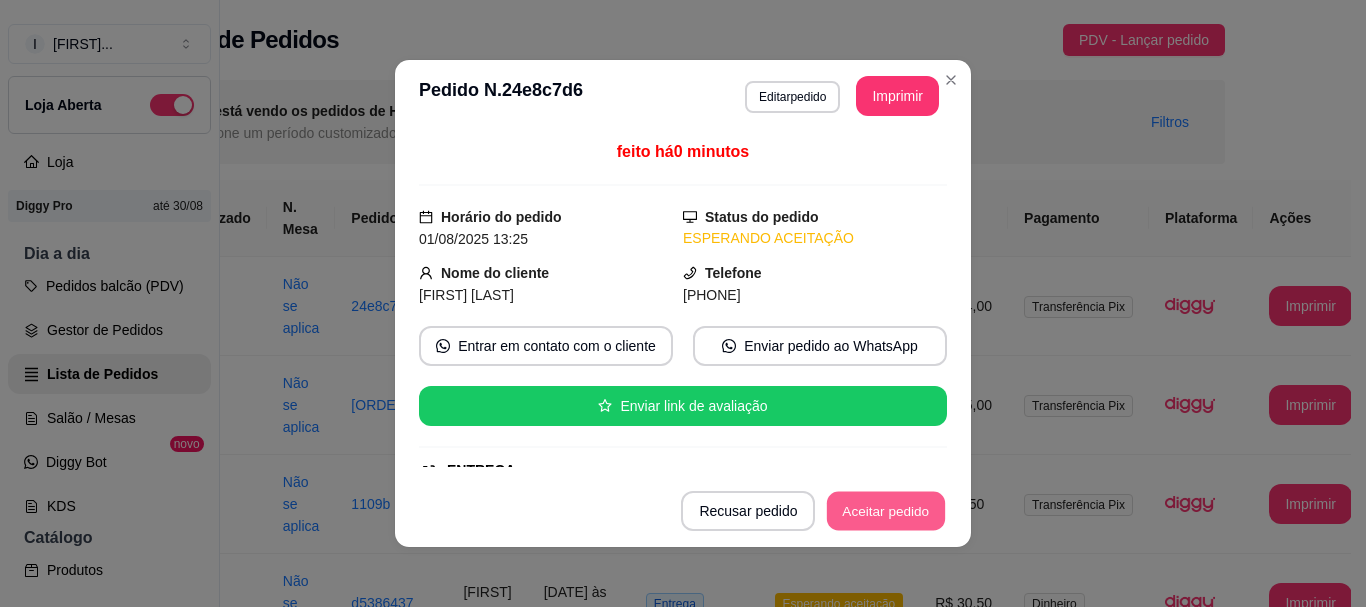click on "Aceitar pedido" at bounding box center [886, 511] 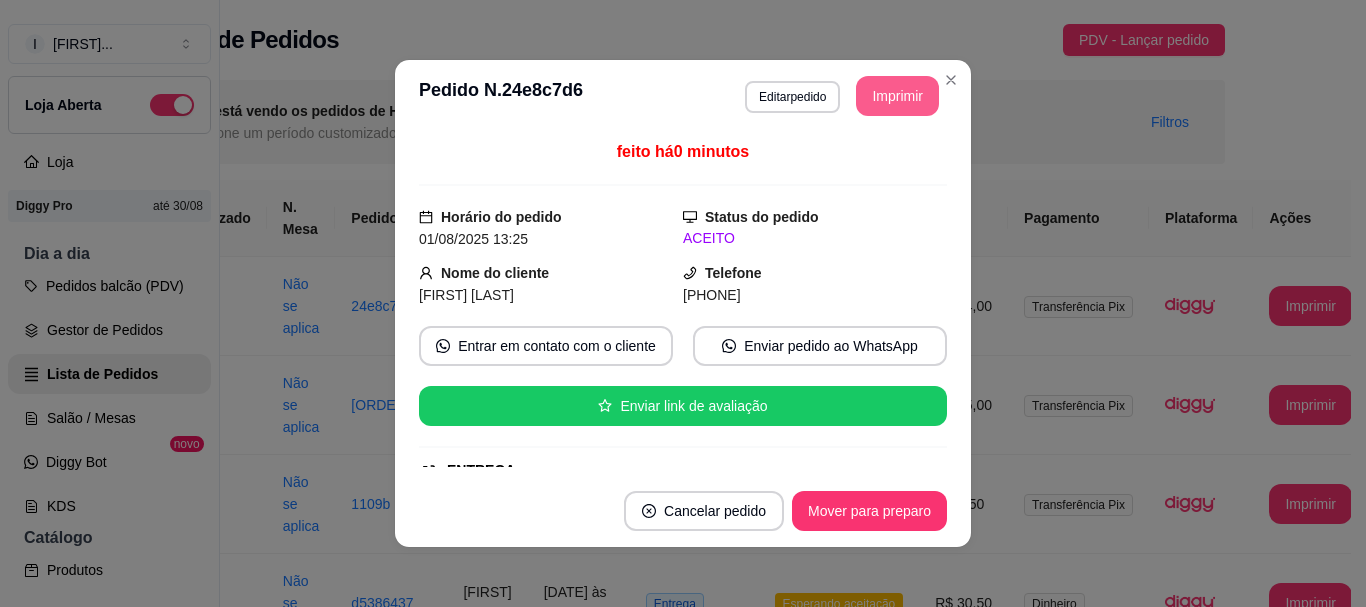 click on "Imprimir" at bounding box center [897, 96] 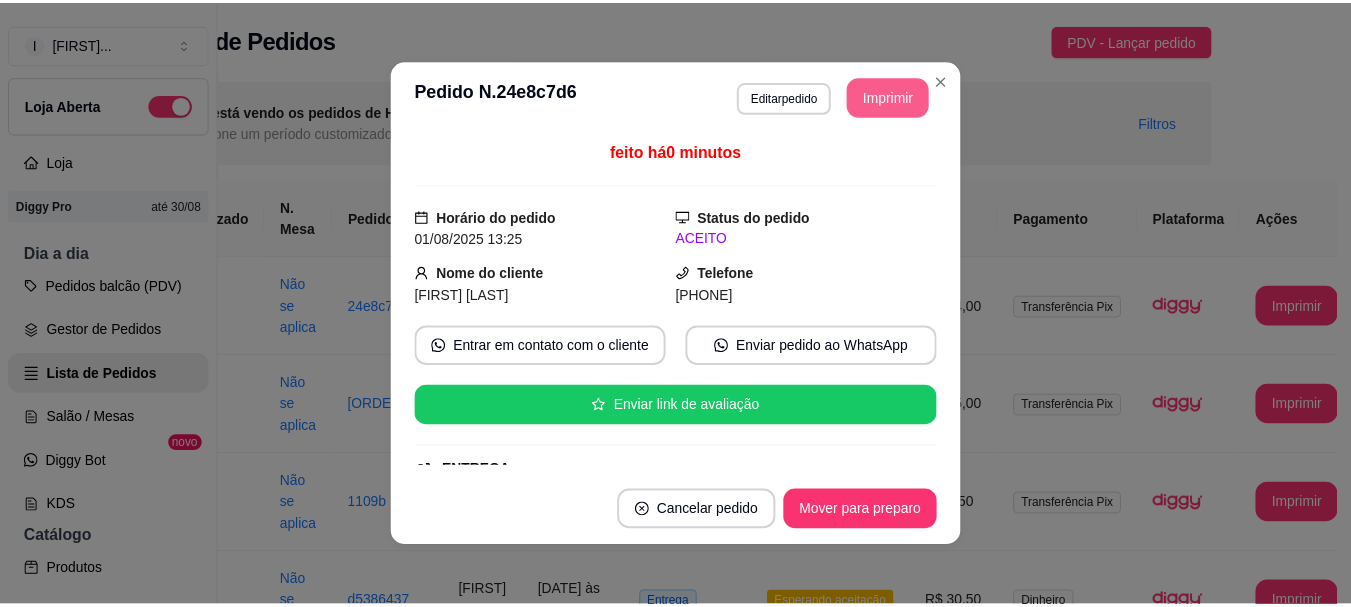 scroll, scrollTop: 0, scrollLeft: 0, axis: both 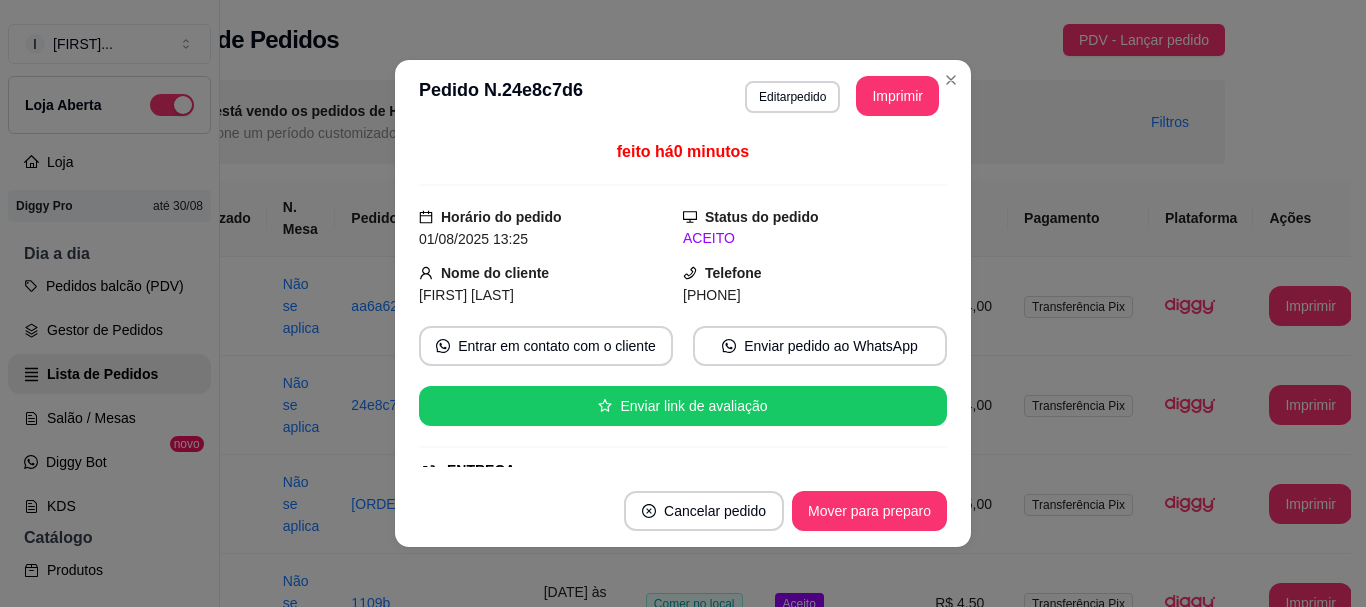 click on "Cancelar pedido Mover para preparo" at bounding box center (683, 511) 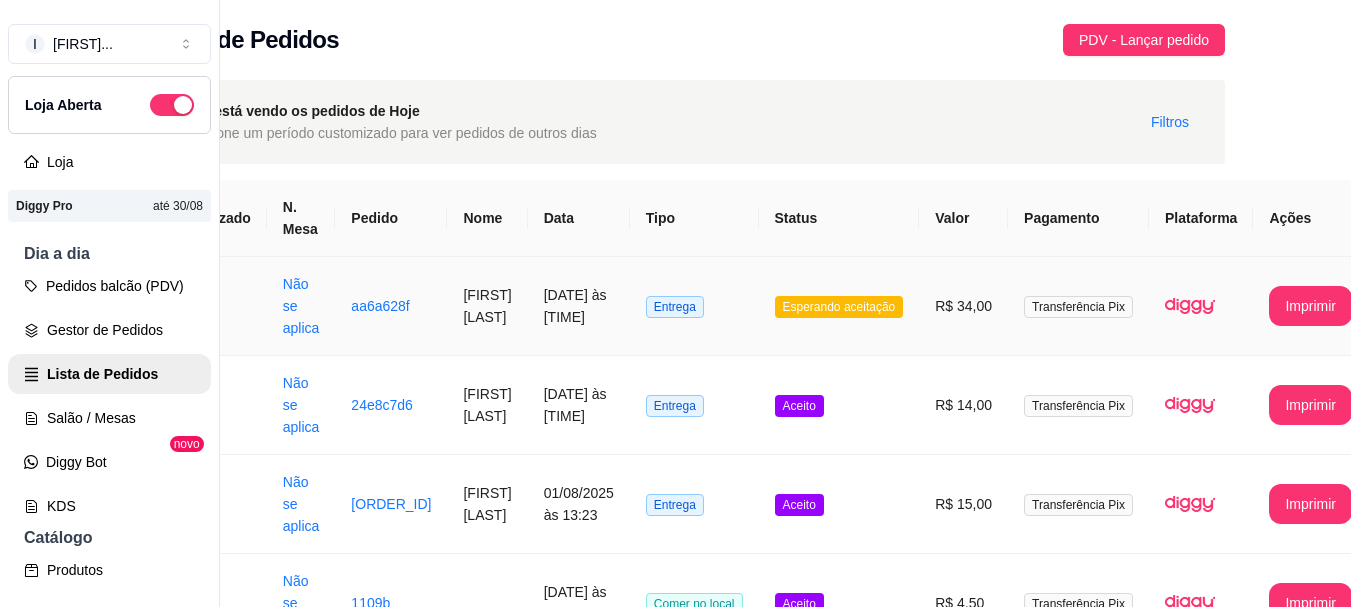 click on "R$ 34,00" at bounding box center (963, 306) 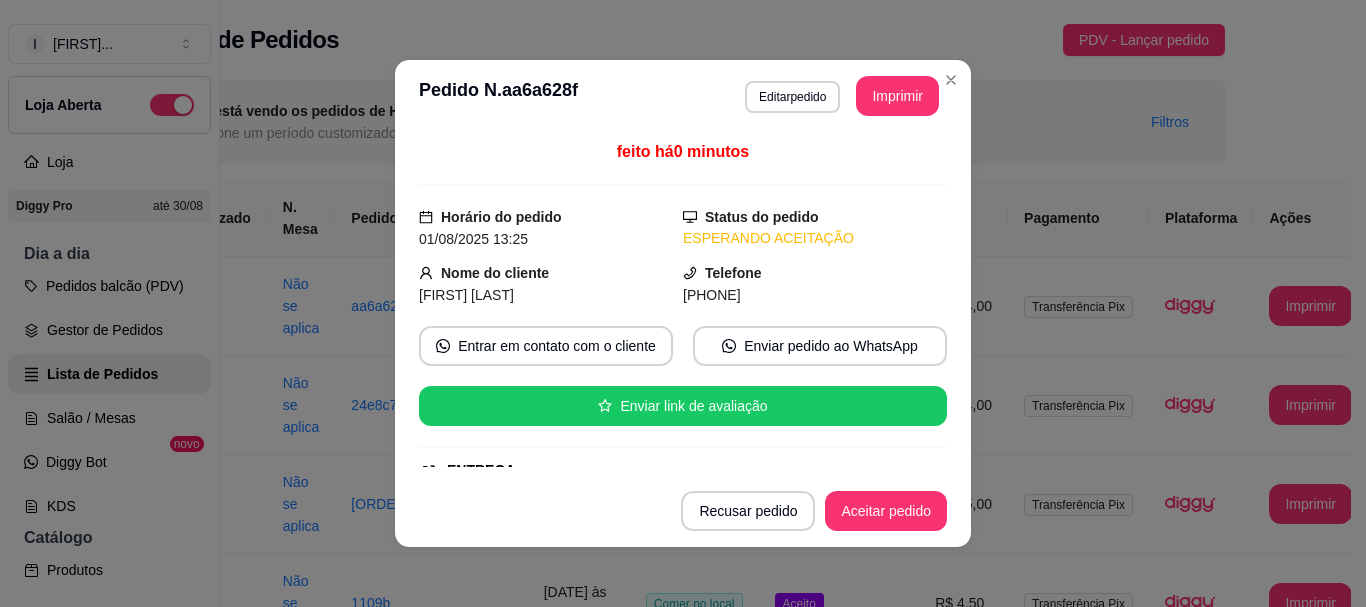 click on "feito há  0   minutos Horário do pedido [DATE] [TIME] Status do pedido ESPERANDO ACEITAÇÃO Nome do cliente [NAME]  Telefone (84) [PHONE] Entrar em contato com o cliente Enviar pedido ao WhatsApp Enviar link de avaliação ENTREGA Endereço  Av tavares de Lira, n. [NUMBER], Ribeira -  Empresa Produmar  Taxa de entrega  R$ 2,00 Copiar Endereço Pagamento Transferência Pix   R$ 34,00 Resumo do pedido 1 x     SWEET R$ 16,00 1 x     Sensação R$ 16,00 Subtotal R$ 32,00 Total R$ 34,00" at bounding box center (683, 303) 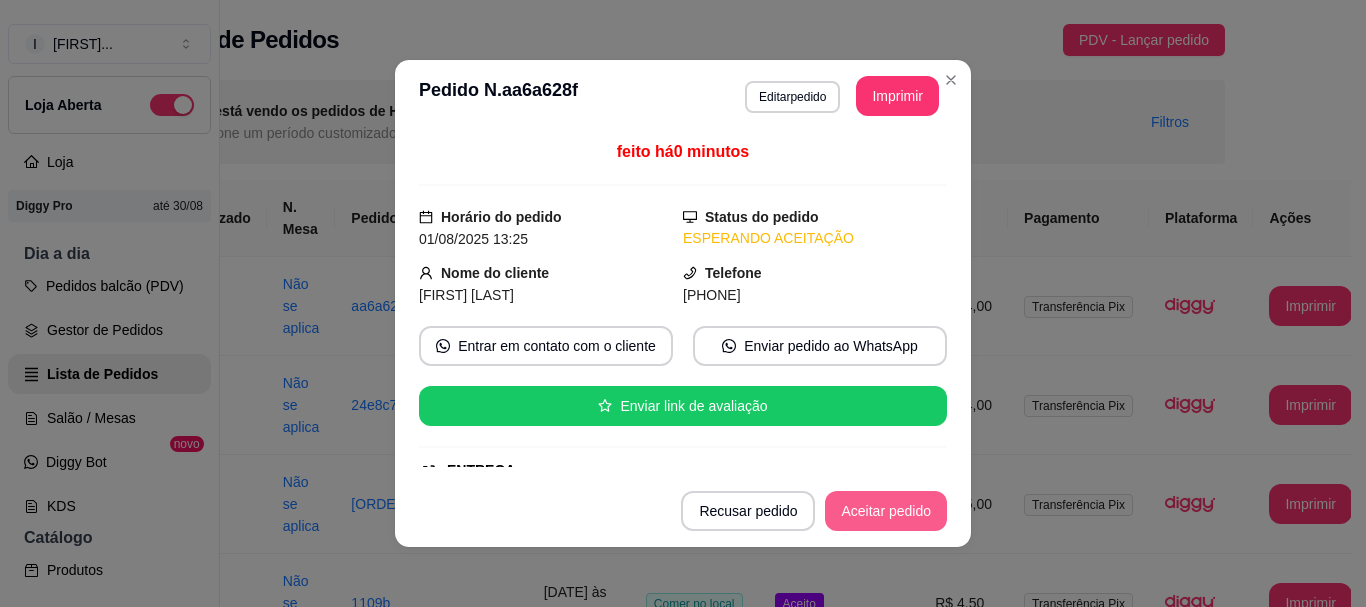 click on "Aceitar pedido" at bounding box center [886, 511] 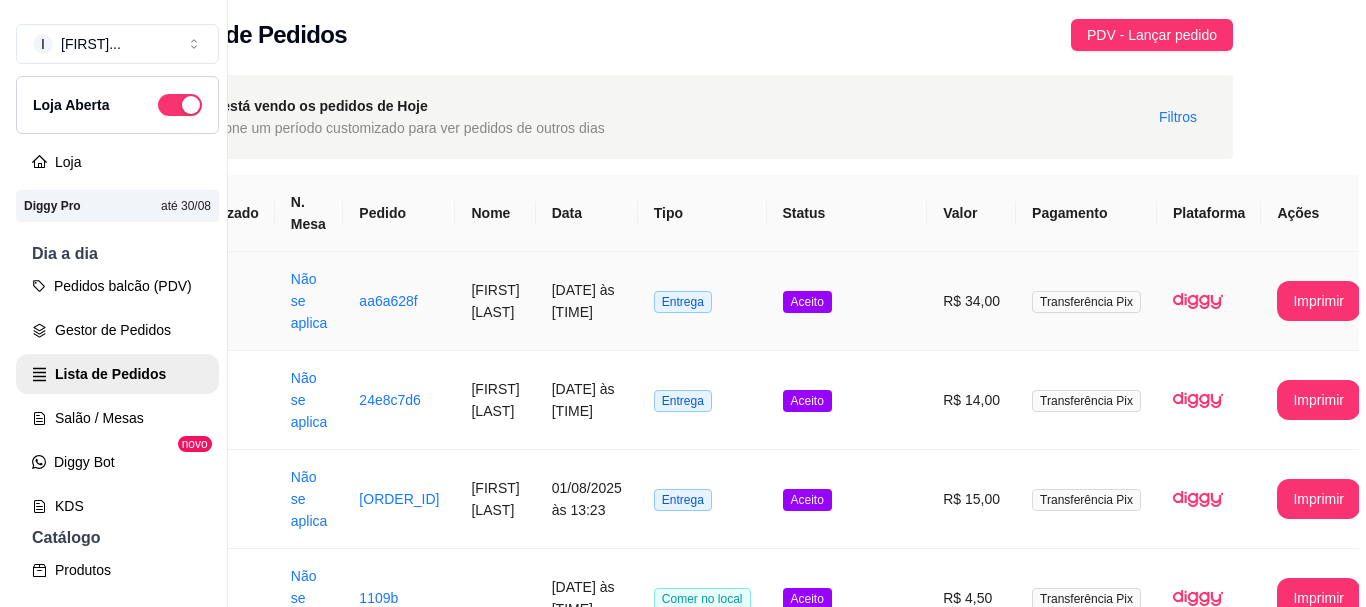 scroll, scrollTop: 0, scrollLeft: 94, axis: horizontal 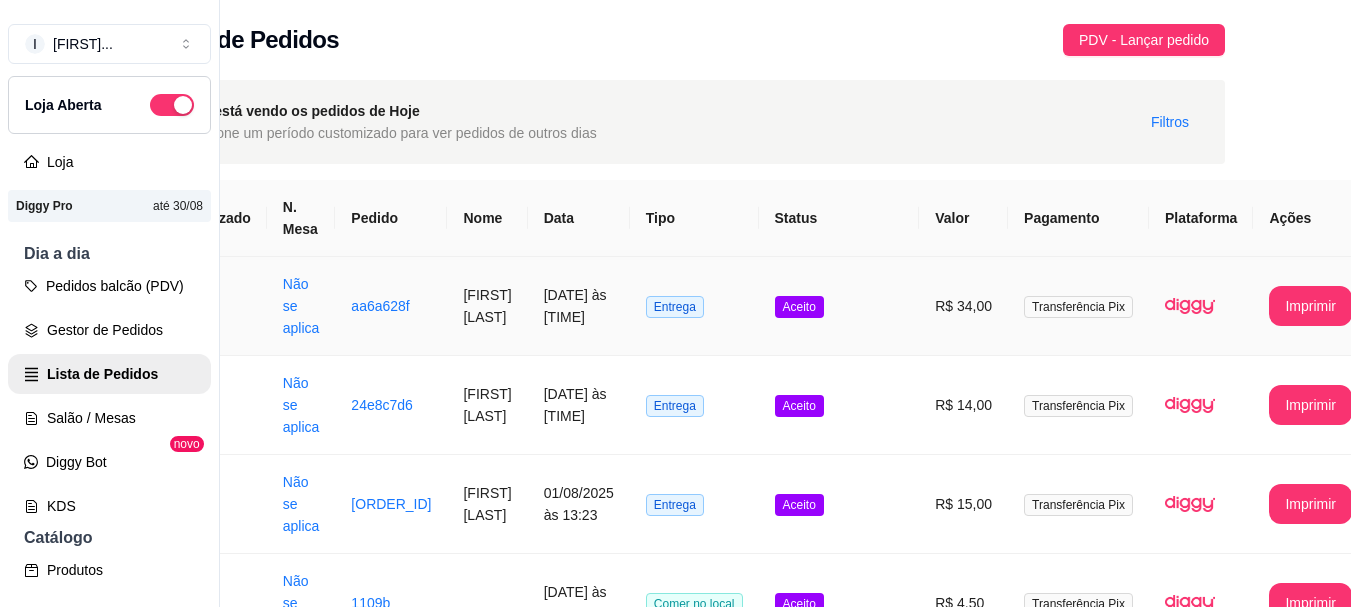click on "[DATE] às [TIME]" at bounding box center [579, 306] 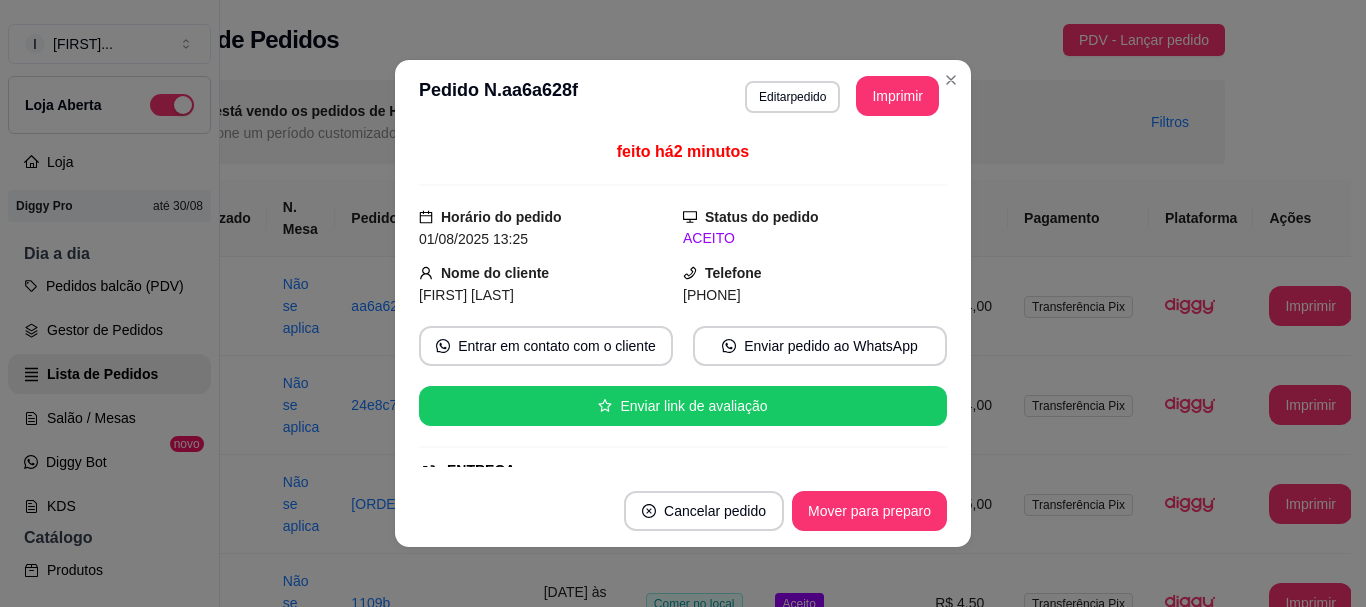 click on "Imprimir" at bounding box center [897, 96] 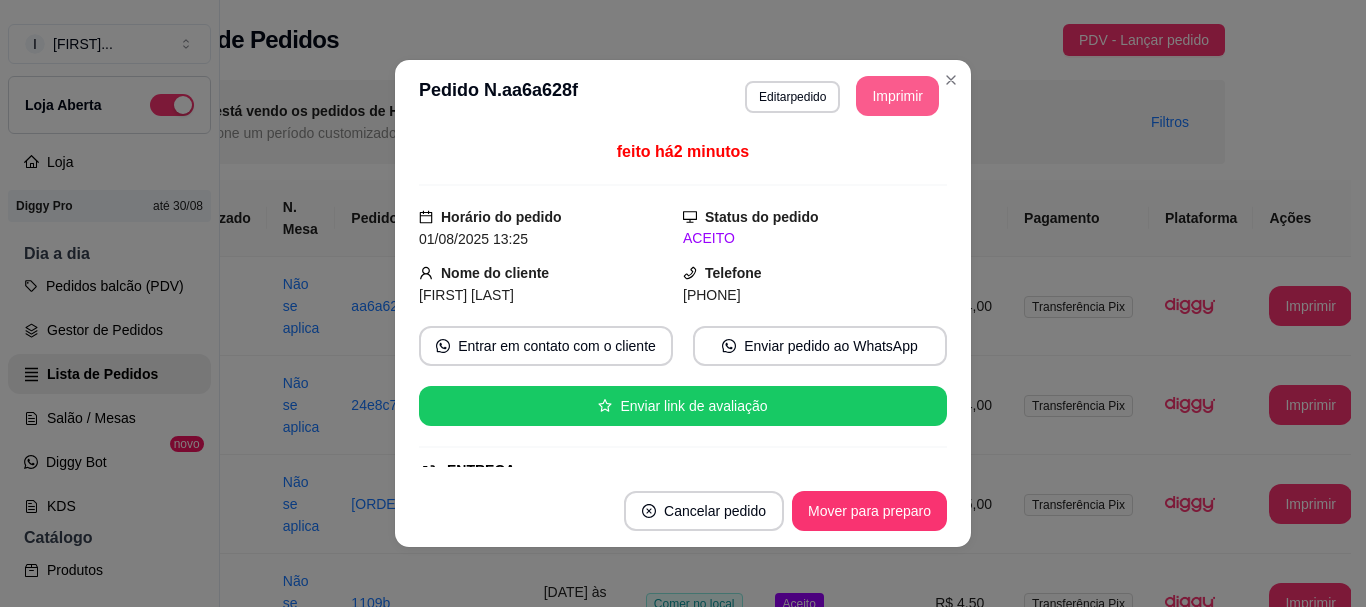 scroll, scrollTop: 0, scrollLeft: 0, axis: both 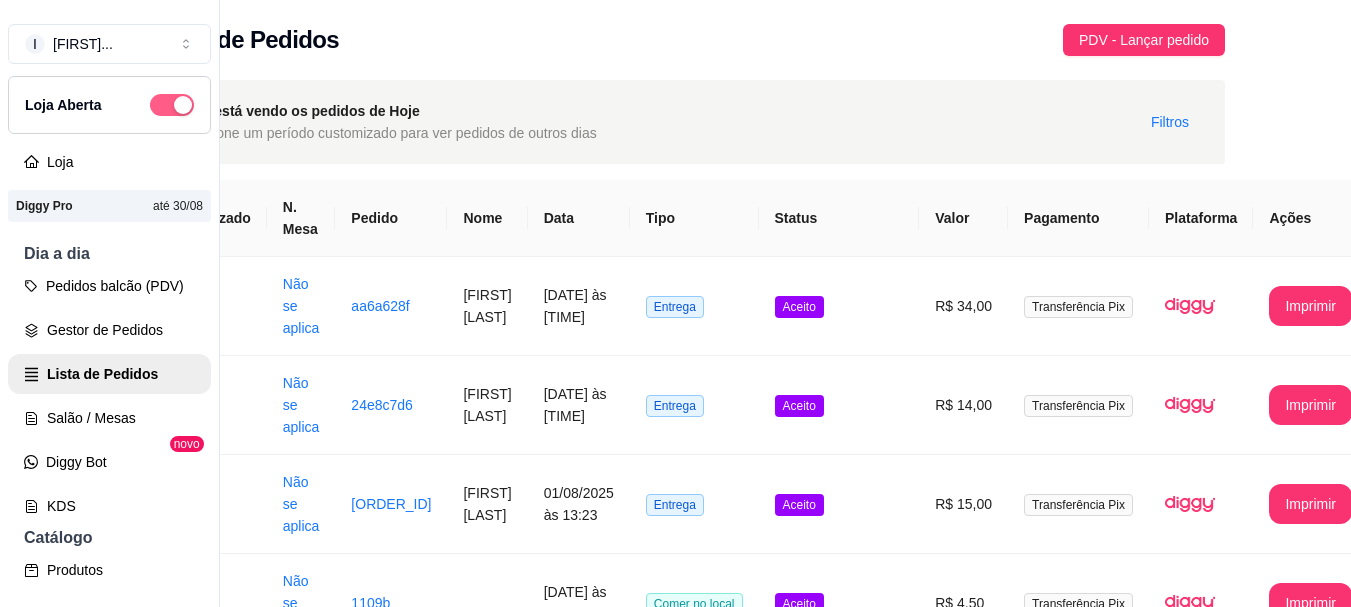 click at bounding box center (183, 105) 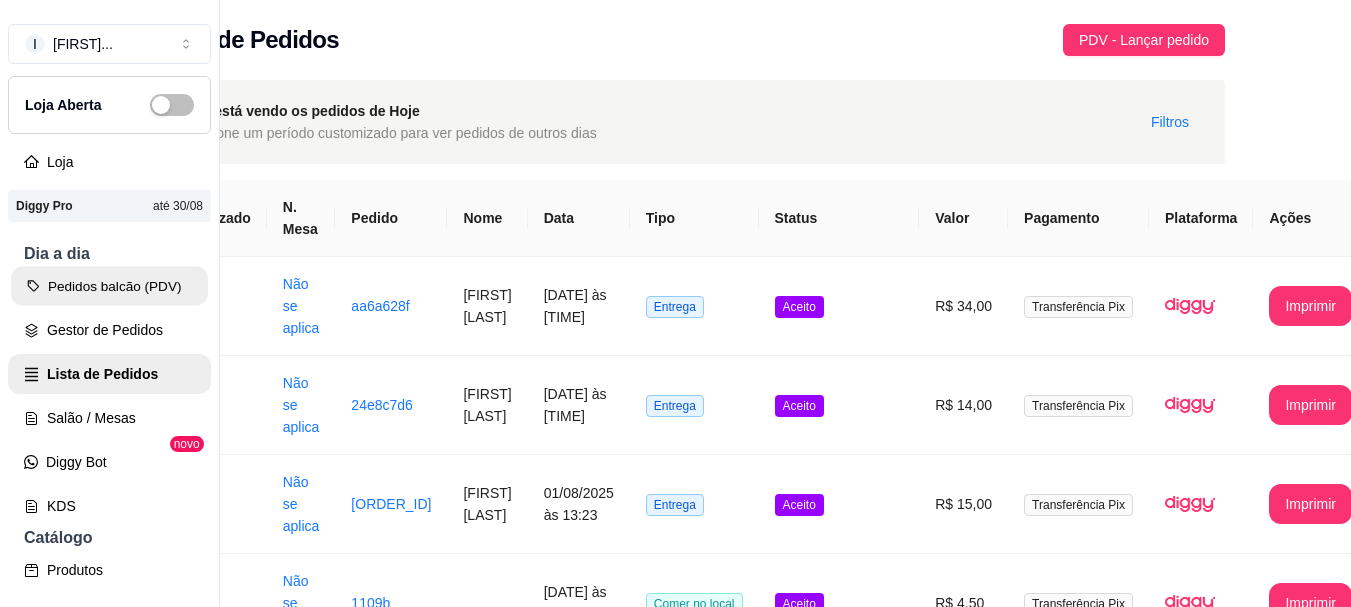 click on "Pedidos balcão (PDV)" at bounding box center [109, 286] 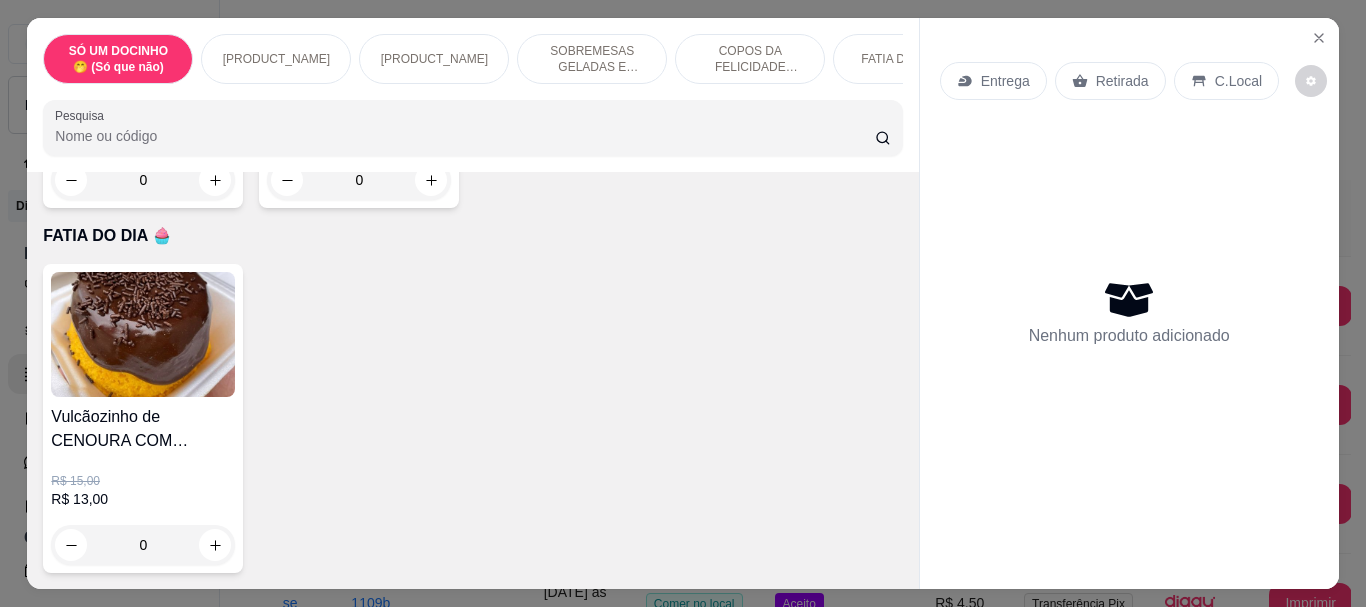 scroll, scrollTop: 1987, scrollLeft: 0, axis: vertical 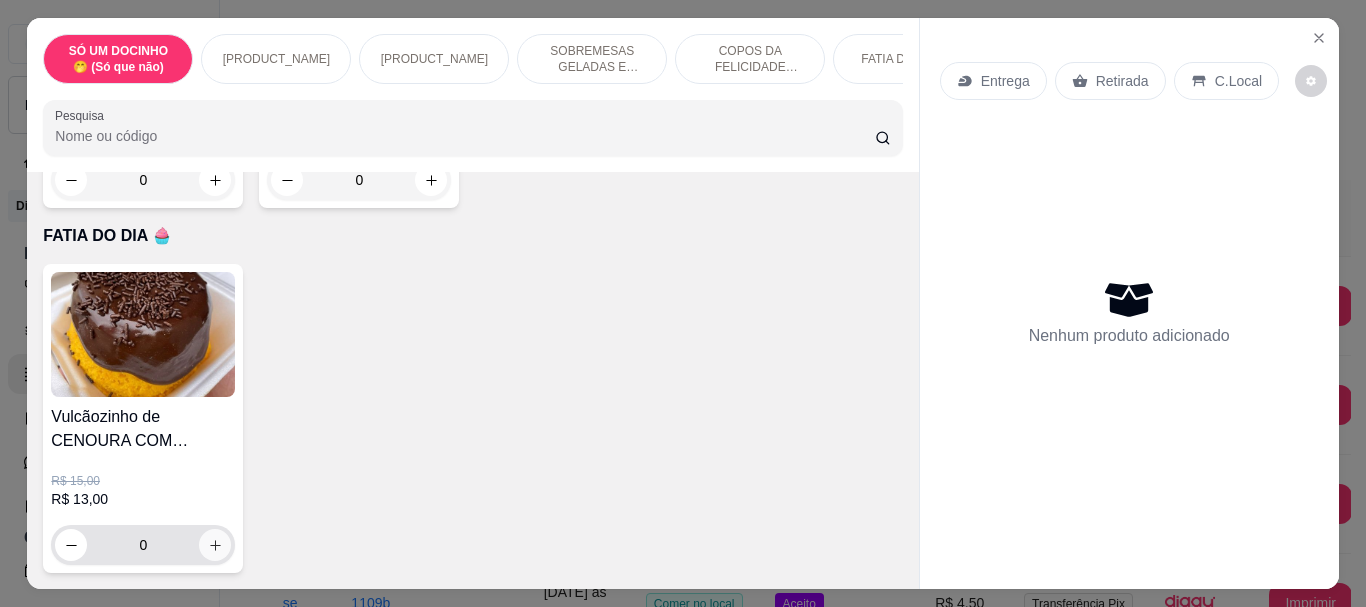 click at bounding box center [215, 545] 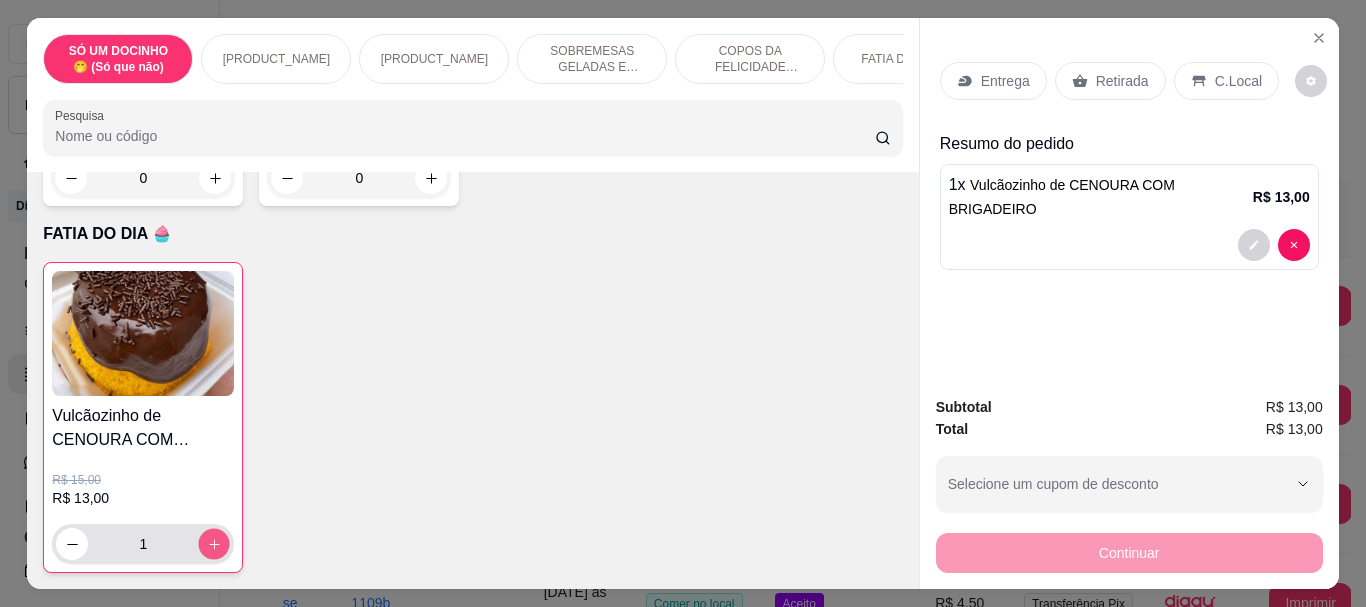 click at bounding box center [214, 544] 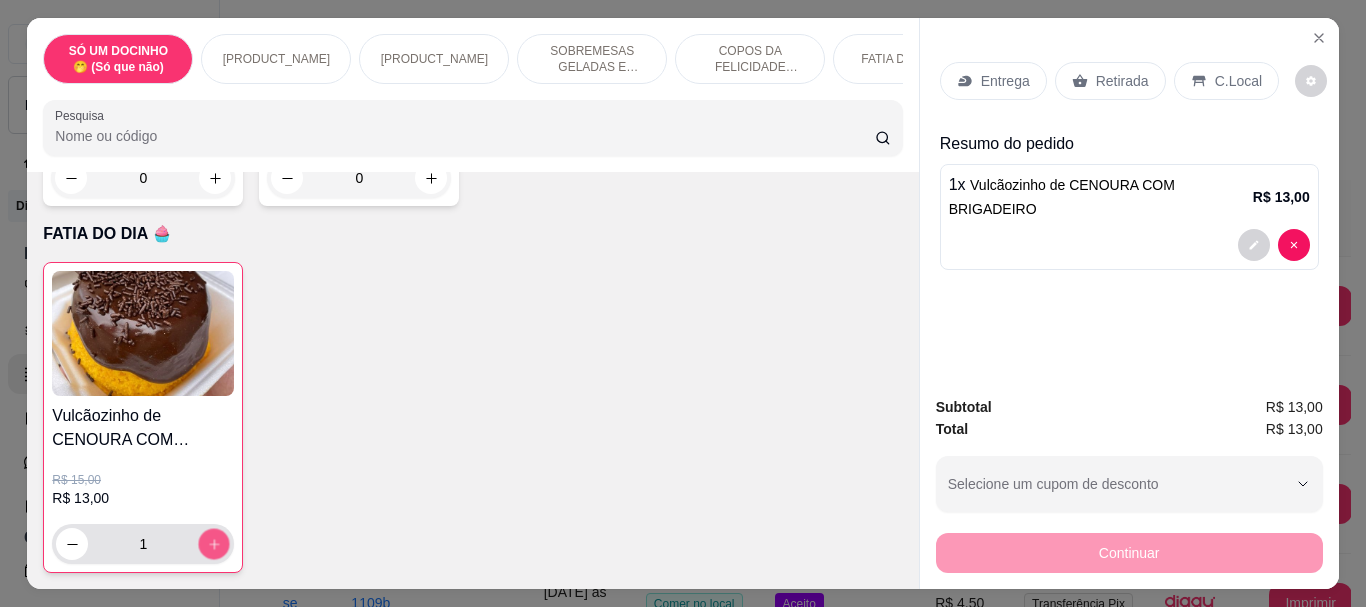 type on "2" 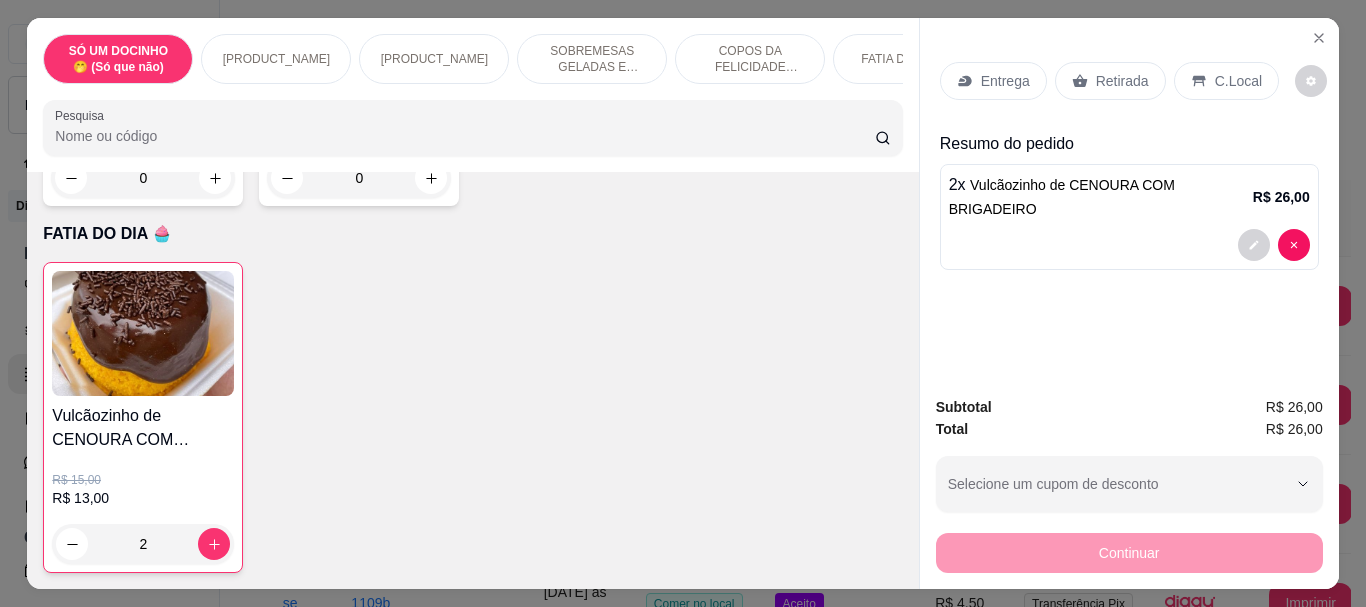 click on "Entrega" at bounding box center [993, 81] 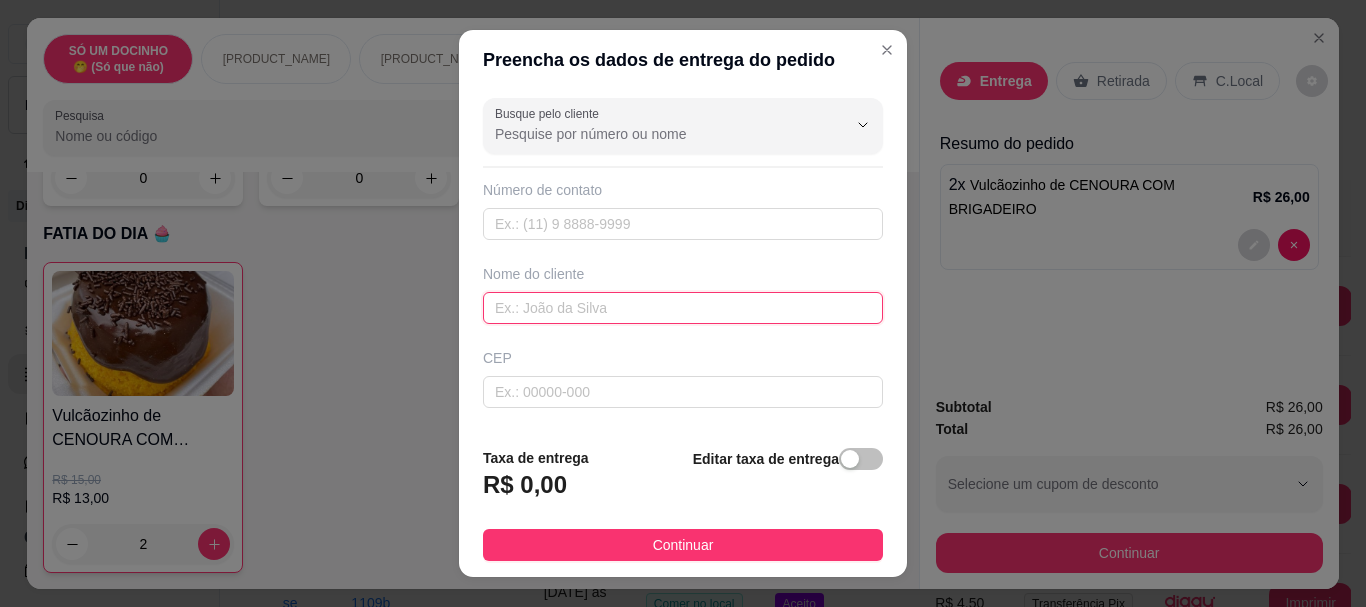 click at bounding box center [683, 308] 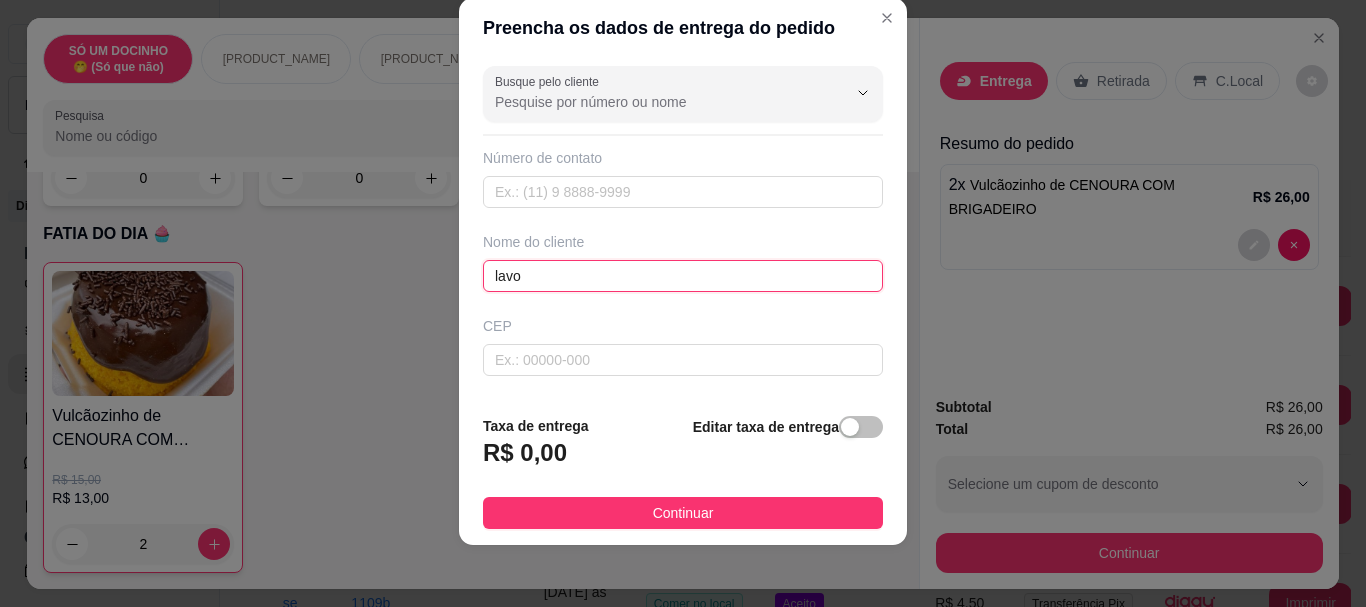 scroll, scrollTop: 34, scrollLeft: 0, axis: vertical 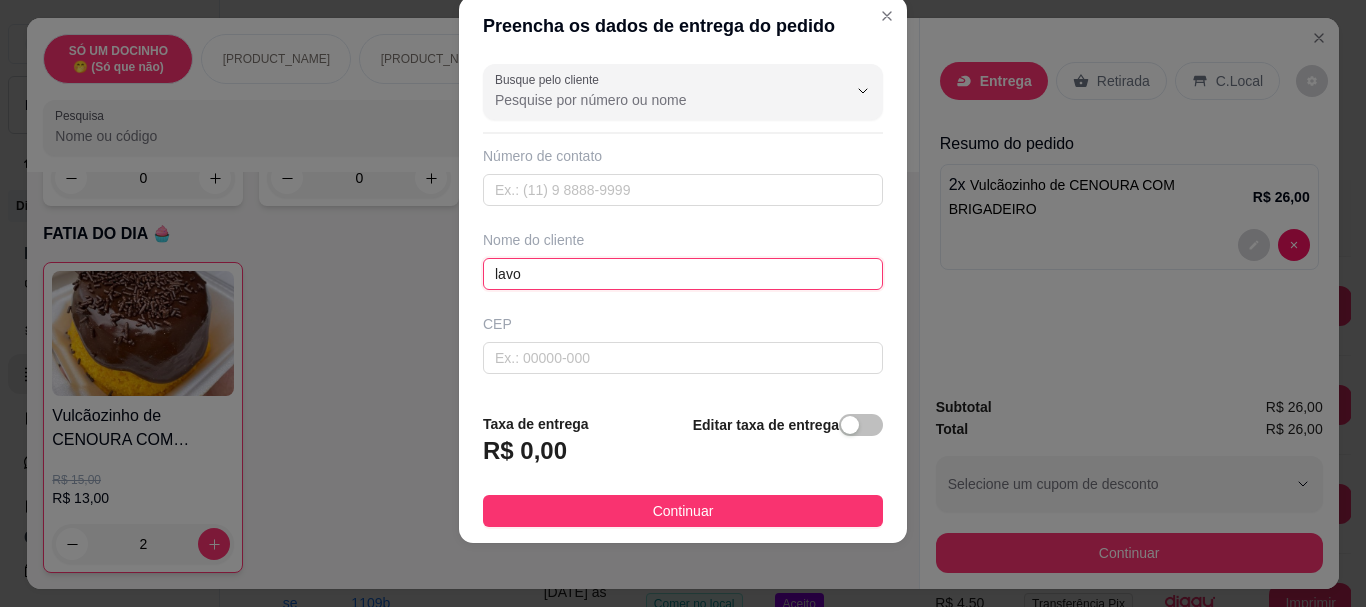 type on "lavo" 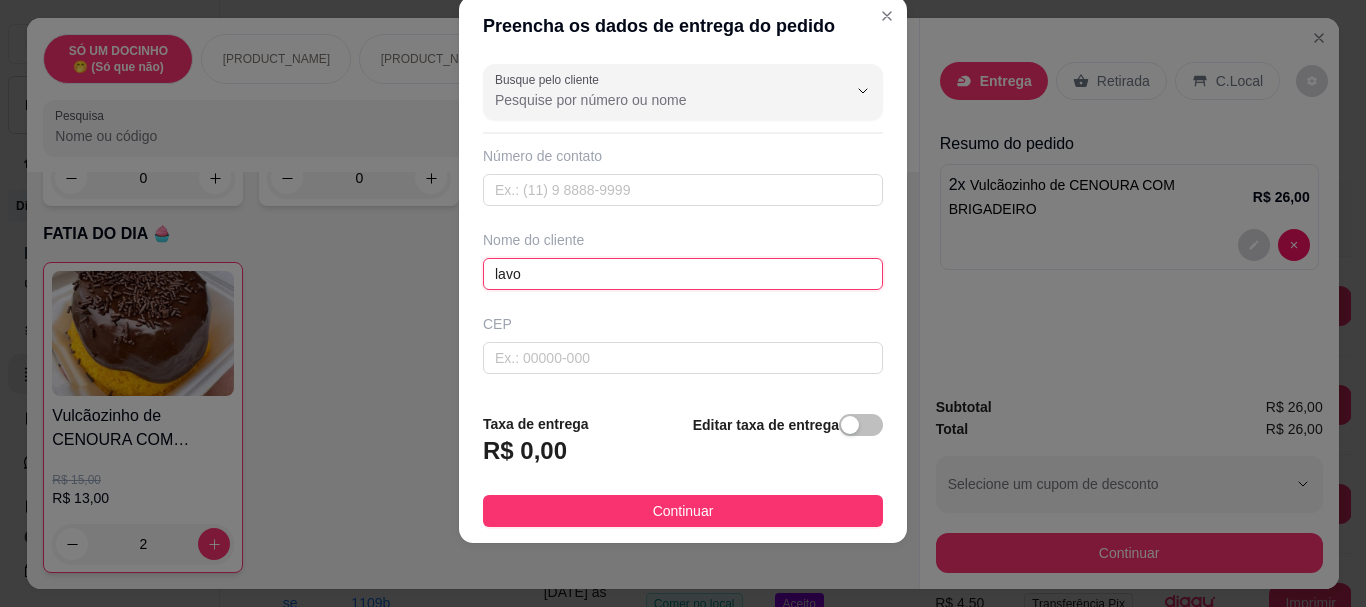 scroll, scrollTop: 200, scrollLeft: 0, axis: vertical 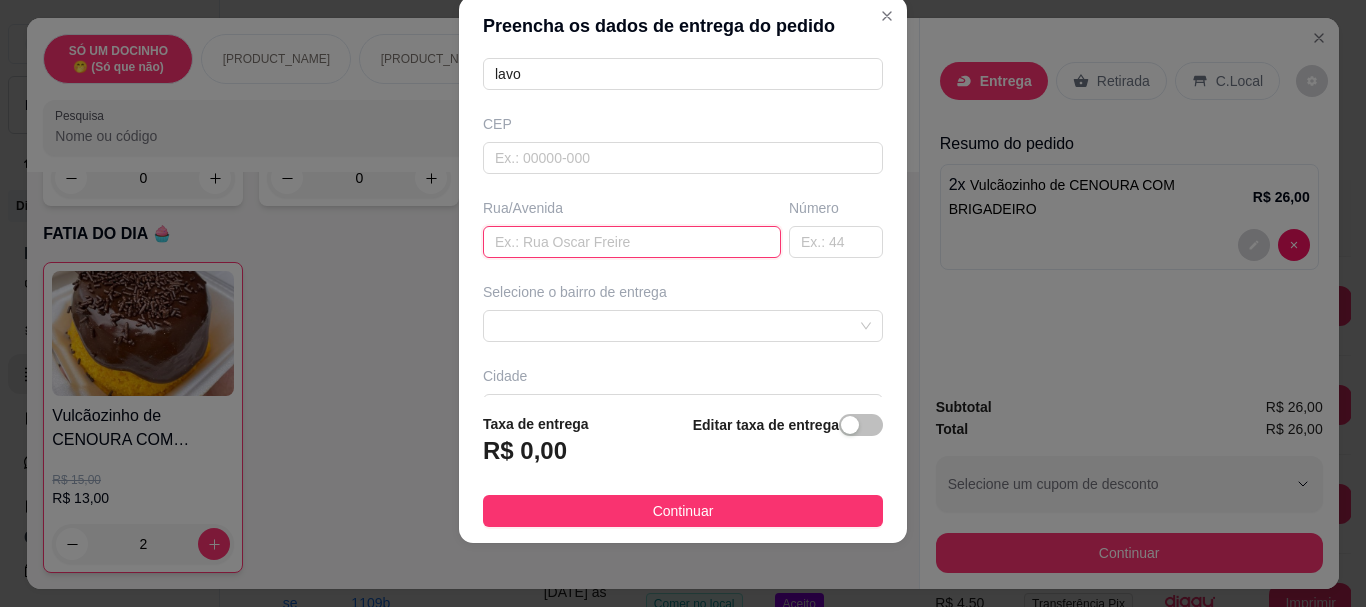 click at bounding box center [632, 242] 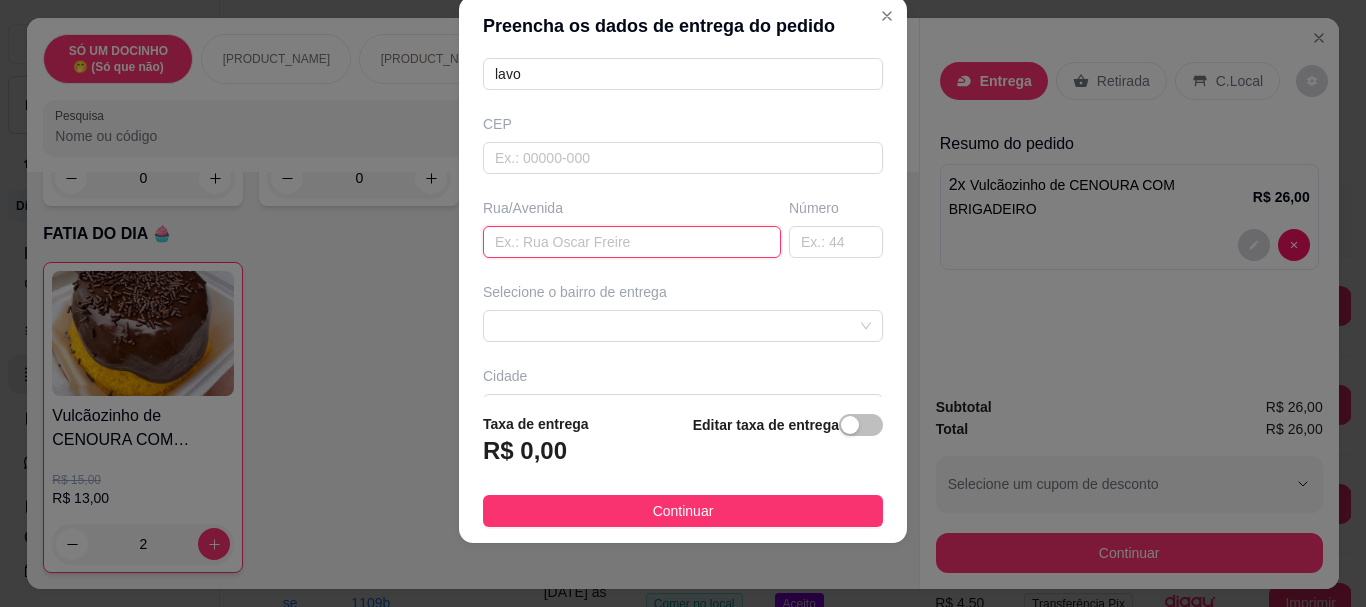 paste on "[STREET_NAME]" 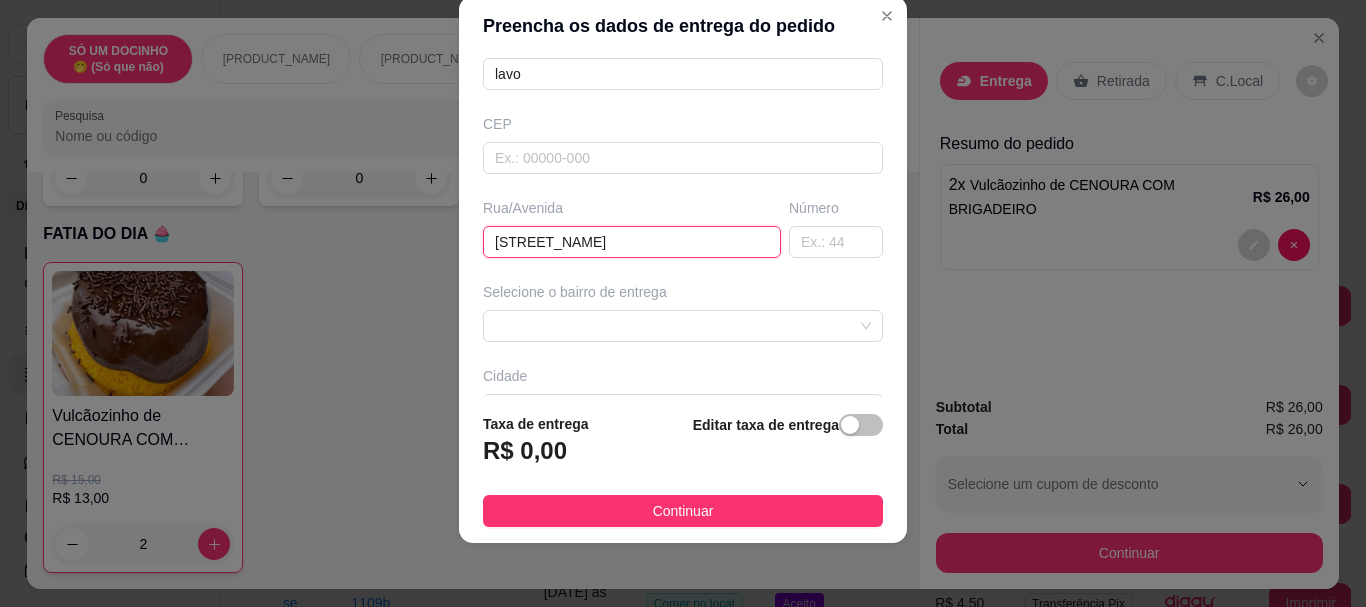 scroll, scrollTop: 333, scrollLeft: 0, axis: vertical 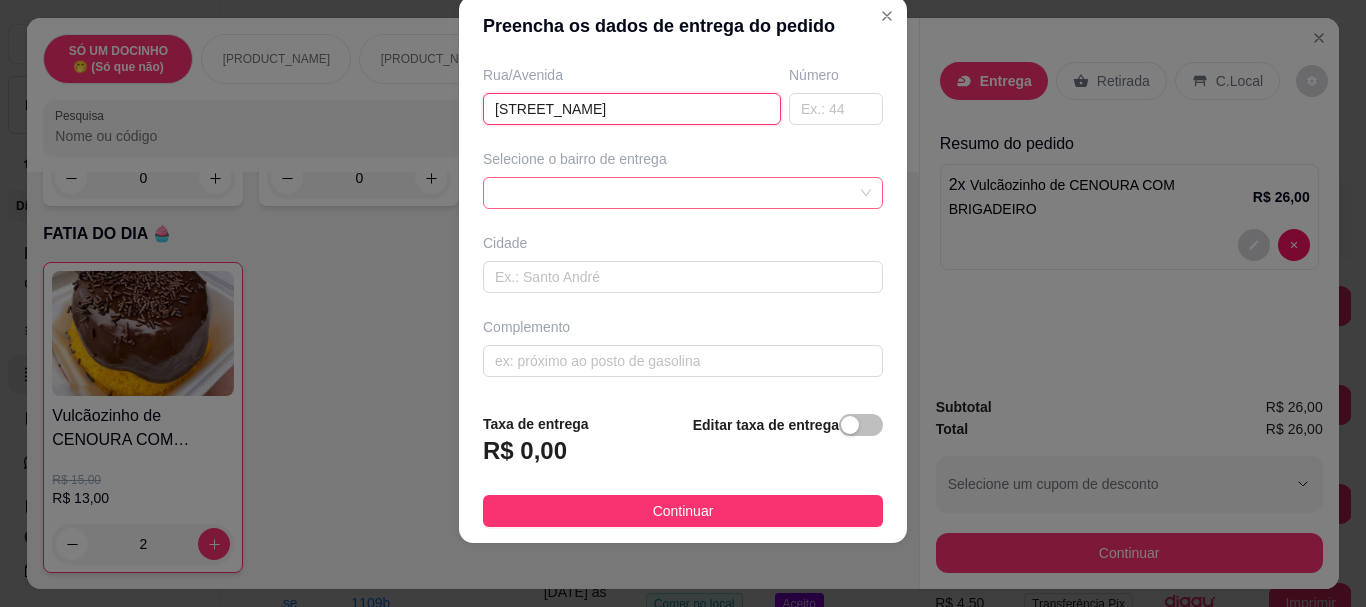 click at bounding box center (683, 193) 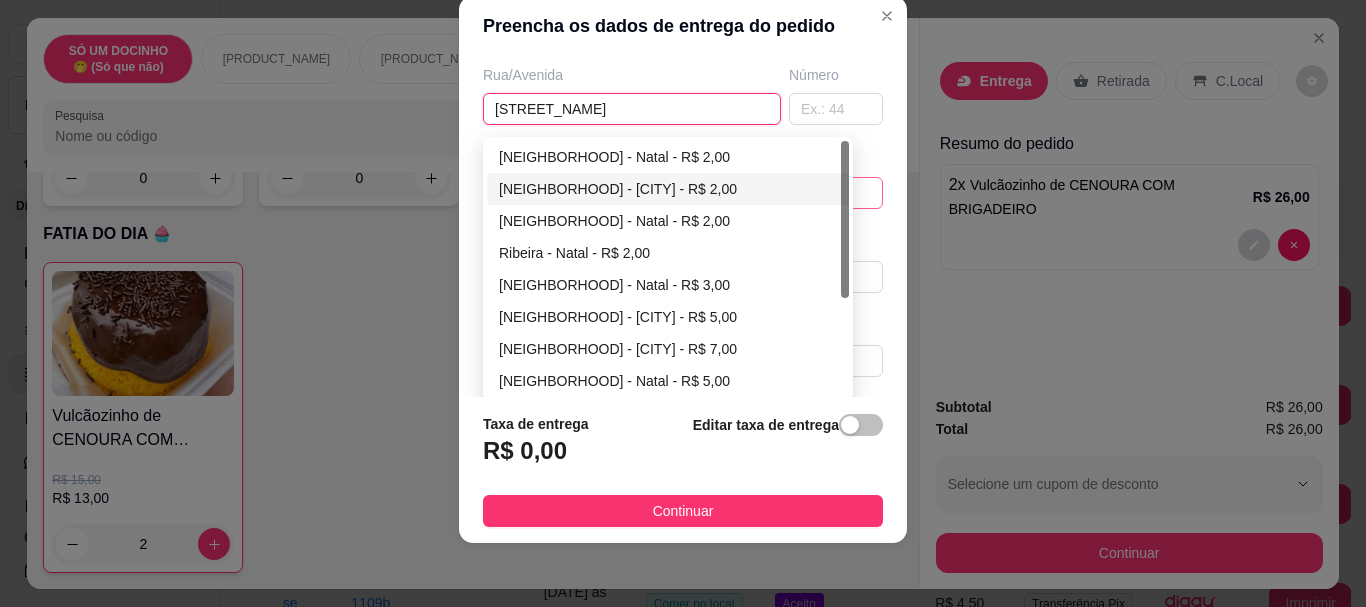 type on "[STREET_NAME]" 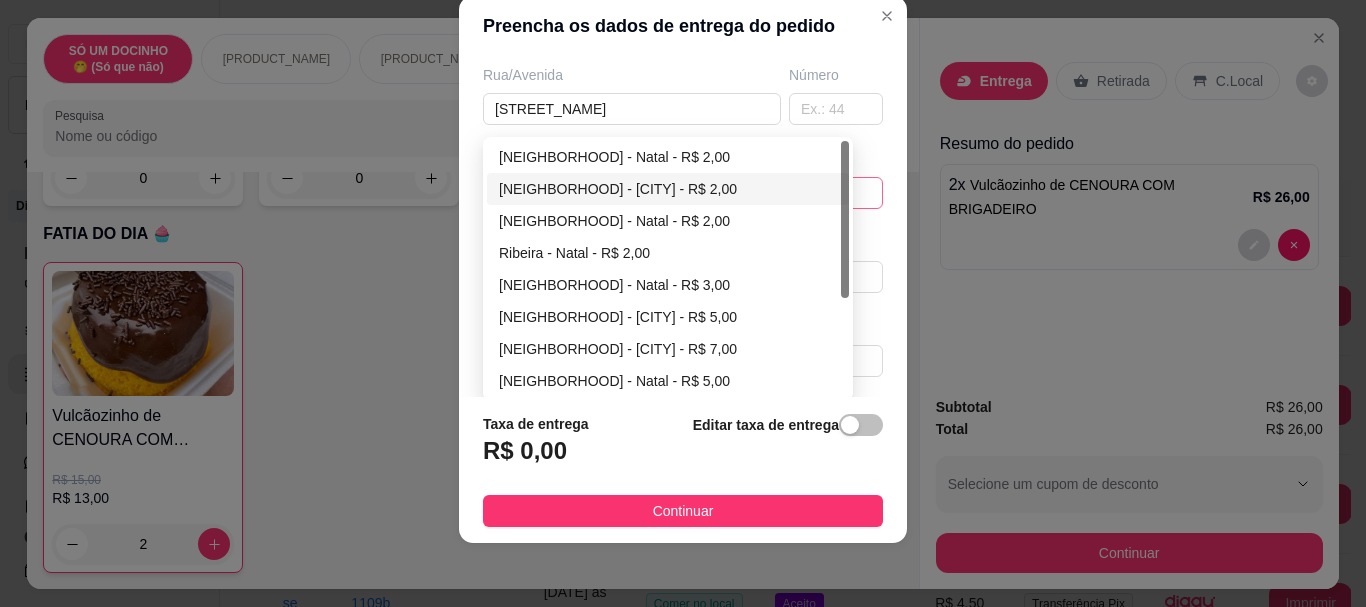 click on "[NEIGHBORHOOD] - [CITY] -  R$ 2,00" at bounding box center [668, 189] 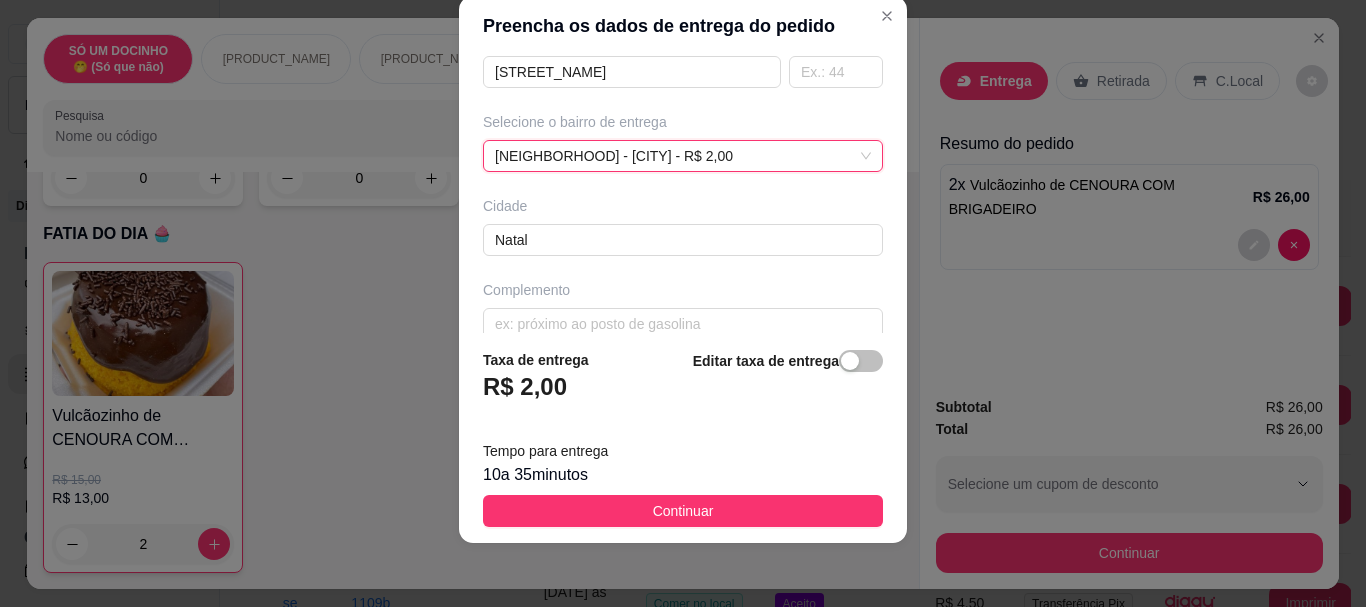 scroll, scrollTop: 397, scrollLeft: 0, axis: vertical 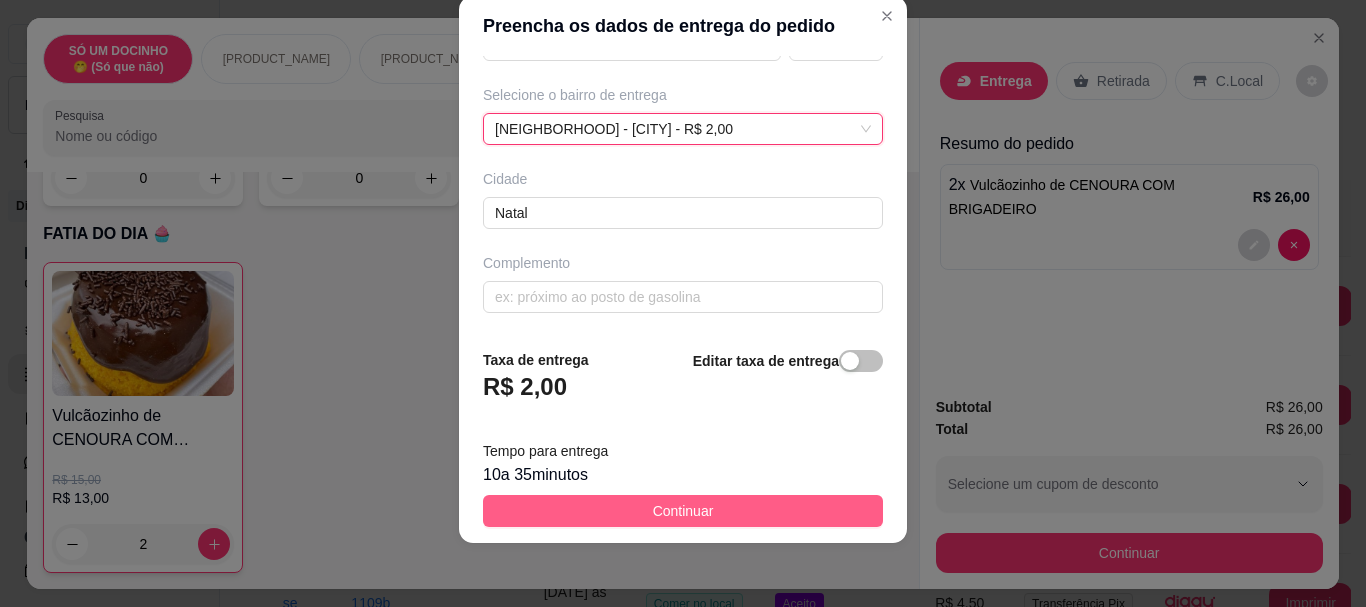 click on "Continuar" at bounding box center (683, 511) 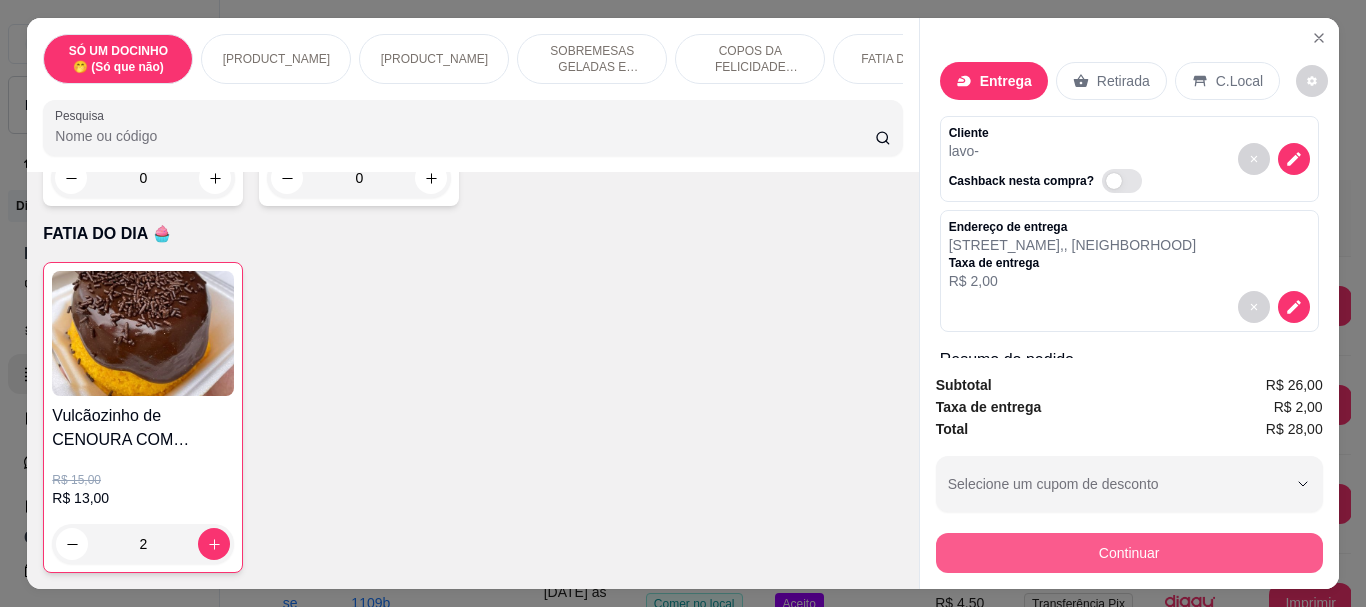 click on "Continuar" at bounding box center (1129, 553) 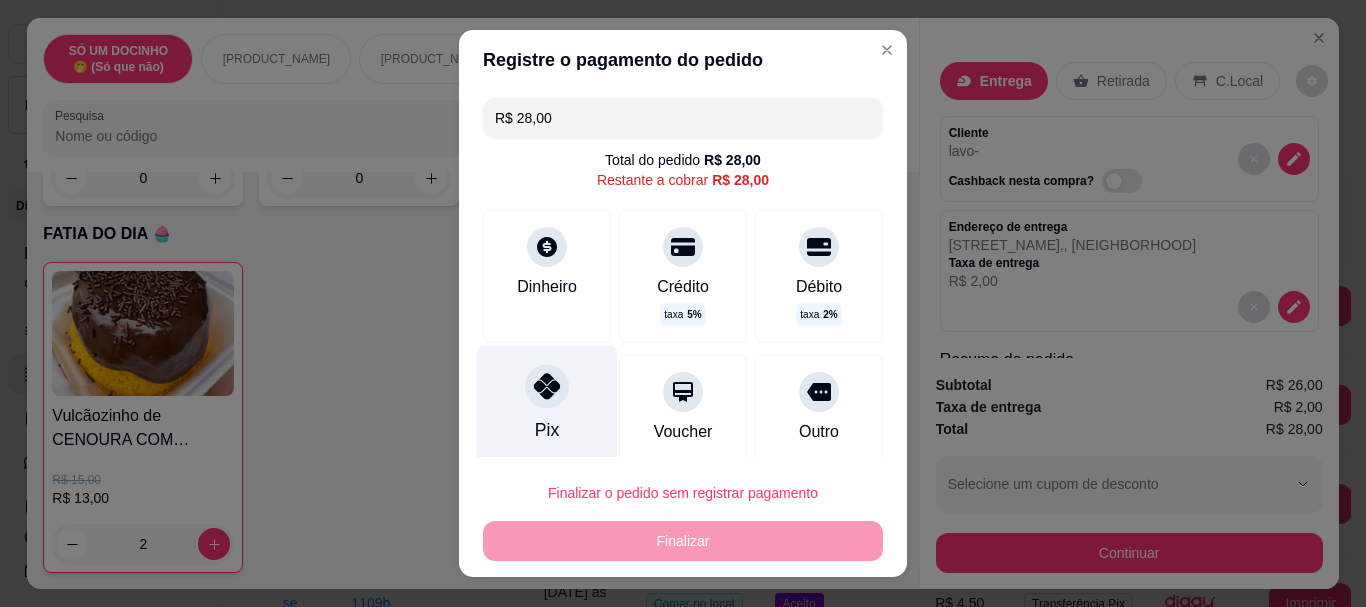 click on "Pix" at bounding box center (547, 404) 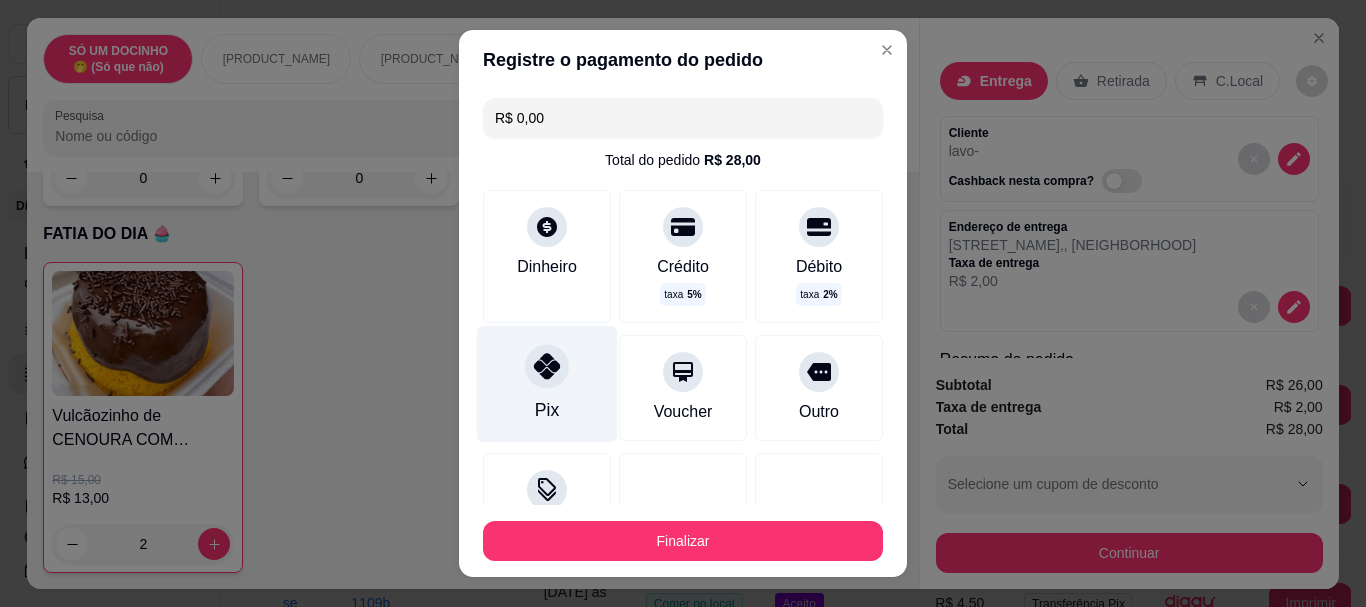 type on "R$ 0,00" 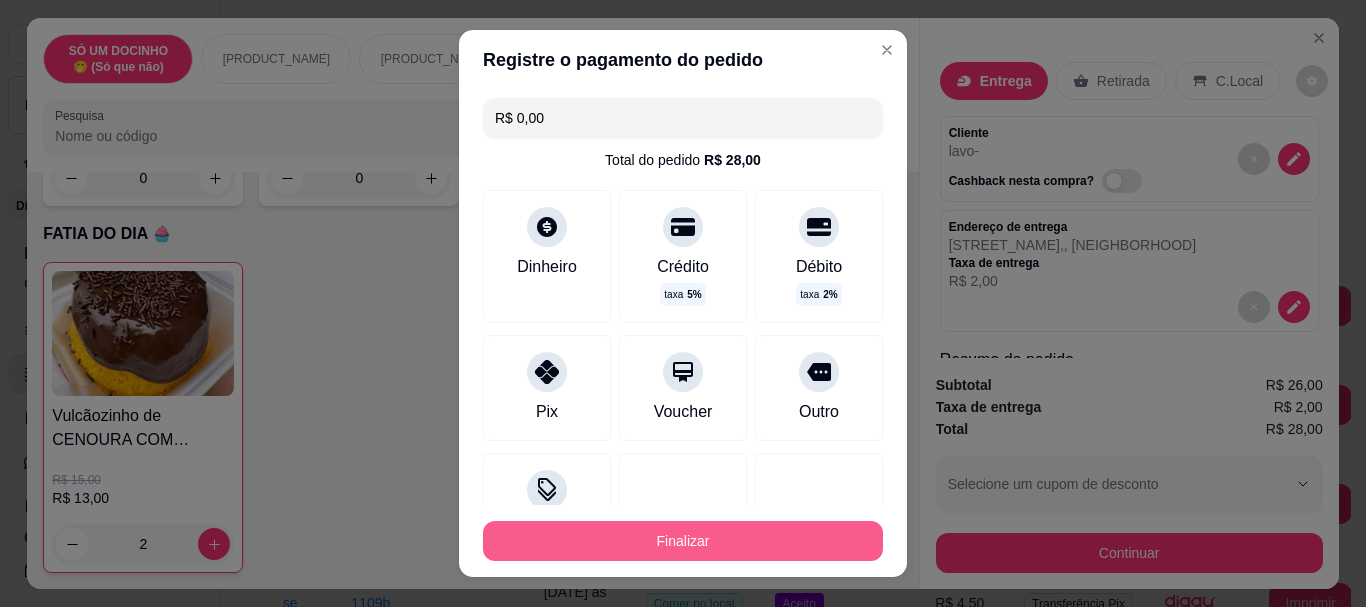 click on "Finalizar" at bounding box center (683, 541) 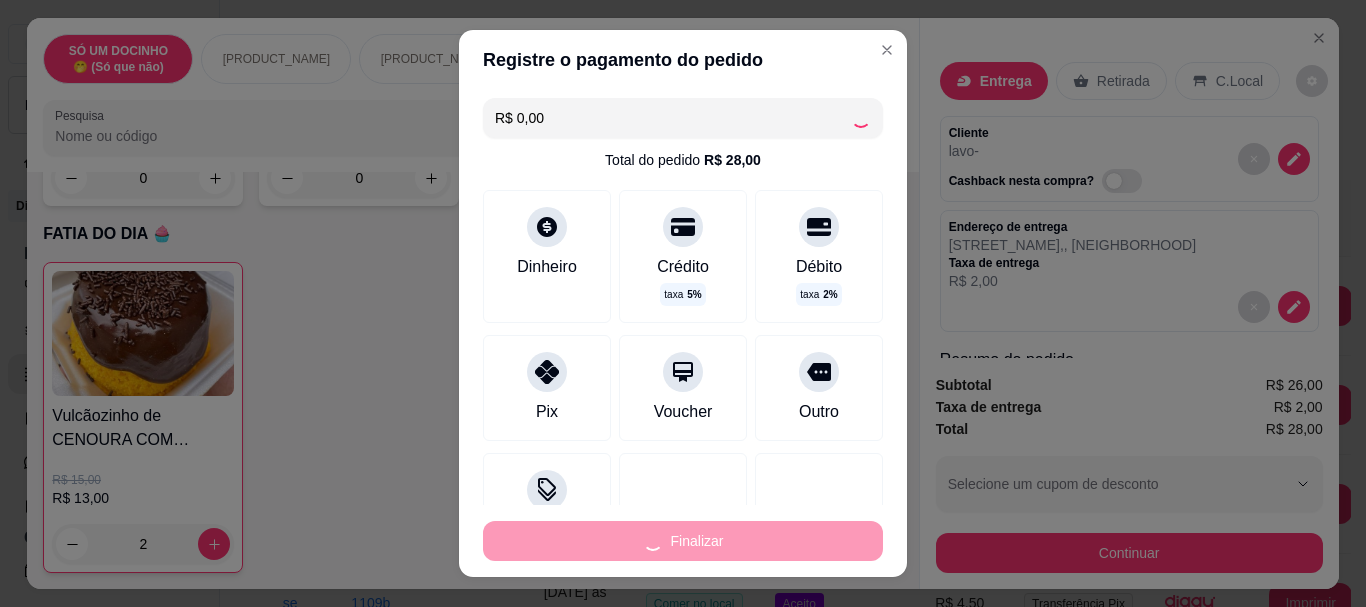type on "0" 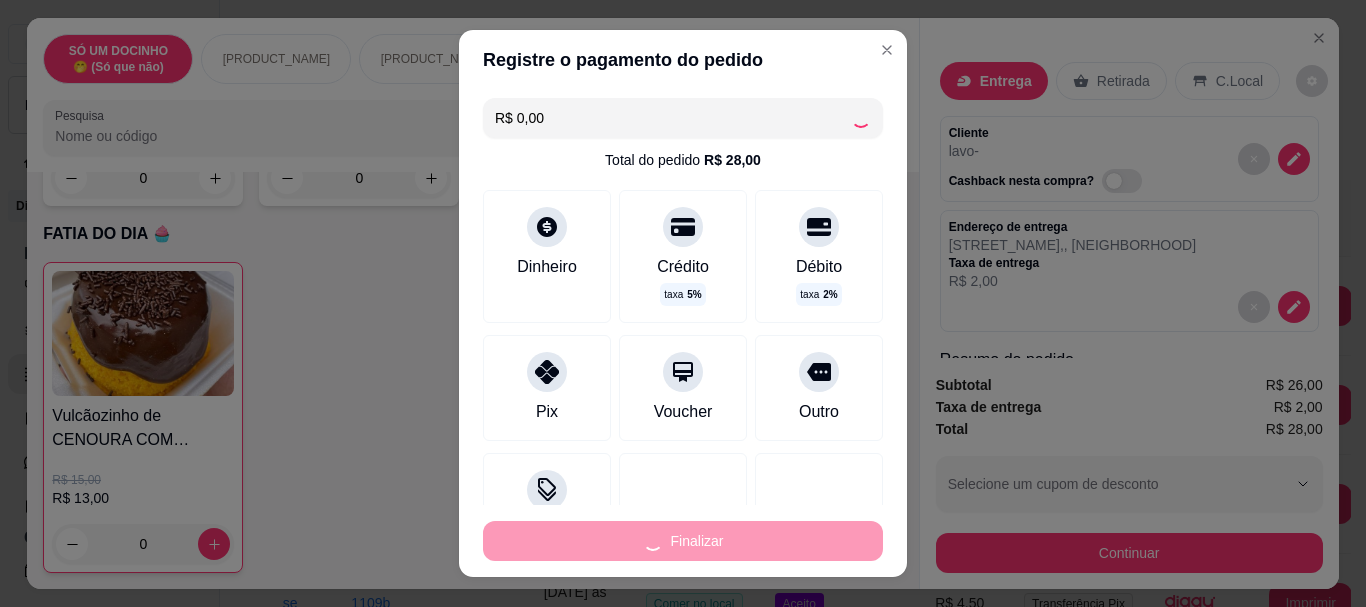 type on "-R$ 28,00" 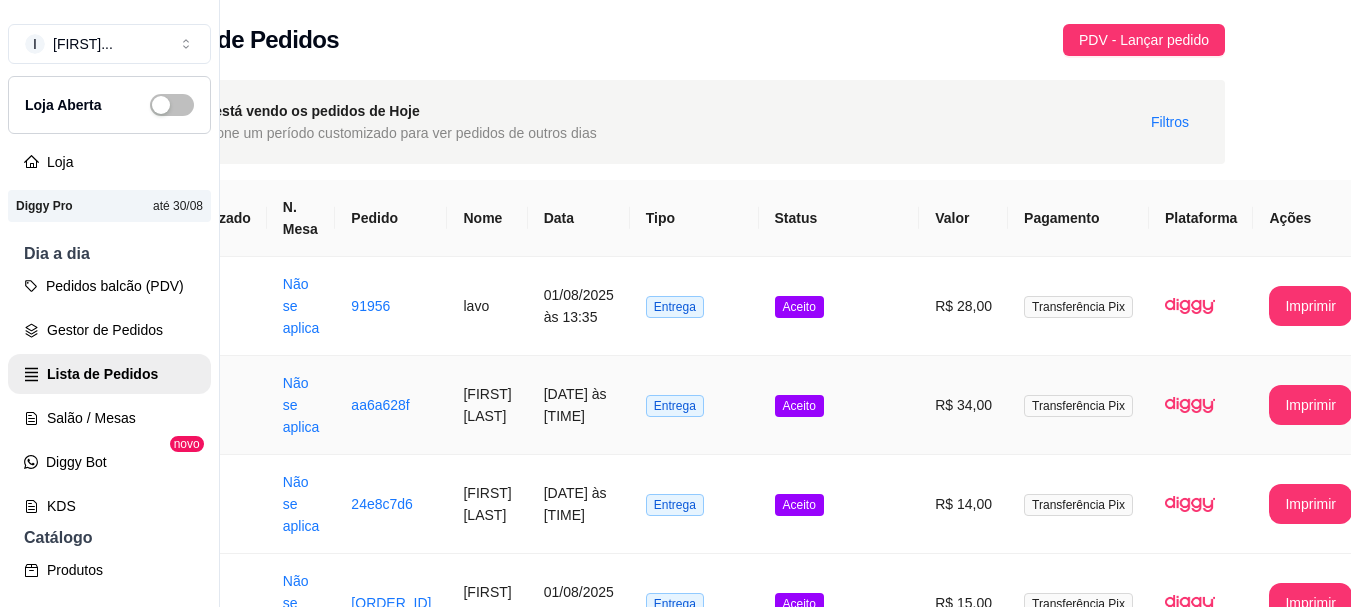 click on "01/08/2025 às 13:35" at bounding box center (579, 306) 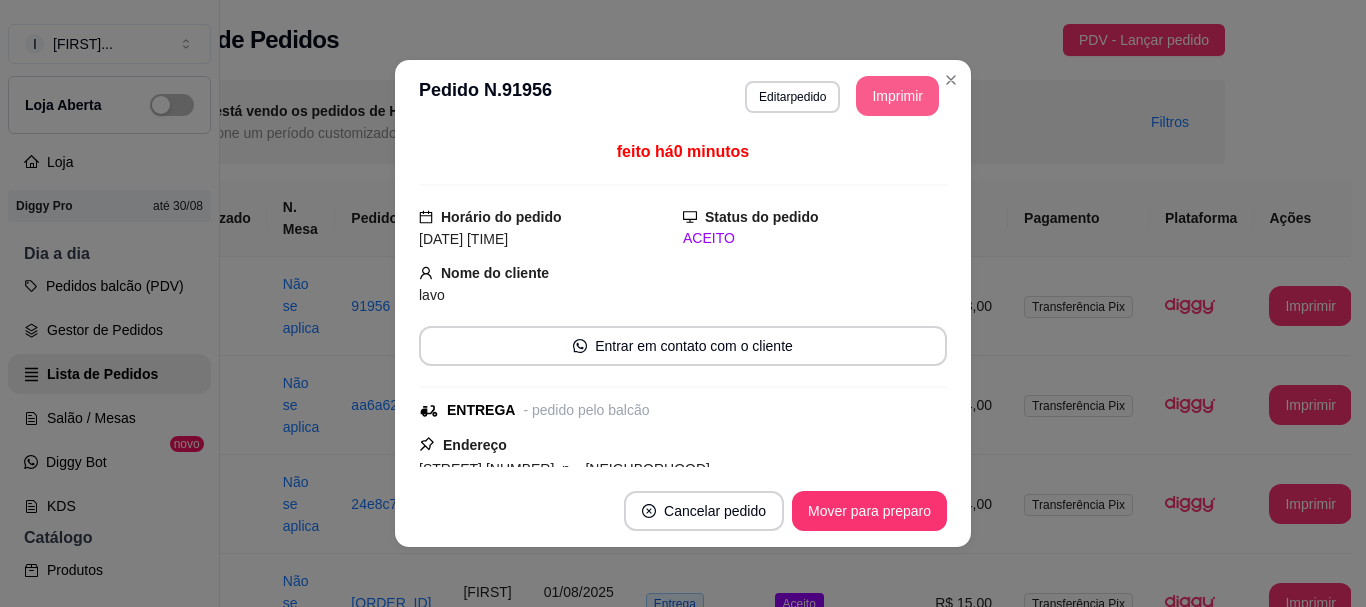 click on "Imprimir" at bounding box center (897, 96) 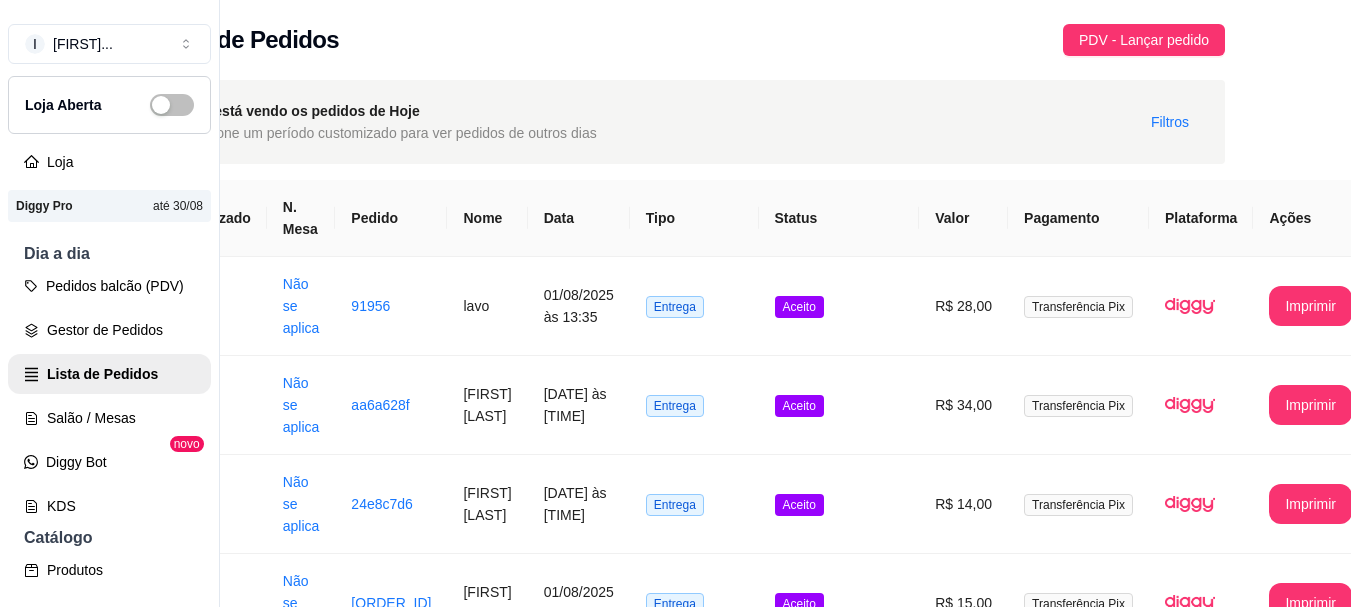 click on "Loja Aberta" at bounding box center [109, 105] 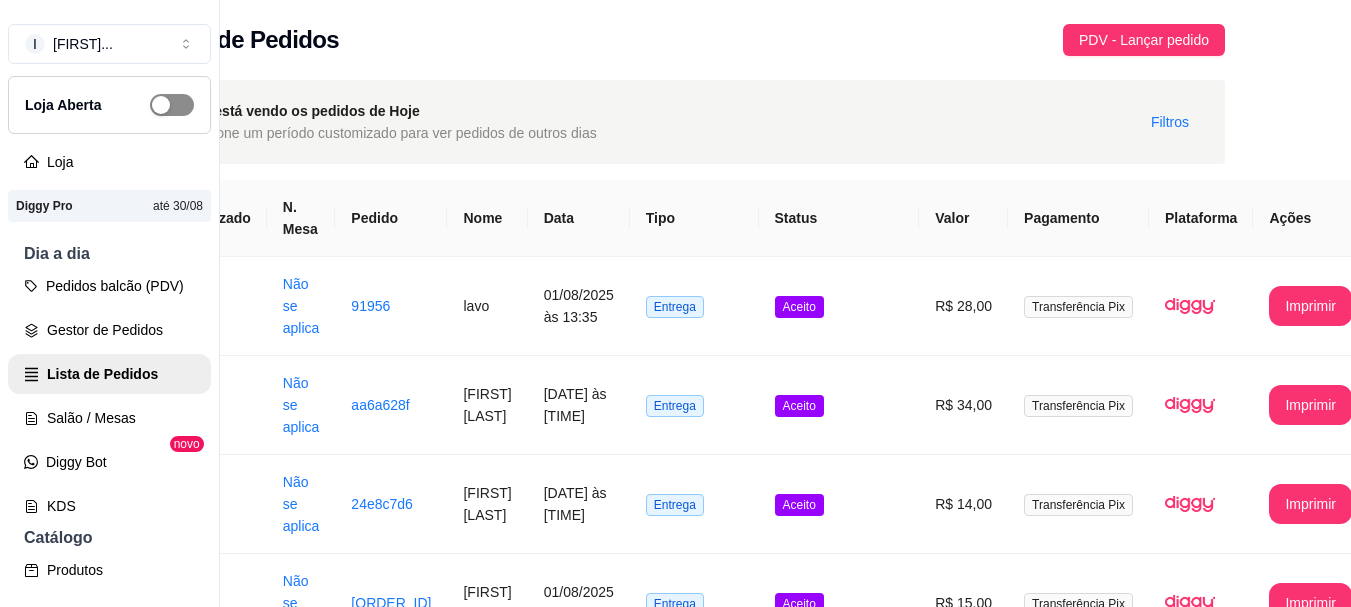 click at bounding box center (172, 105) 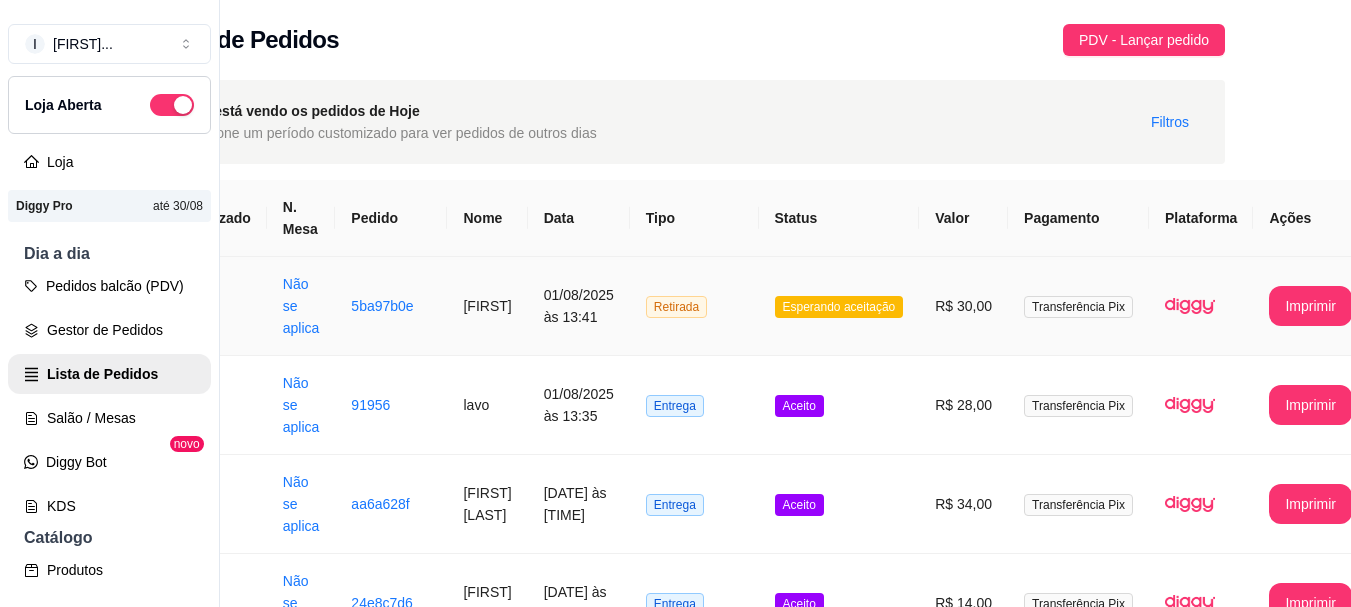 click on "R$ 30,00" at bounding box center (963, 306) 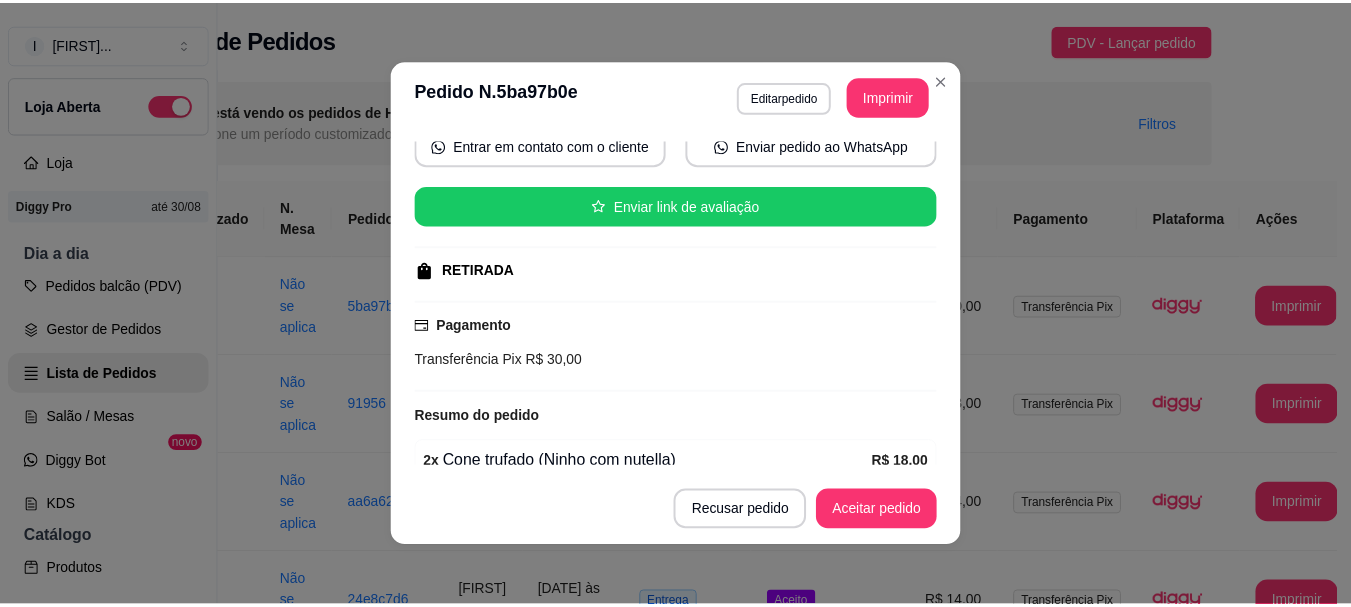 scroll, scrollTop: 356, scrollLeft: 0, axis: vertical 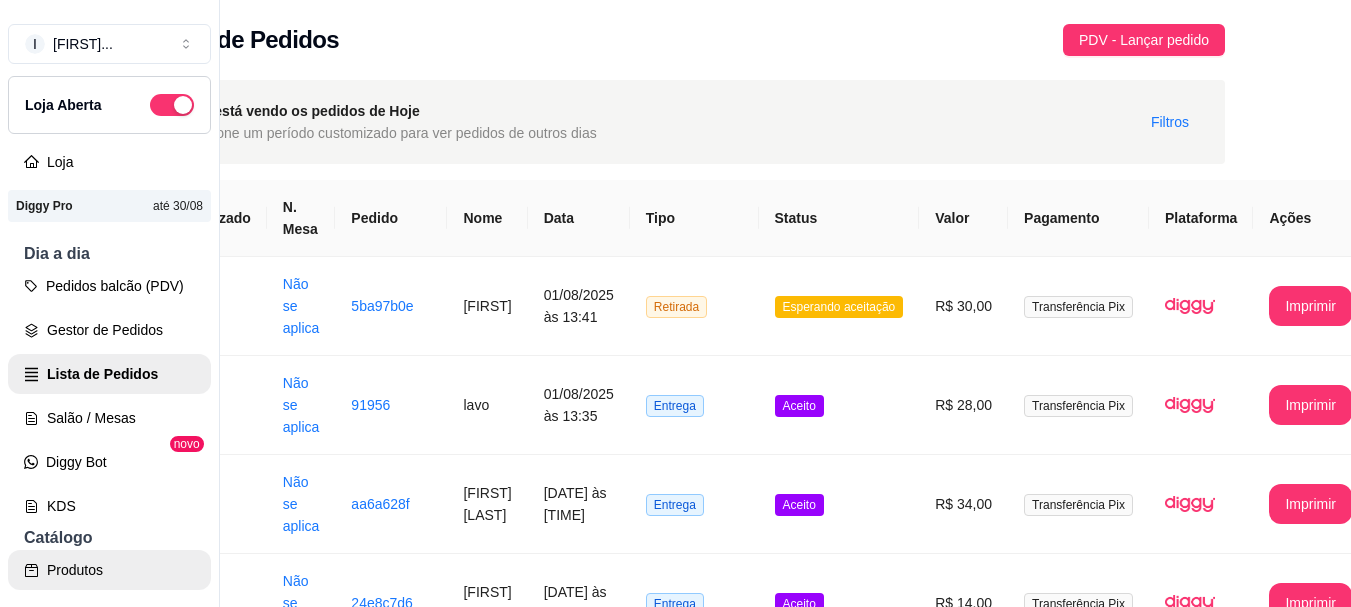click on "Produtos" at bounding box center (109, 570) 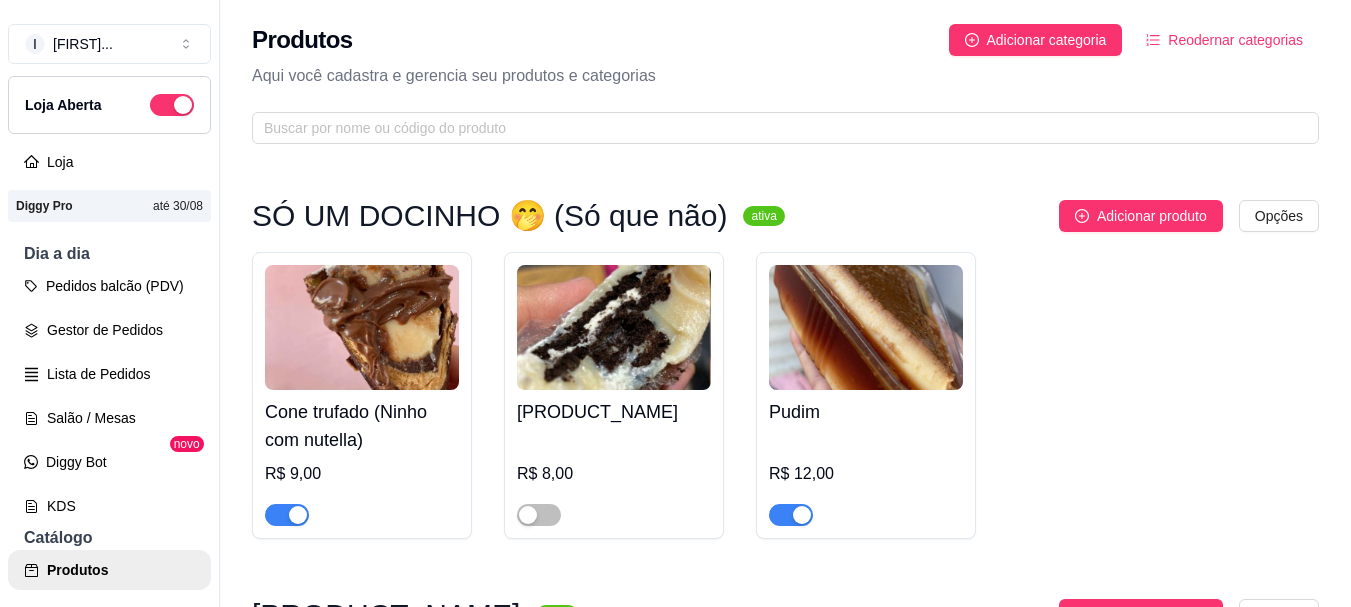 scroll, scrollTop: 0, scrollLeft: 0, axis: both 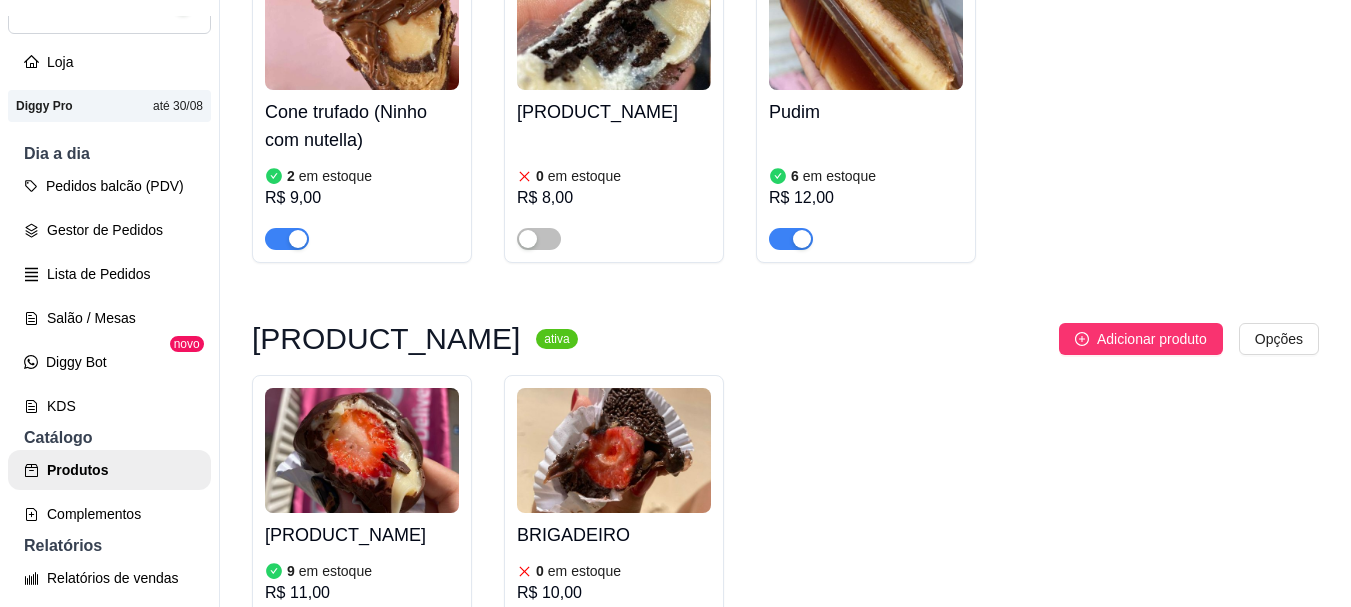 click on "6 em estoque R$ 12,00" at bounding box center [866, 192] 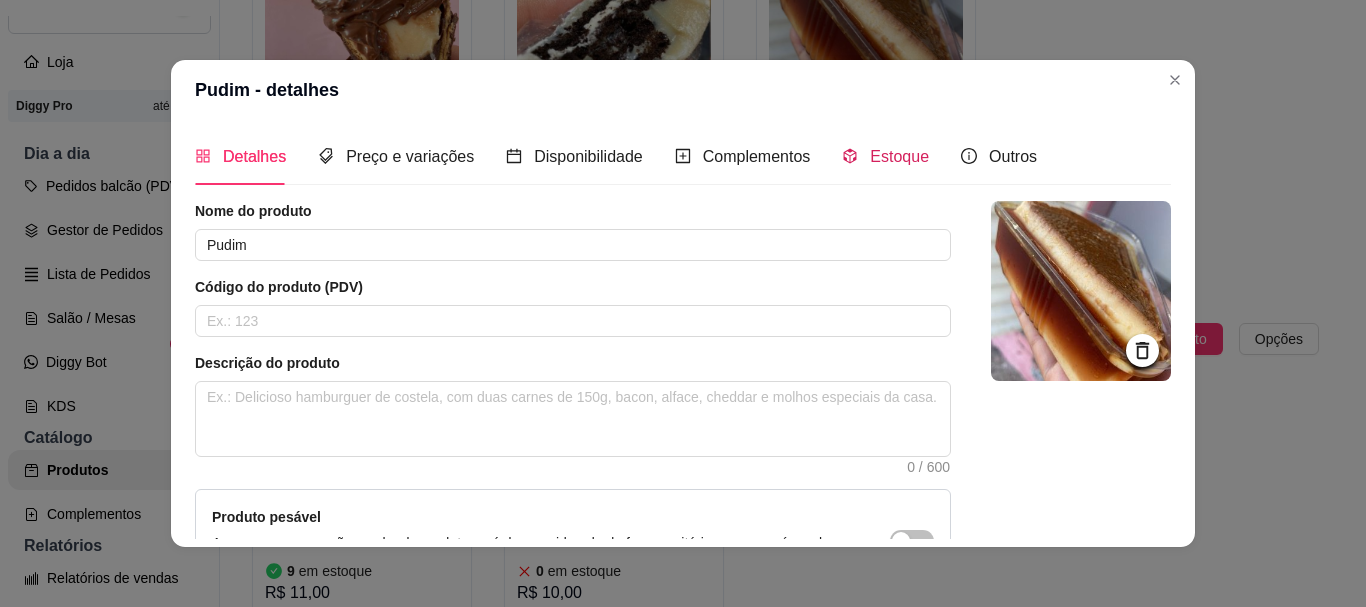 click on "Estoque" at bounding box center [899, 156] 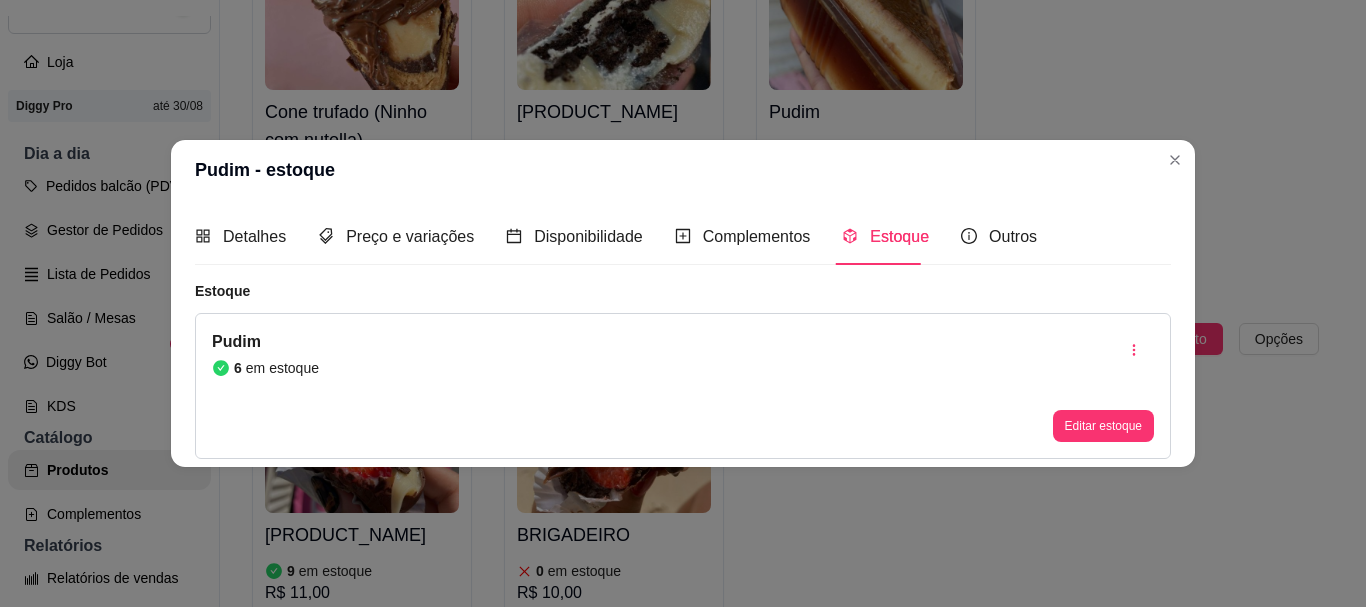 type 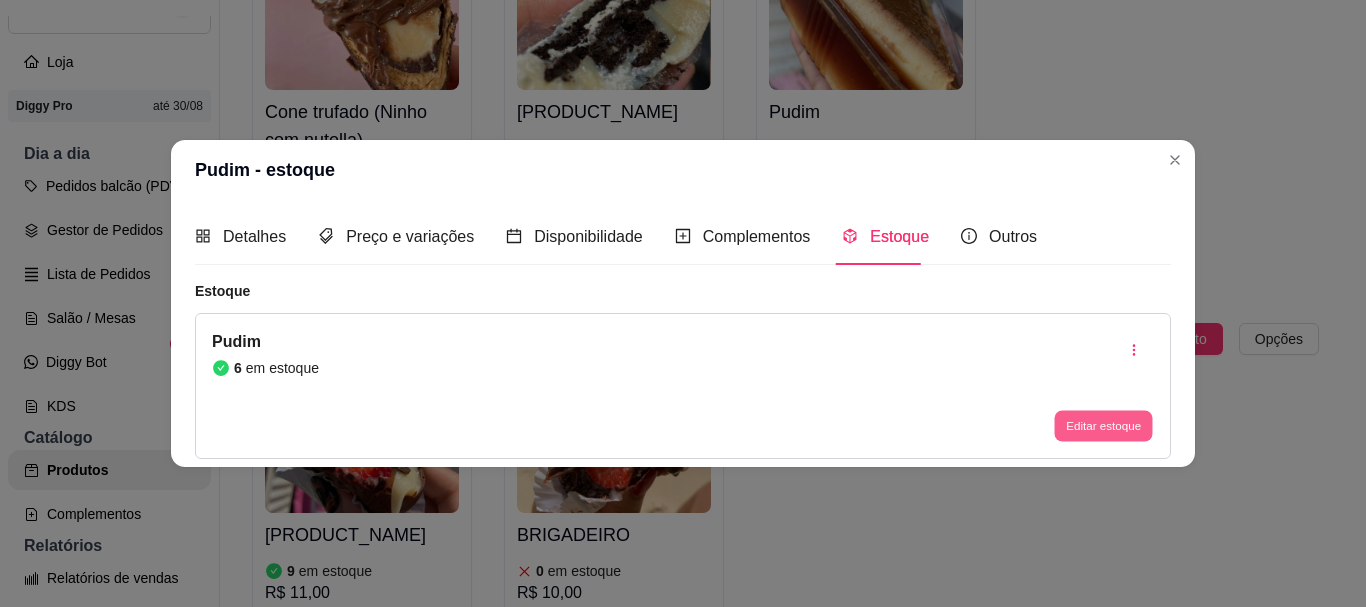 click on "Editar estoque" at bounding box center [1103, 426] 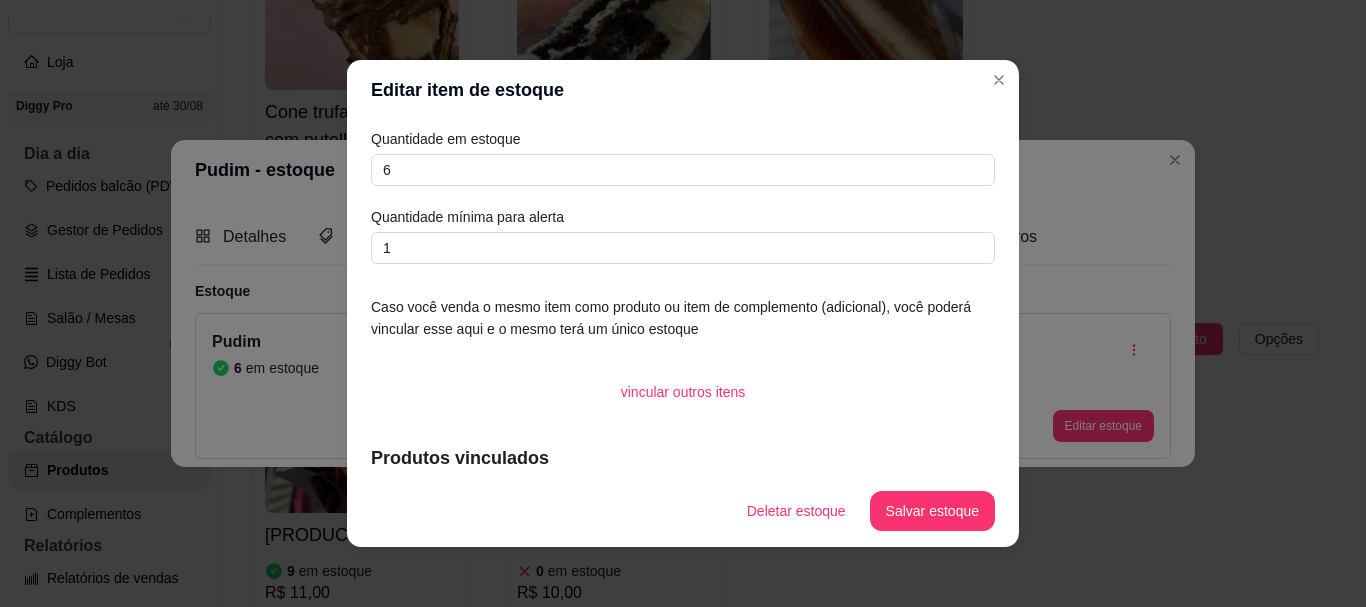 click on "Quantidade   em estoque 6 Quantidade   mínima para alerta 1" at bounding box center (683, 196) 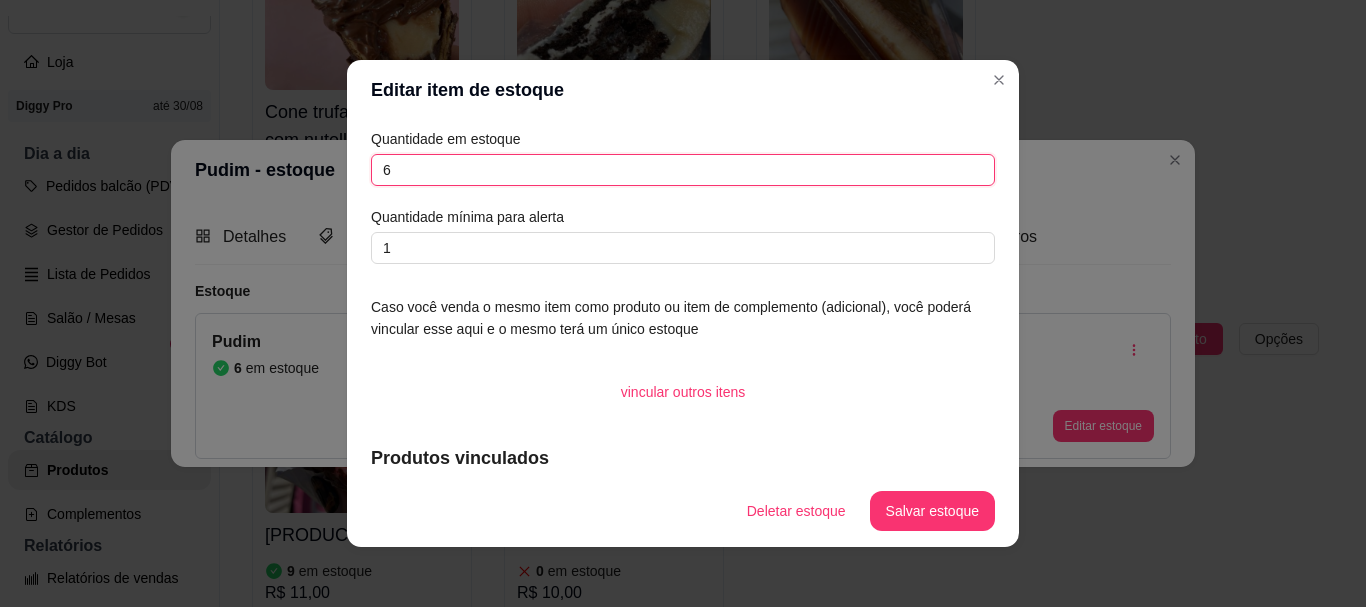 click on "6" at bounding box center (683, 170) 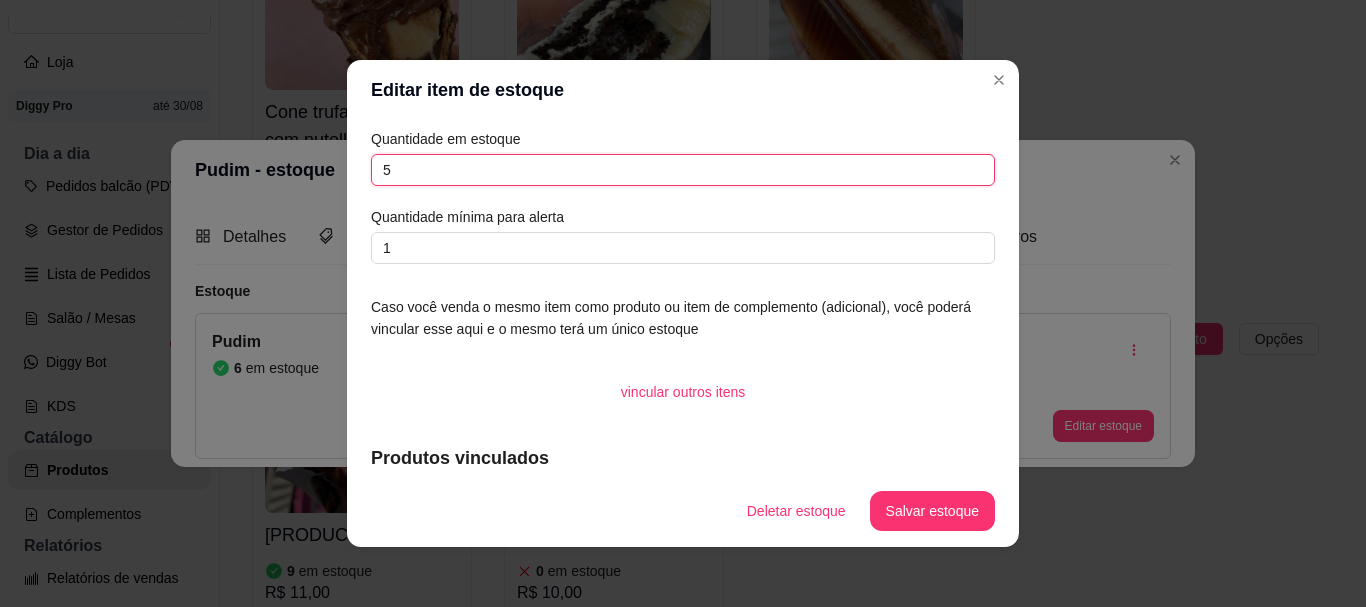 type on "5" 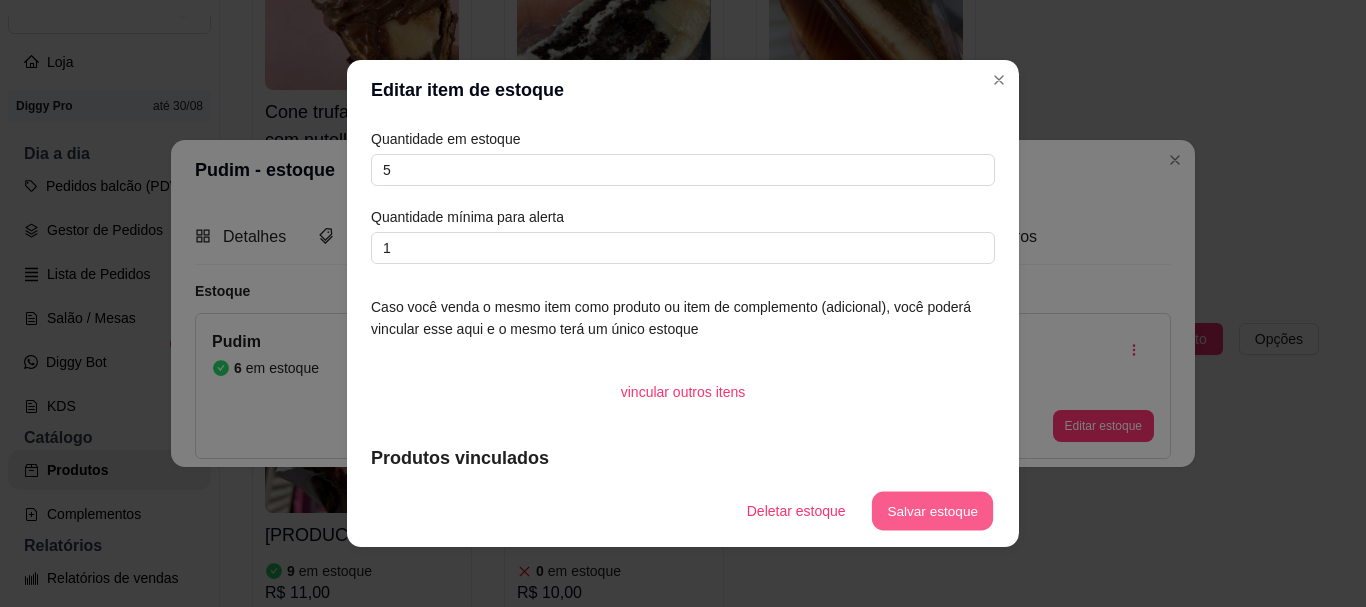 click on "Salvar estoque" at bounding box center [932, 511] 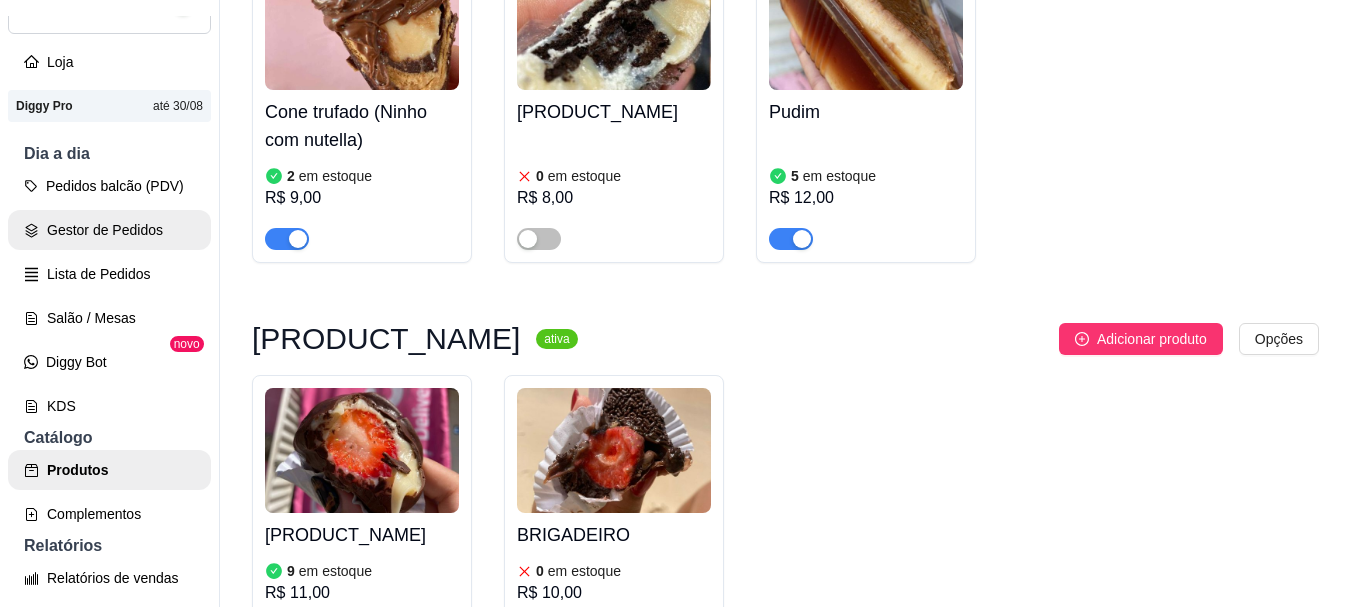 click on "Gestor de Pedidos" at bounding box center (109, 230) 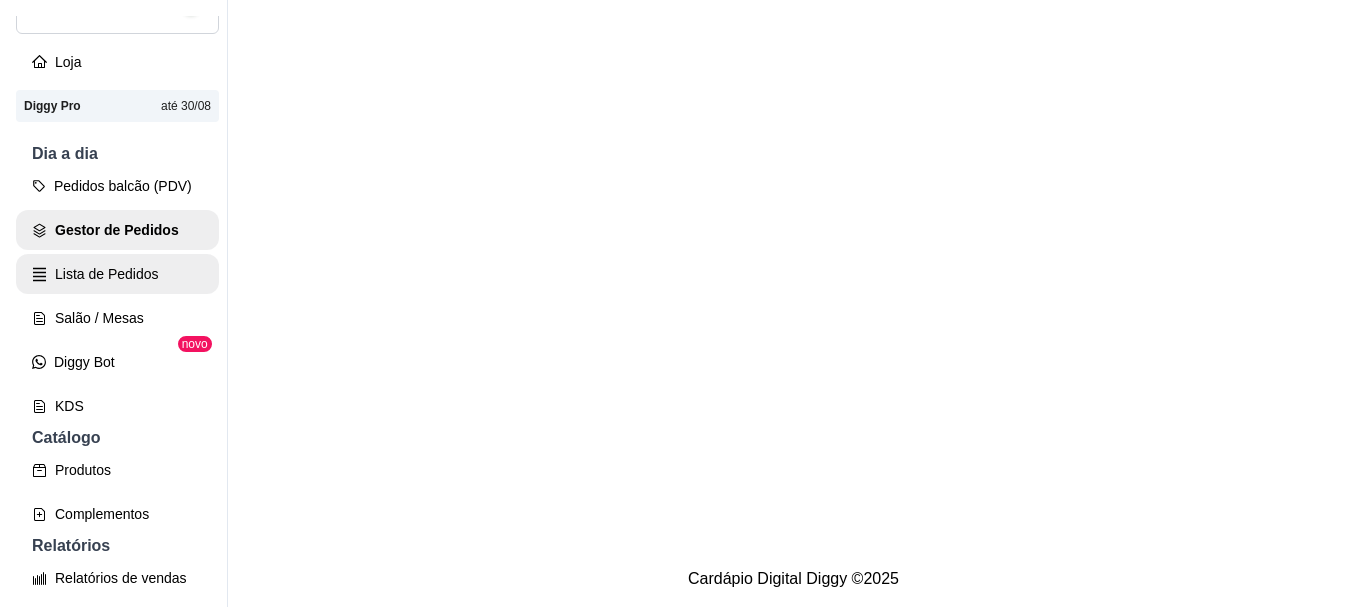scroll, scrollTop: 0, scrollLeft: 0, axis: both 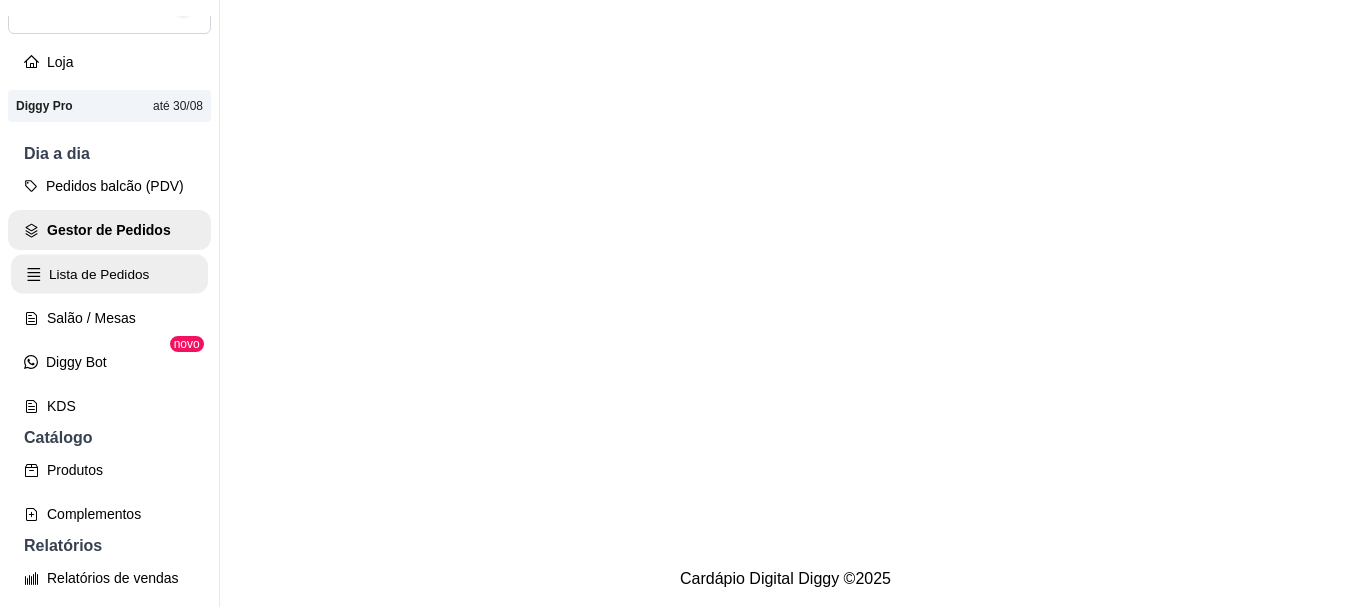 click on "Lista de Pedidos" at bounding box center [109, 274] 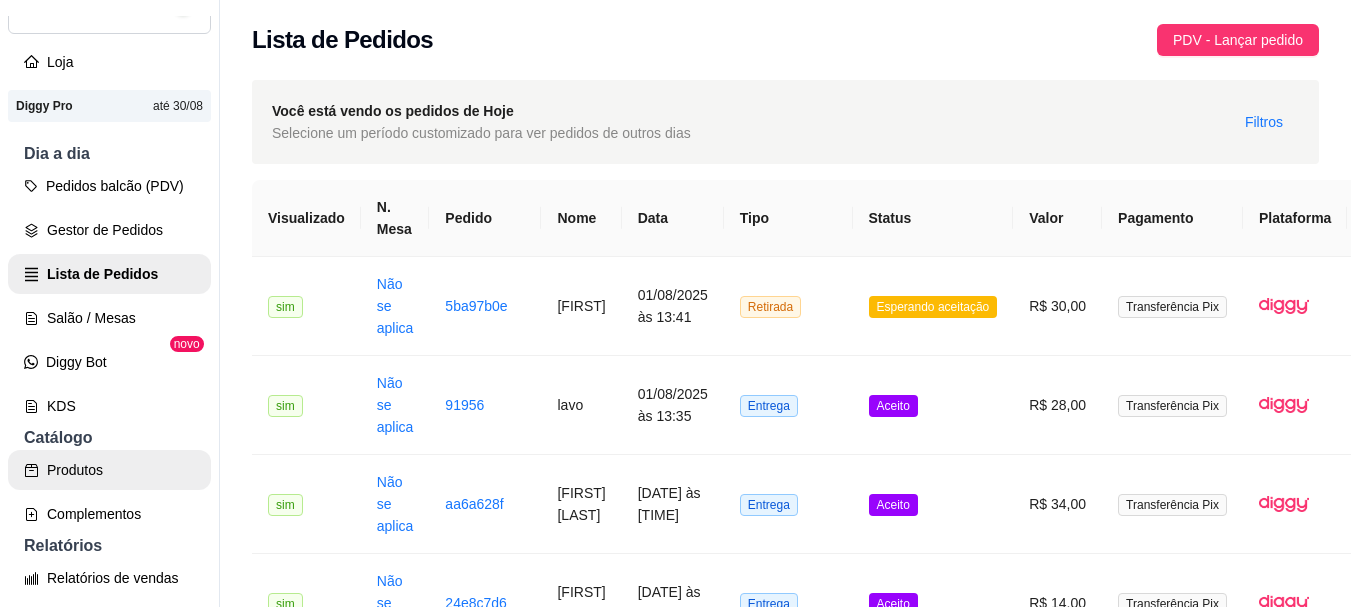 click on "Produtos" at bounding box center [109, 470] 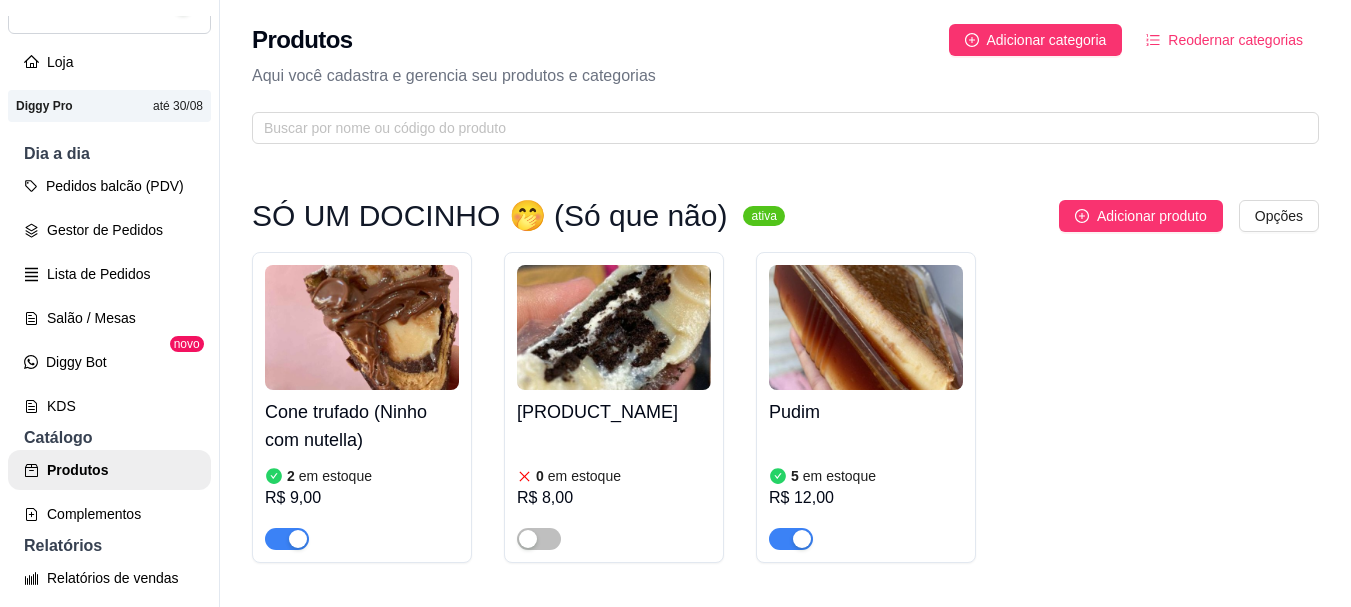 click on "2" at bounding box center [291, 476] 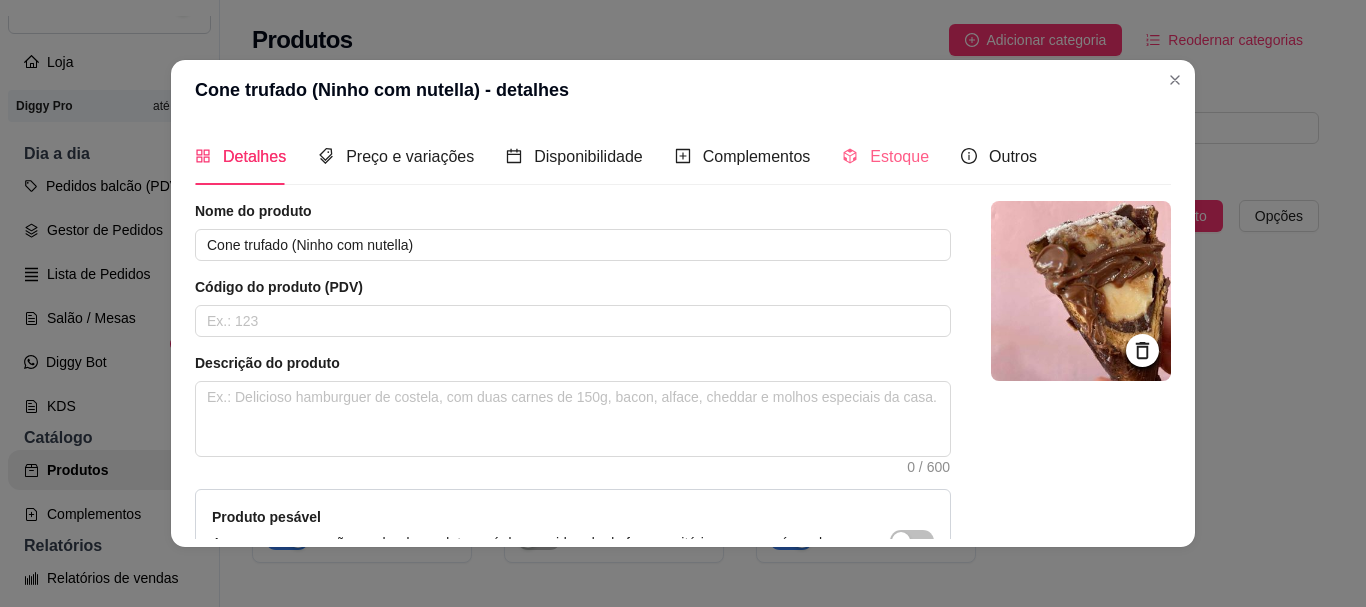 click on "Estoque" at bounding box center (885, 156) 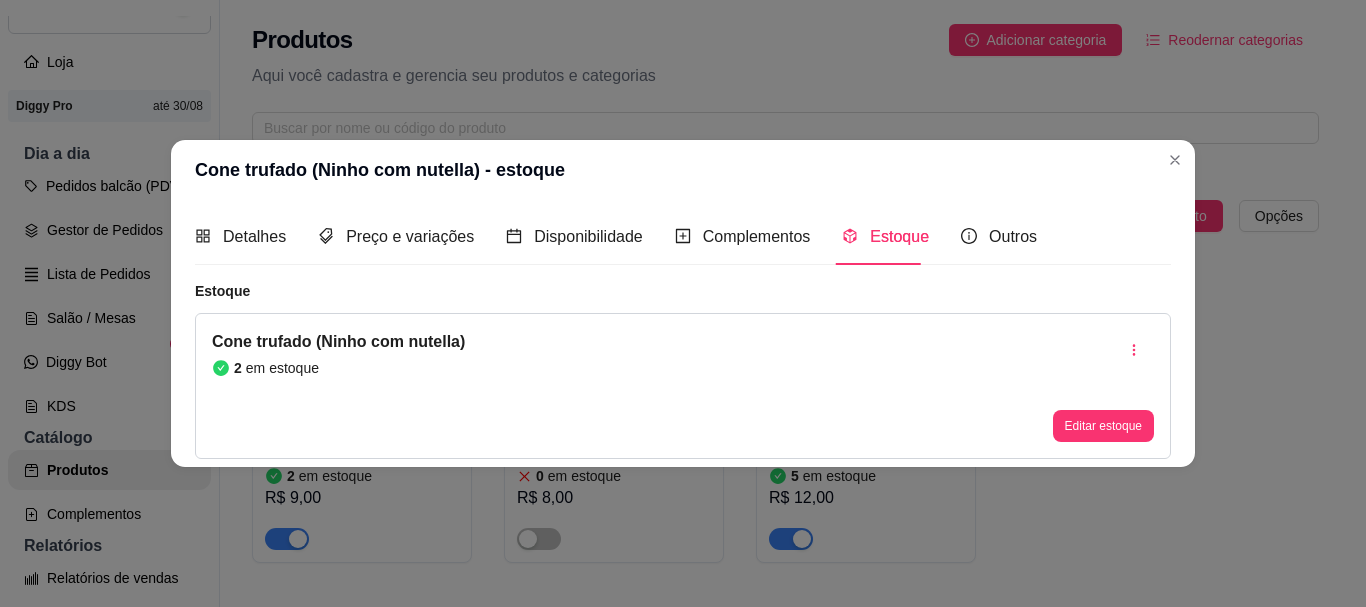 click on "Editar estoque" at bounding box center [1103, 386] 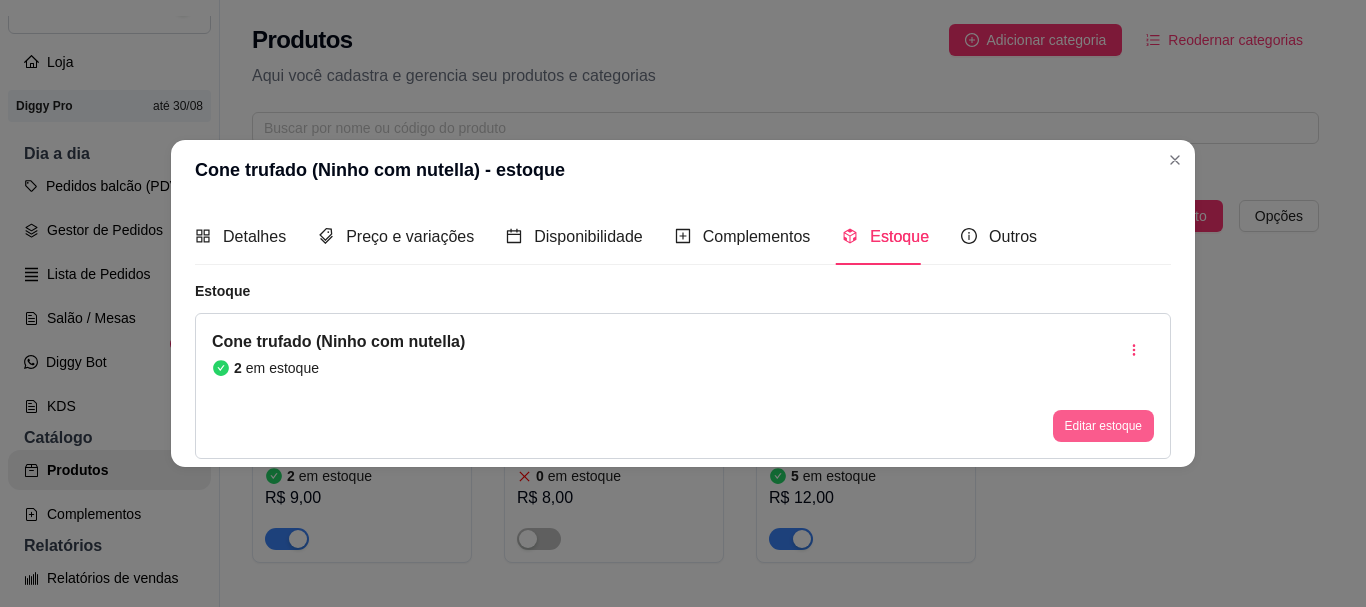 click on "Editar estoque" at bounding box center (1103, 426) 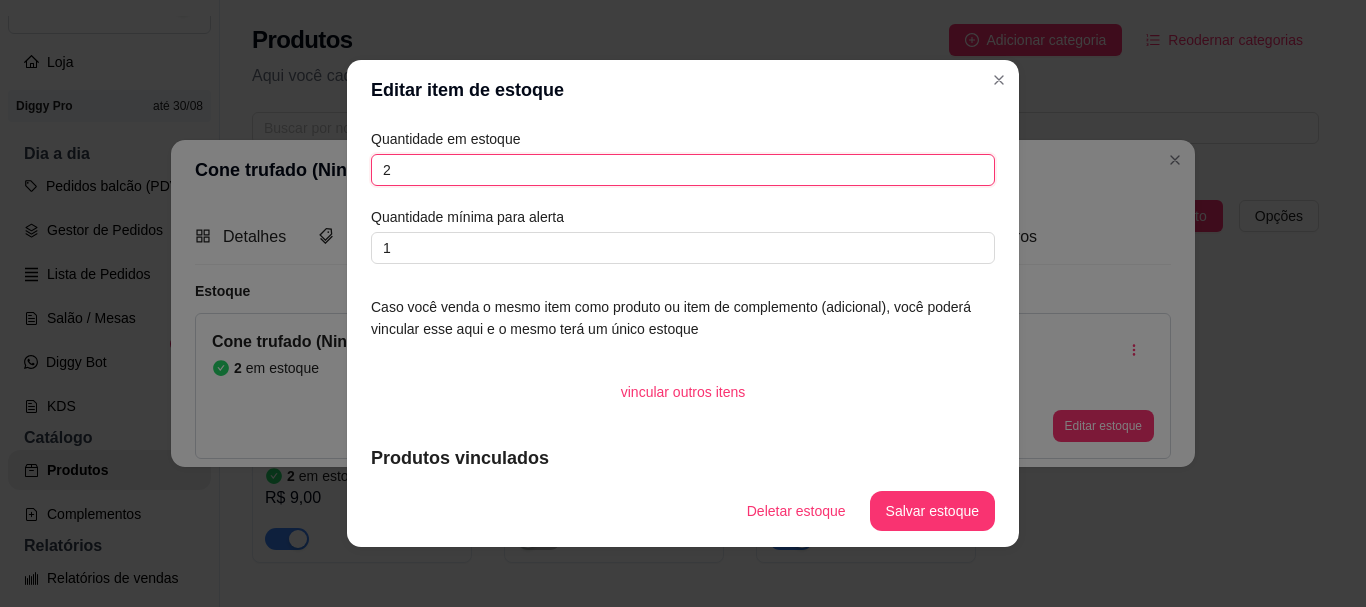 click on "2" at bounding box center (683, 170) 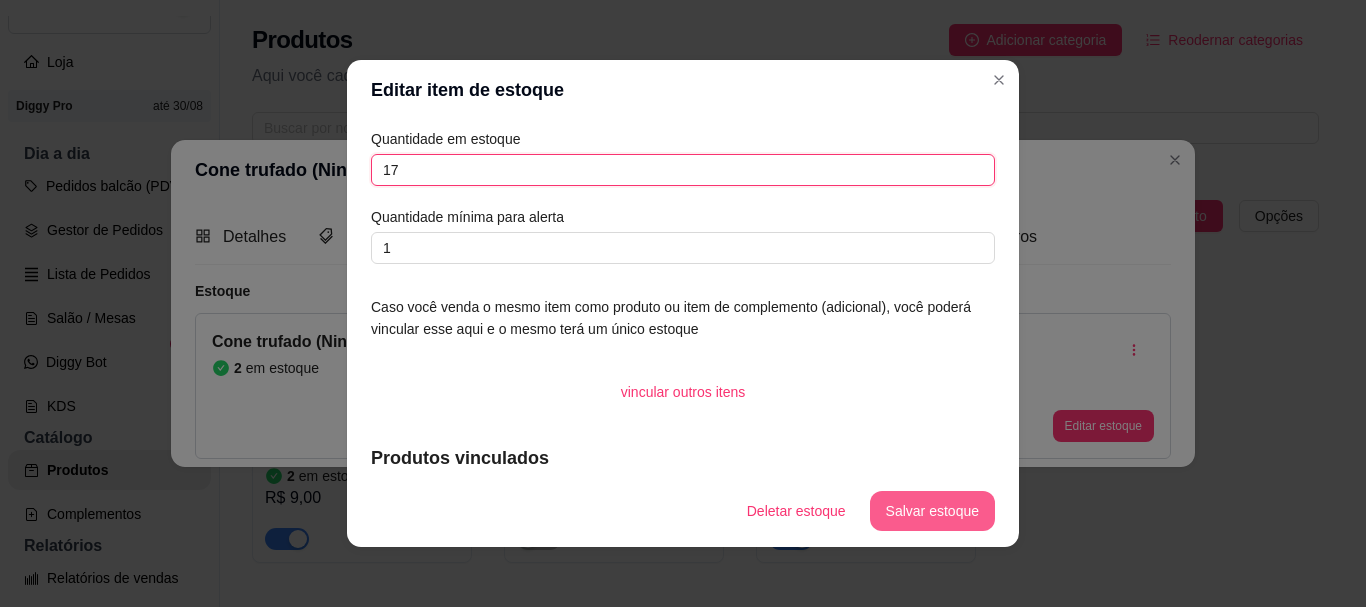 type on "17" 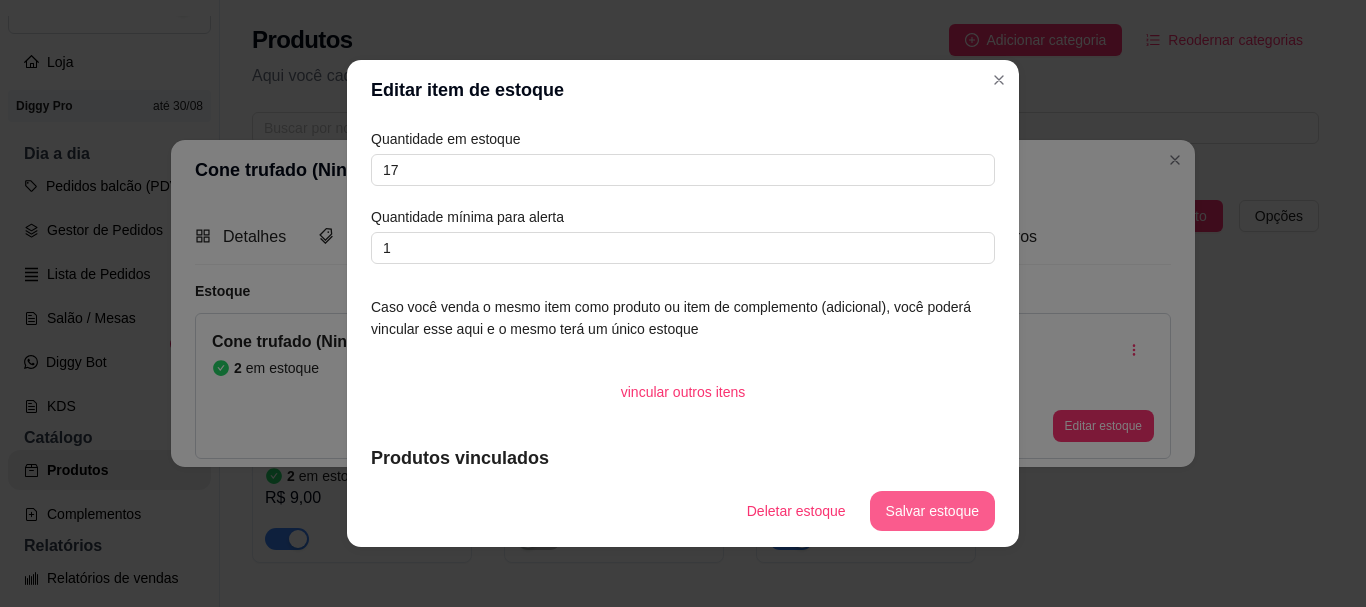 click on "Salvar estoque" at bounding box center [932, 511] 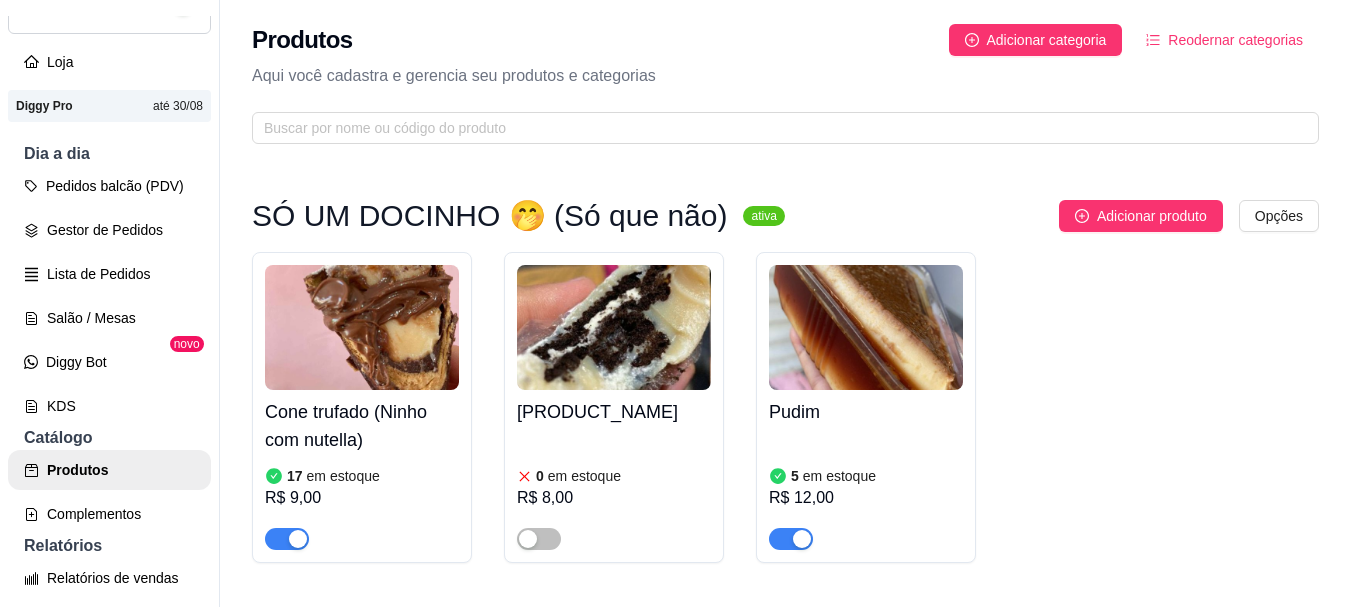 click on "Pedidos balcão (PDV) Gestor de Pedidos Lista de Pedidos Salão / Mesas Diggy Bot novo KDS" at bounding box center [109, 296] 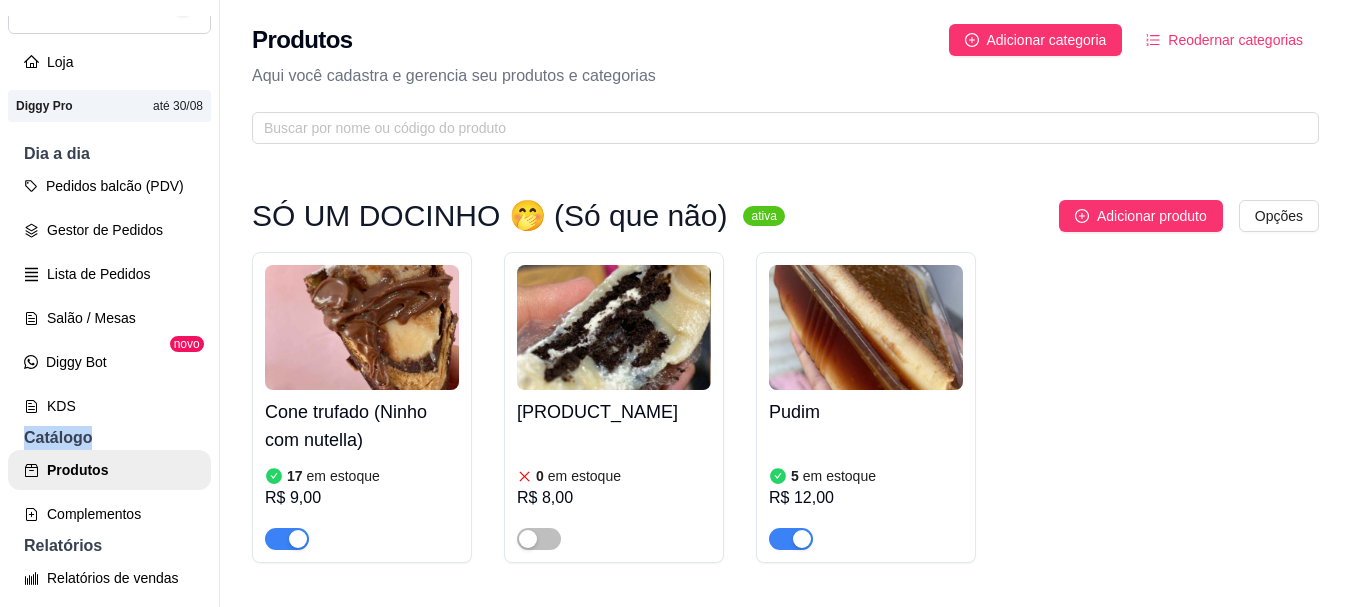 click on "Pedidos balcão (PDV) Gestor de Pedidos Lista de Pedidos Salão / Mesas Diggy Bot novo KDS" at bounding box center (109, 296) 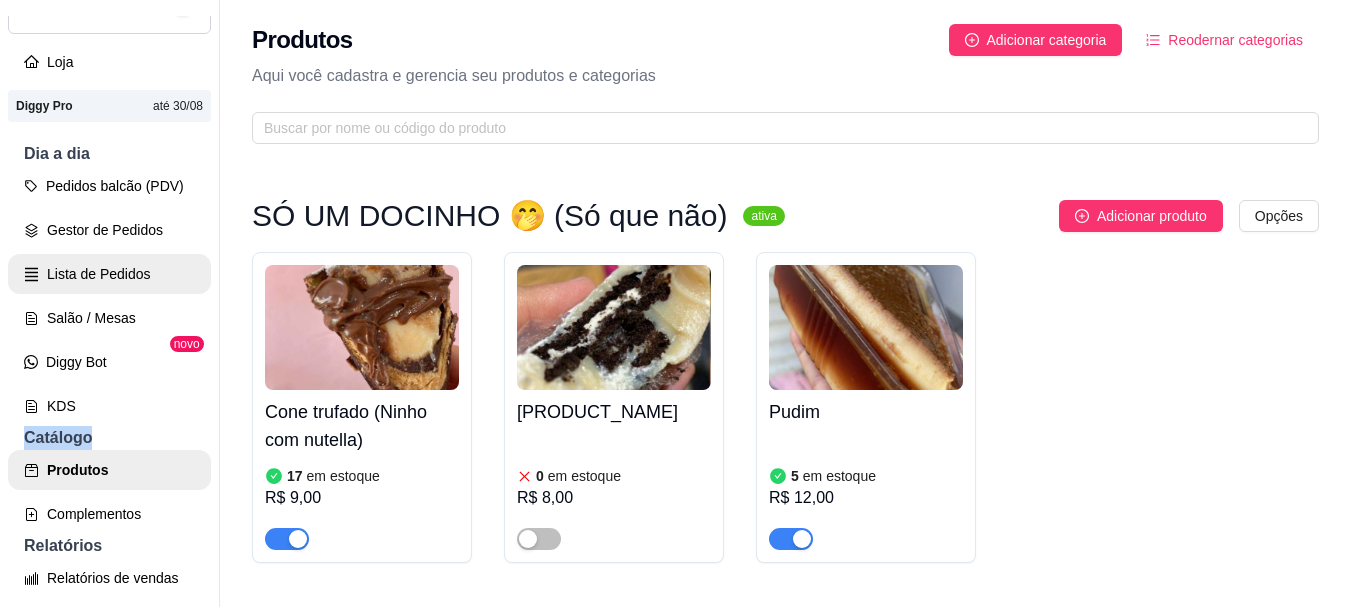 click on "Lista de Pedidos" at bounding box center [109, 274] 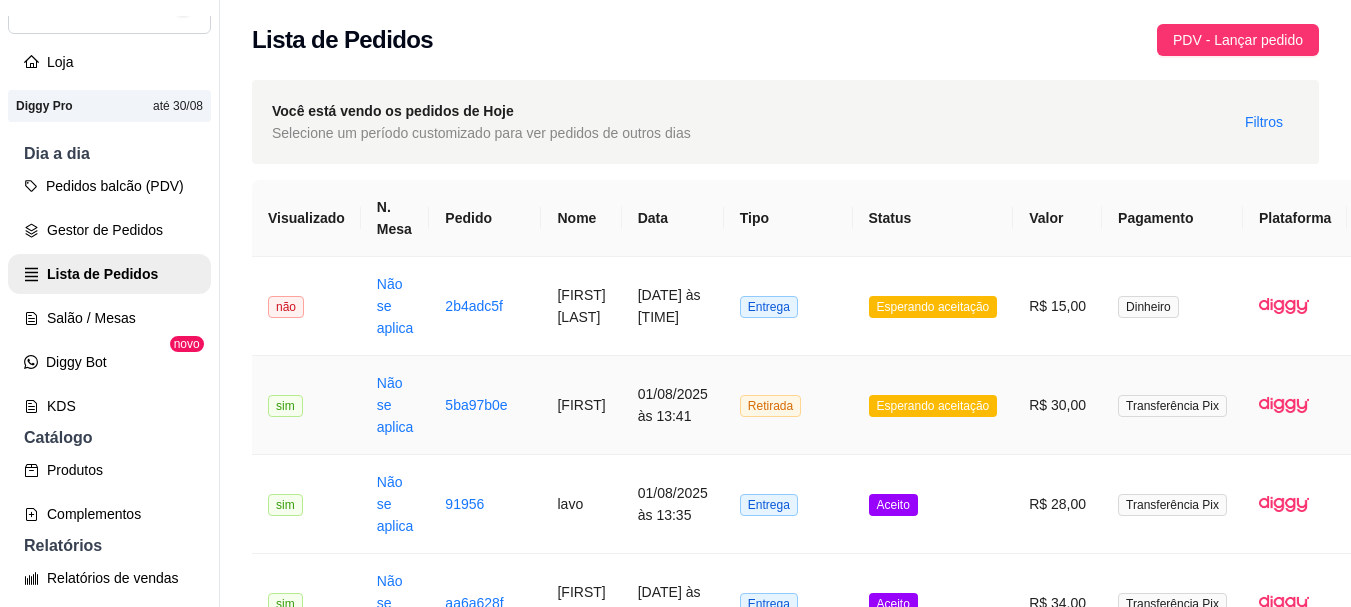 click on "01/08/2025 às 13:41" at bounding box center [673, 405] 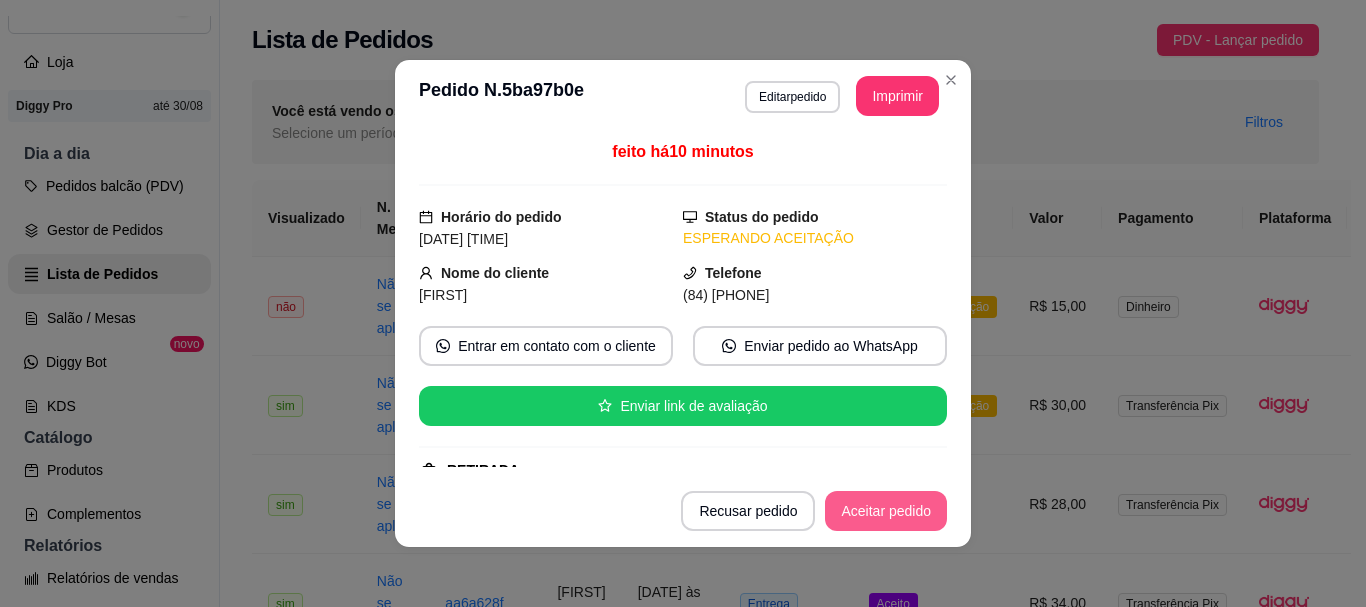 click on "Aceitar pedido" at bounding box center [886, 511] 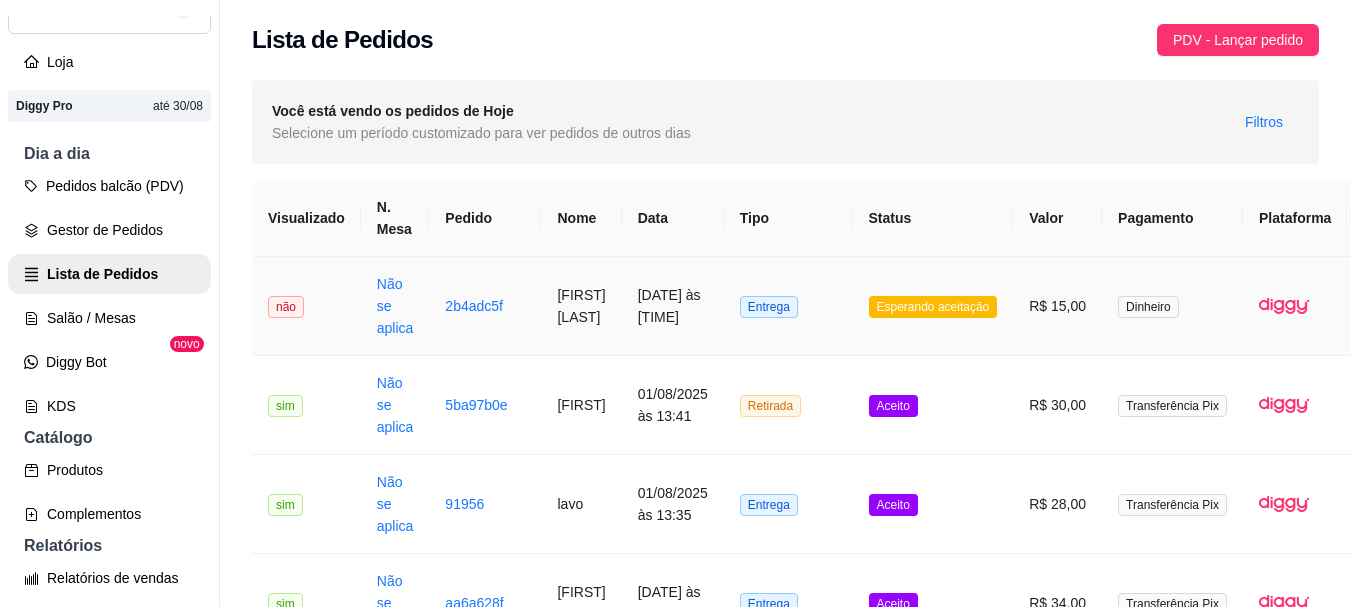 click on "Esperando aceitação" at bounding box center [933, 306] 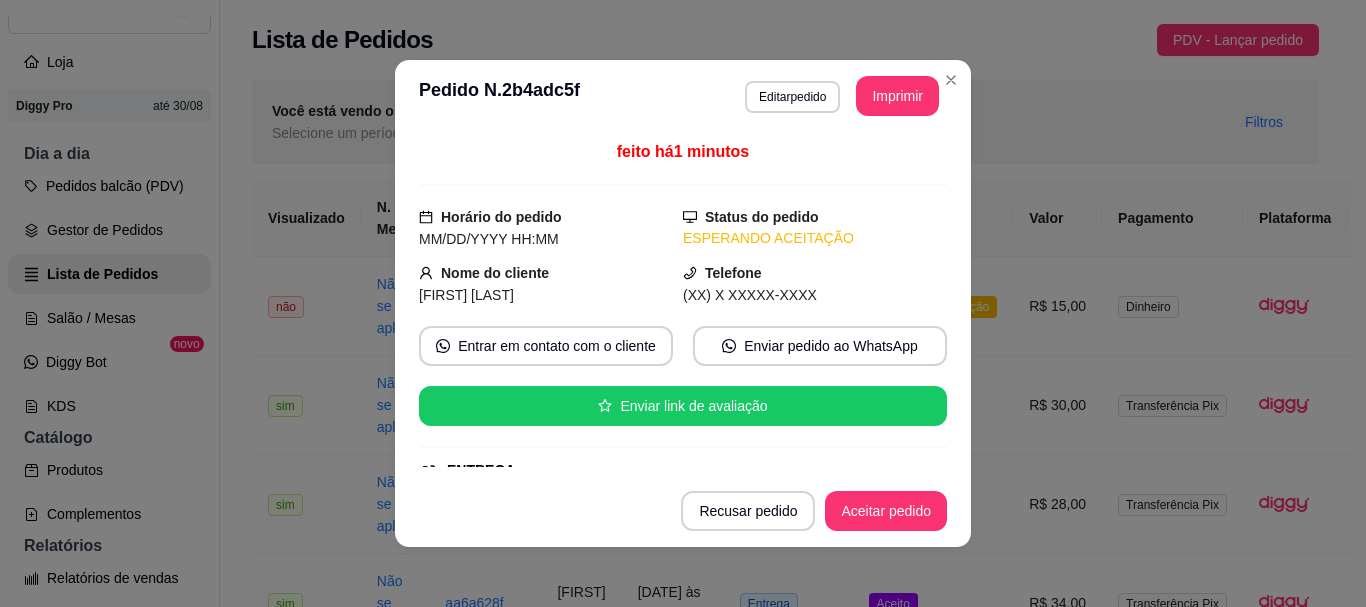 click on "feito há  X   minutos Horário do pedido MM/DD/YYYY HH:MM Status do pedido ESPERANDO ACEITAÇÃO Nome do cliente [FIRST] [LAST]  Telefone (XX) XXXXX-XXXX Entrar em contato com o cliente Enviar pedido ao WhatsApp Enviar link de avaliação ENTREGA Endereço  [STREET], n. [NUMBER], [NEIGHBORHOOD] - [POSTAL_CODE] [COMPLEMENT]
Taxa de entrega  R$ 2,00 Copiar Endereço Pagamento Dinheiro   R$ 15,00 Cliente pagará com   R$ 16,00 Troco no valor de   R$ 1,00 Resumo do pedido 1 x     Vulcãozinho de CENOURA COM BRIGADEIRO R$ 13,00 Subtotal R$ 13,00 Total R$ 15,00" at bounding box center [683, 303] 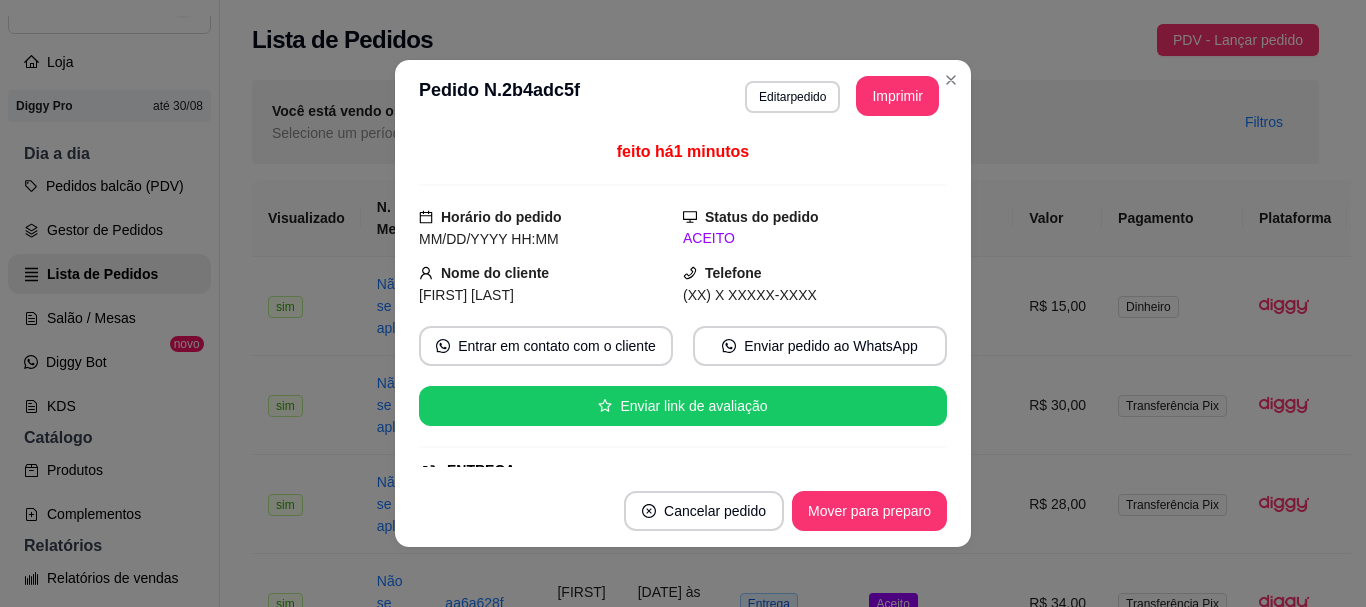 click on "Imprimir" at bounding box center (897, 96) 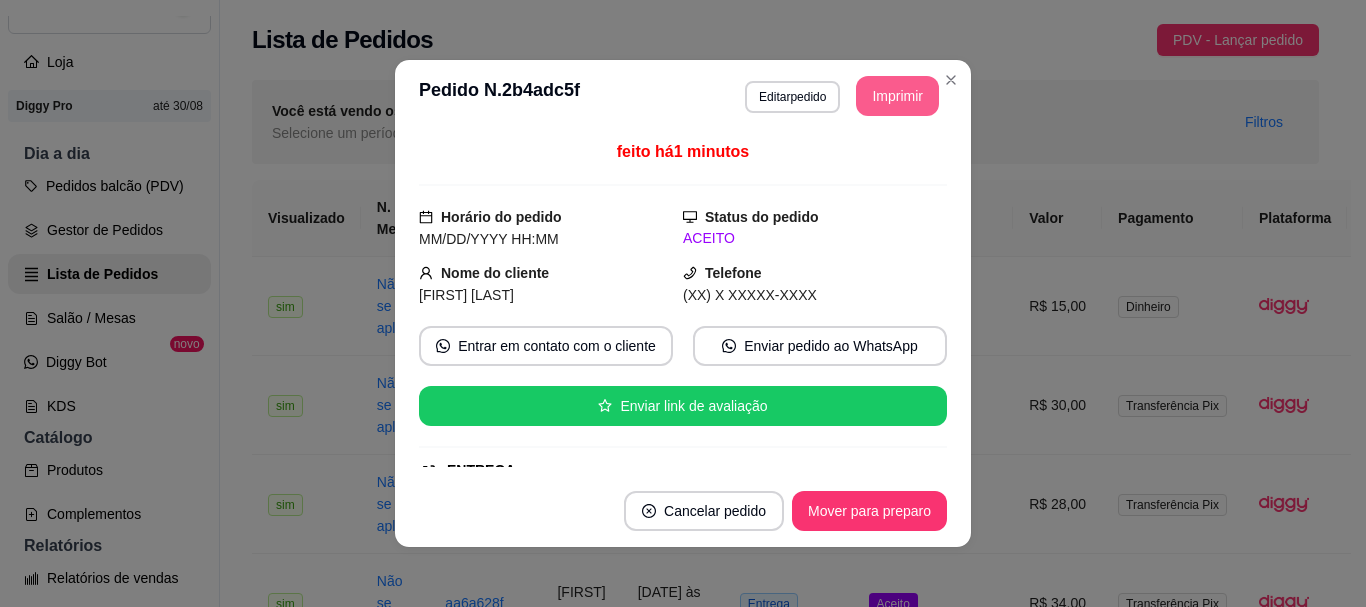 scroll, scrollTop: 0, scrollLeft: 0, axis: both 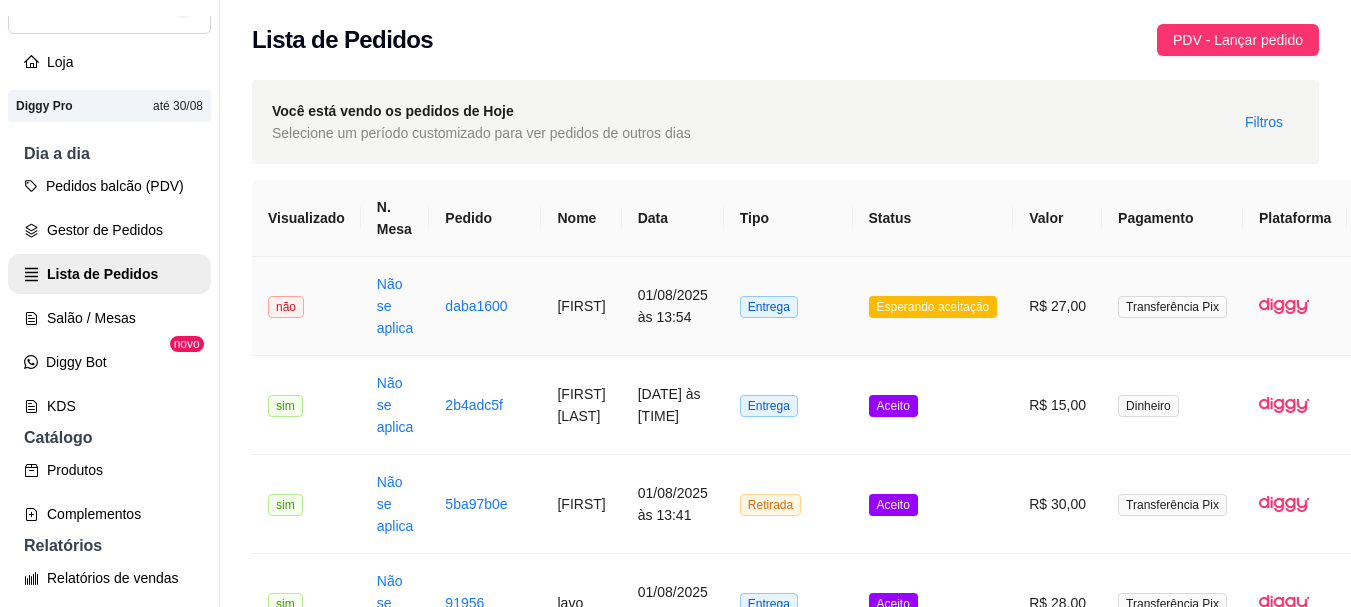 click on "[FIRST]" at bounding box center [581, 306] 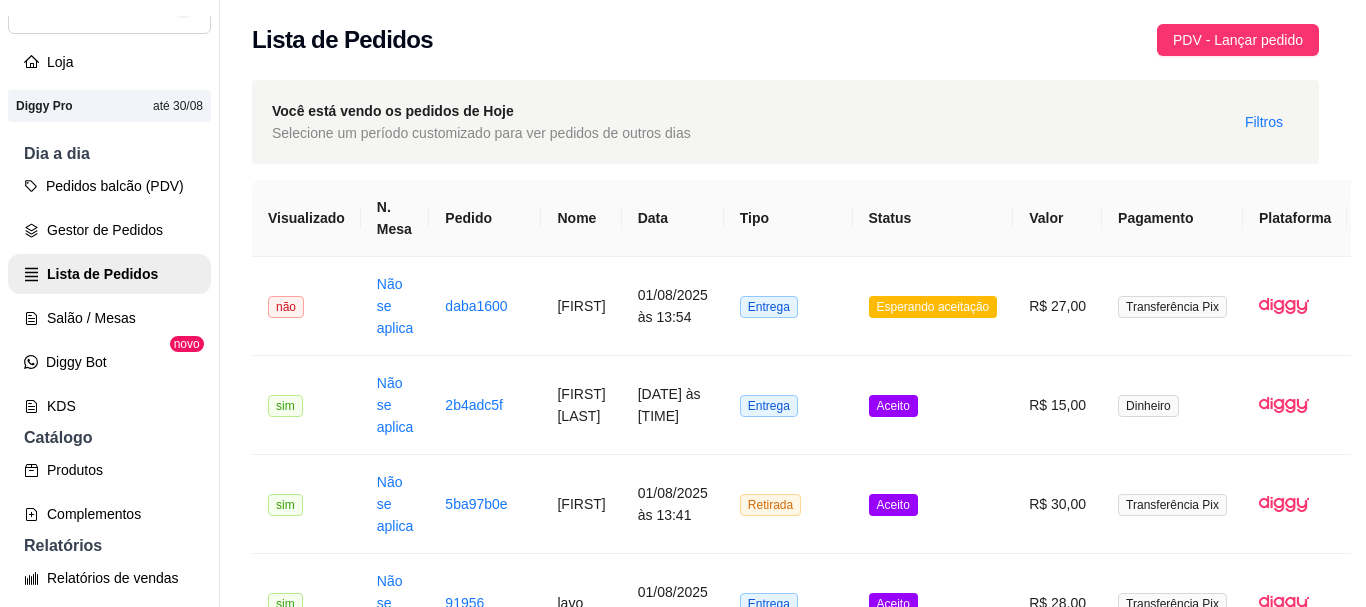 click on "Aceitar pedido" at bounding box center [886, 511] 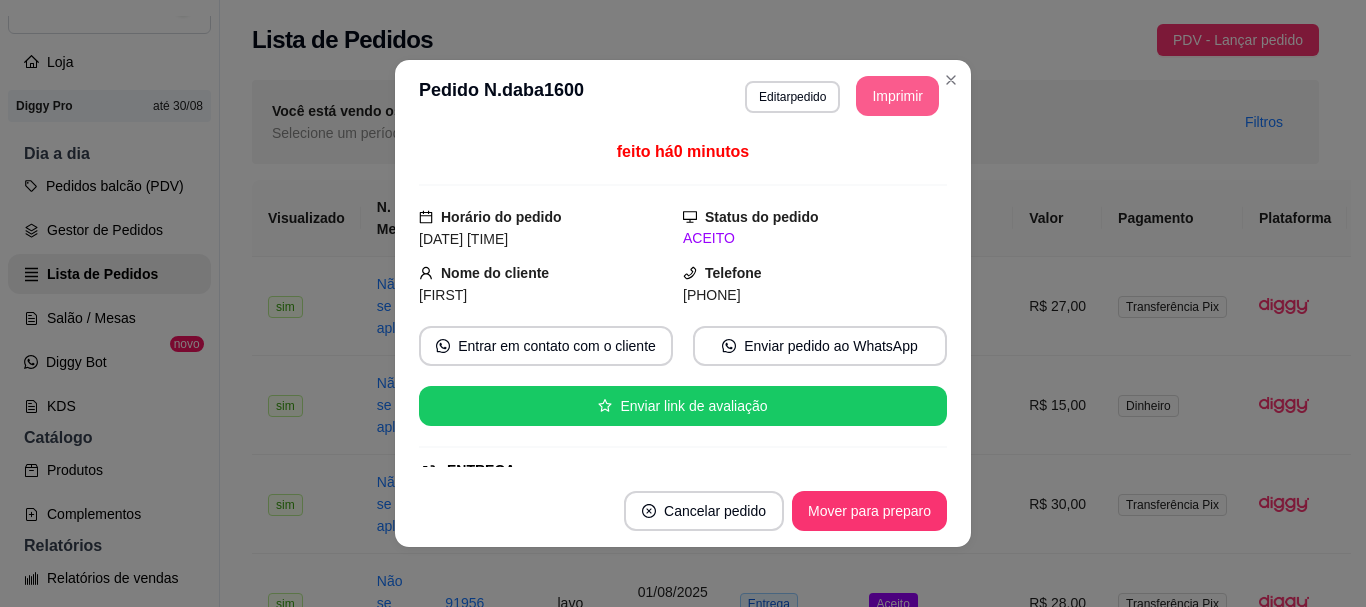 click on "Imprimir" at bounding box center (897, 96) 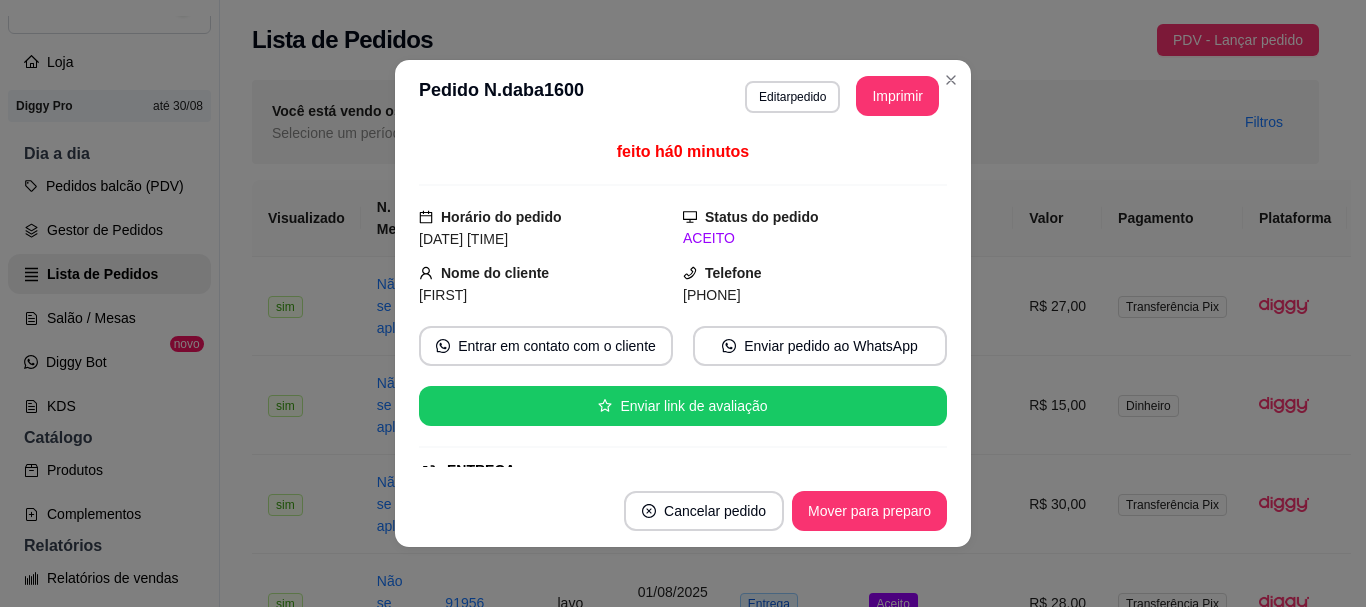 scroll, scrollTop: 0, scrollLeft: 0, axis: both 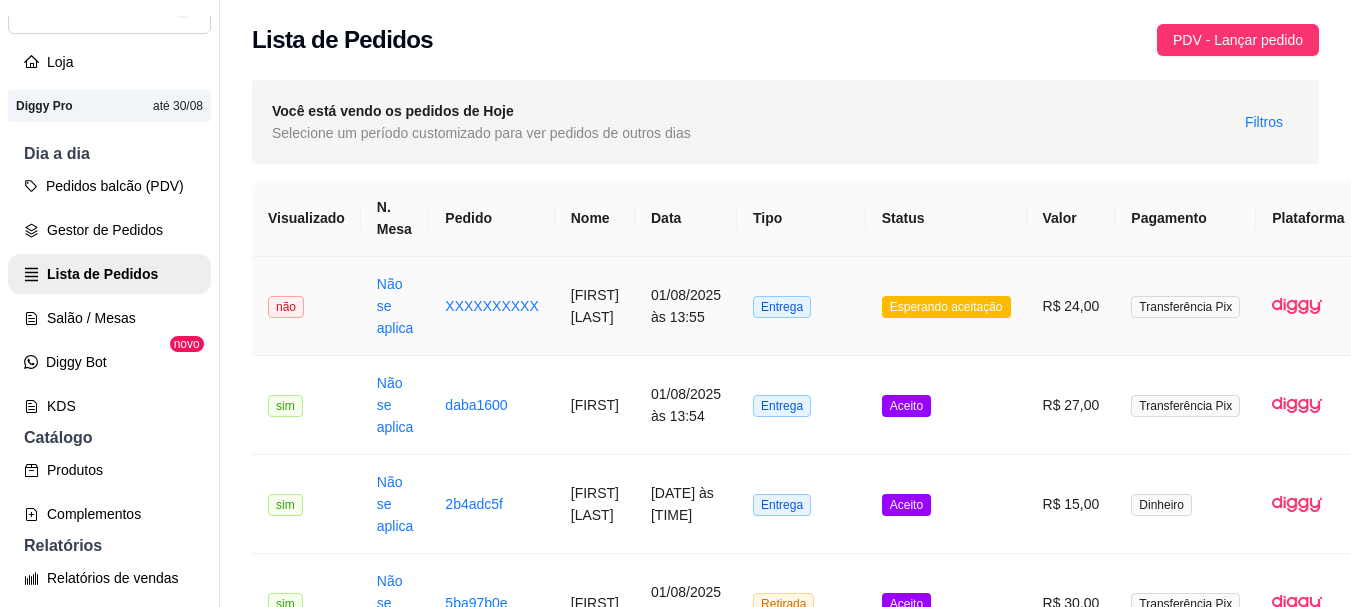 click on "Entrega" at bounding box center [801, 306] 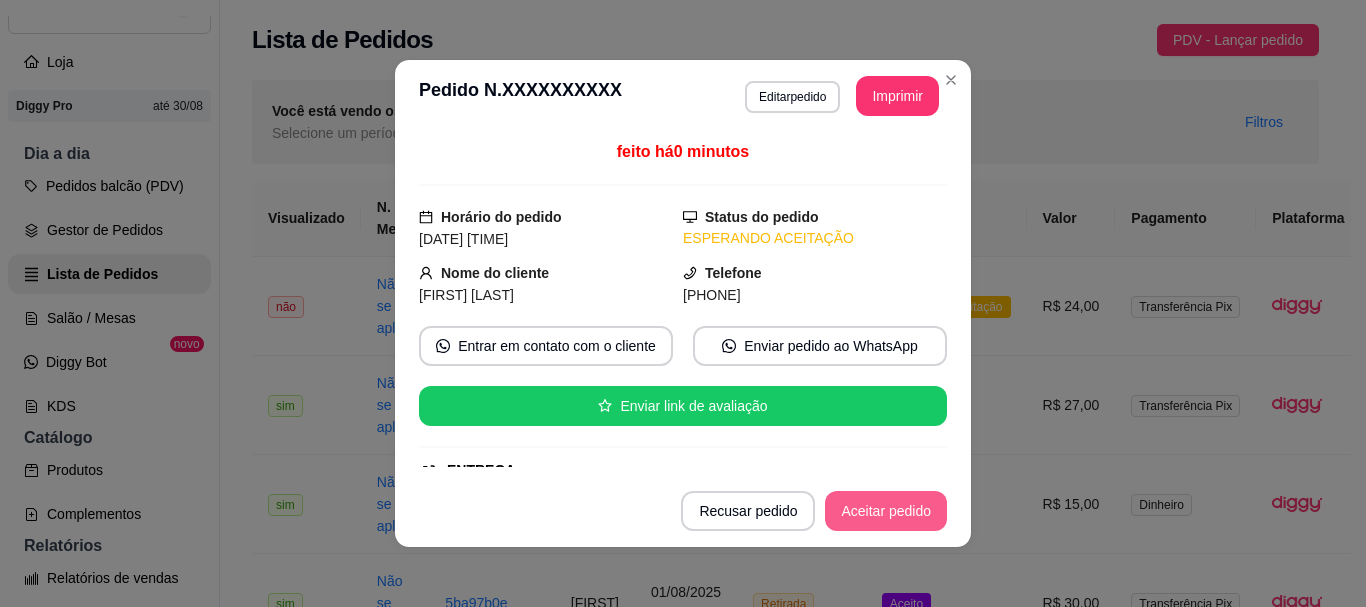 click on "Aceitar pedido" at bounding box center (886, 511) 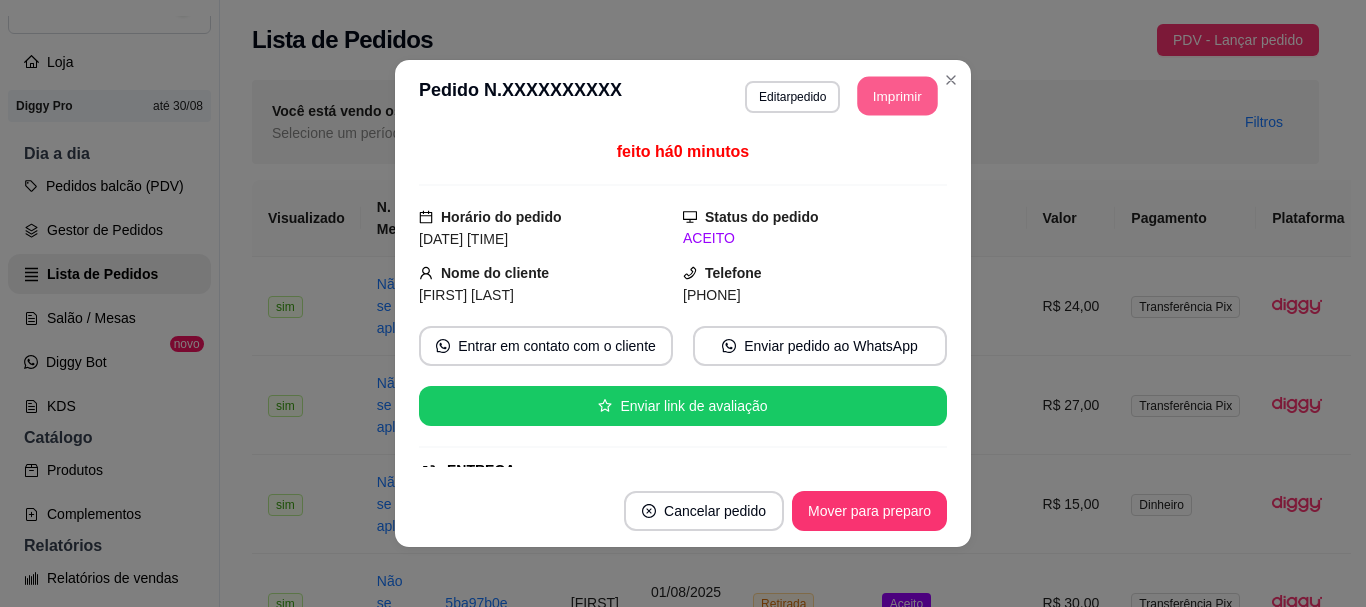click on "Imprimir" at bounding box center [898, 96] 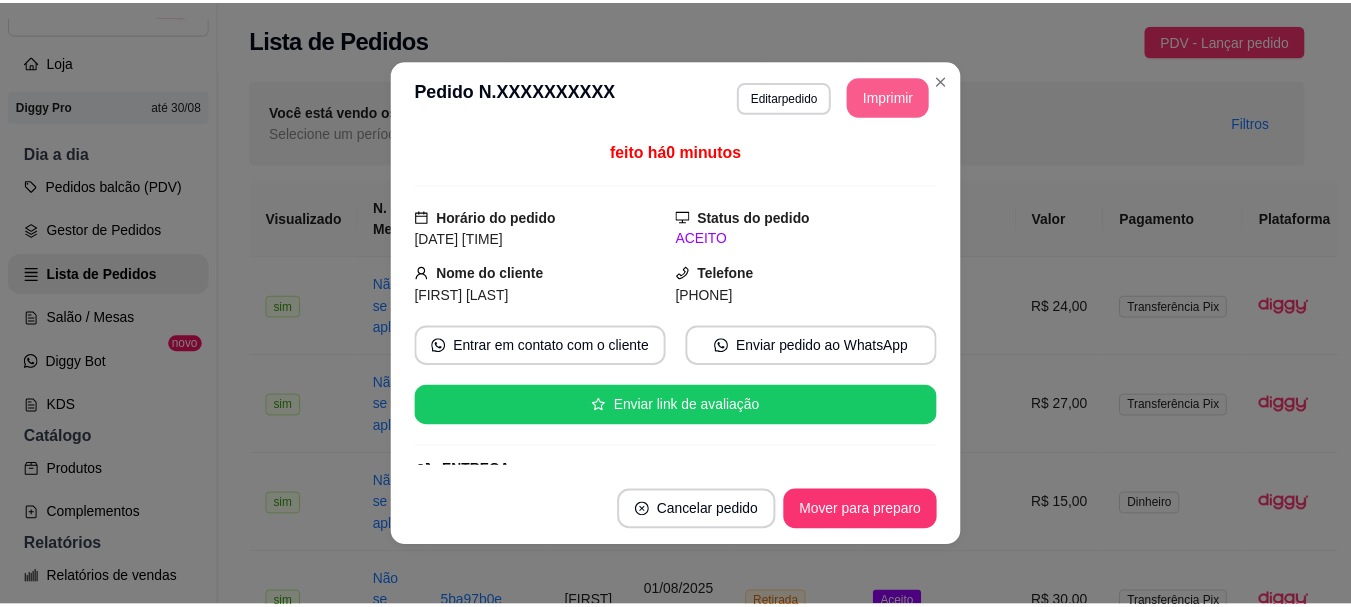 scroll, scrollTop: 0, scrollLeft: 0, axis: both 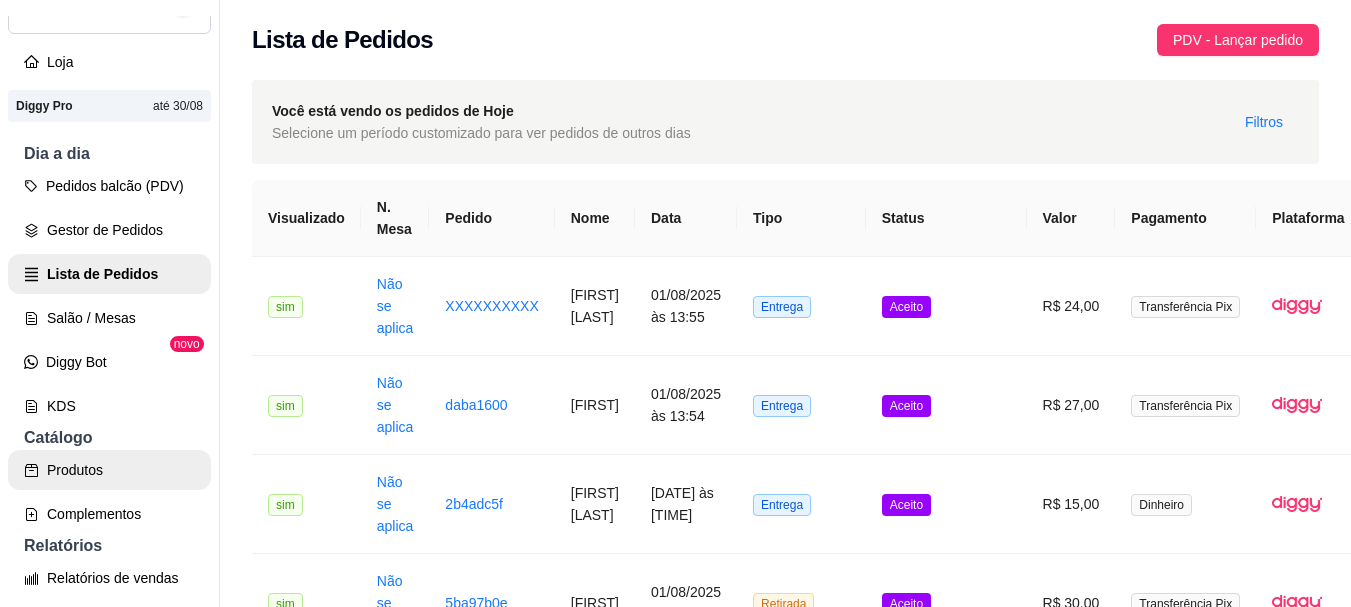 click on "Produtos" at bounding box center [109, 470] 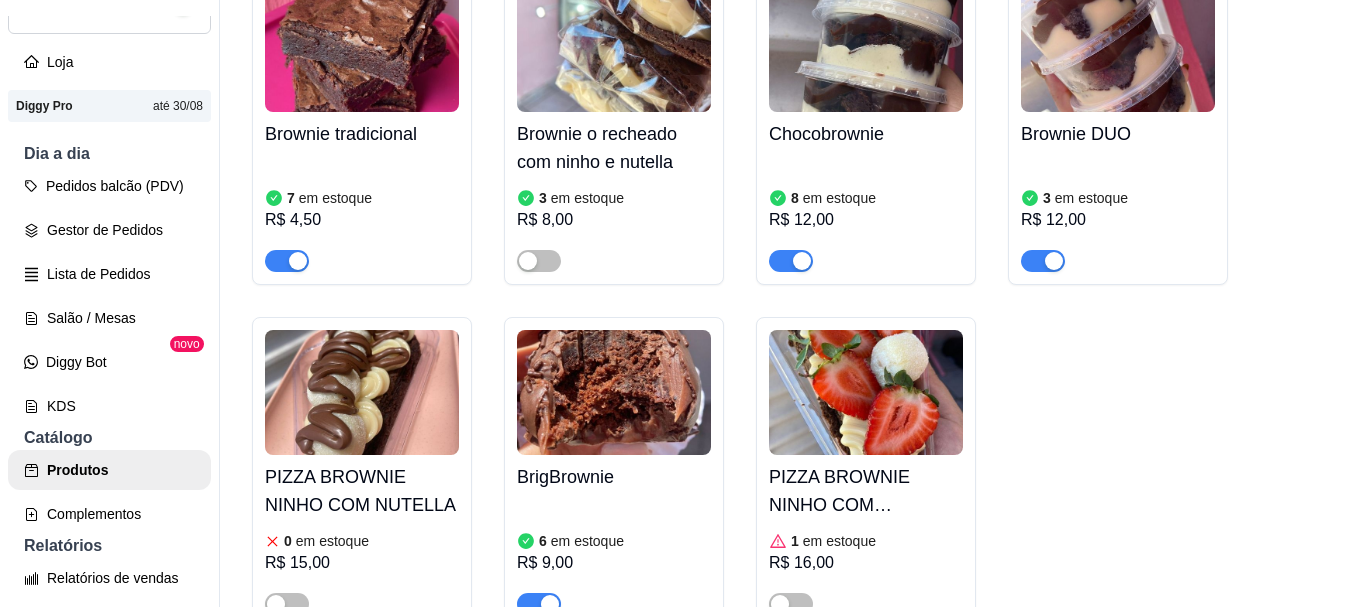 scroll, scrollTop: 1100, scrollLeft: 0, axis: vertical 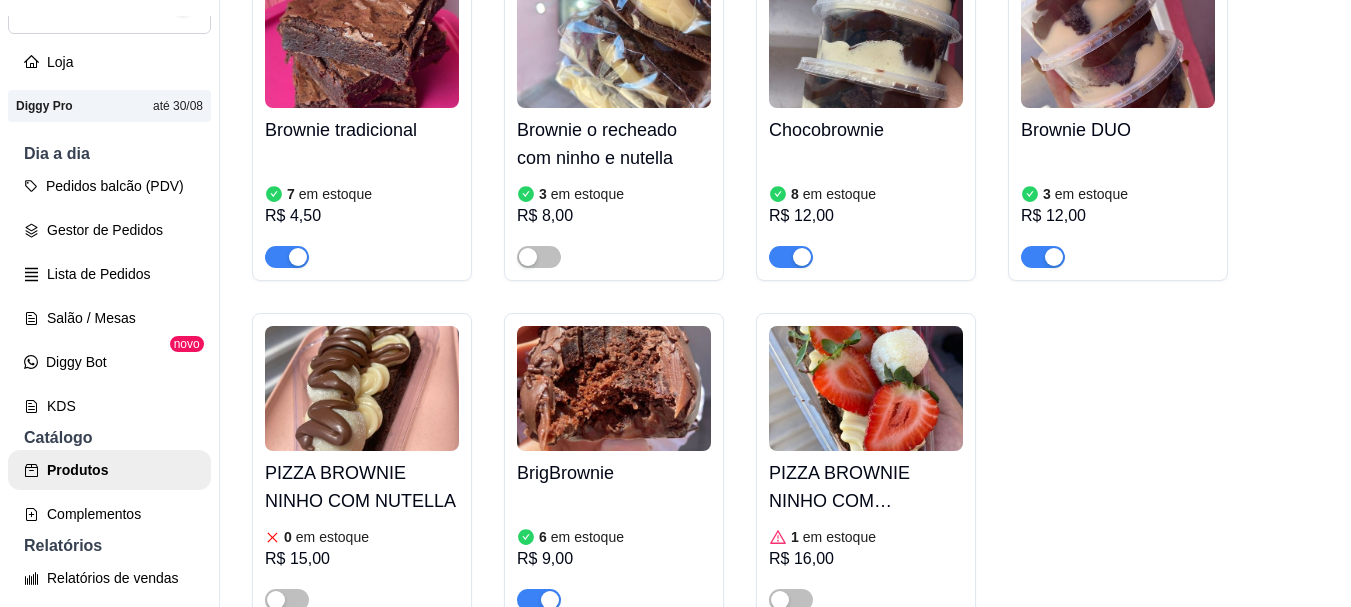 click on "3 em estoque R$ 12,00" at bounding box center (1118, 210) 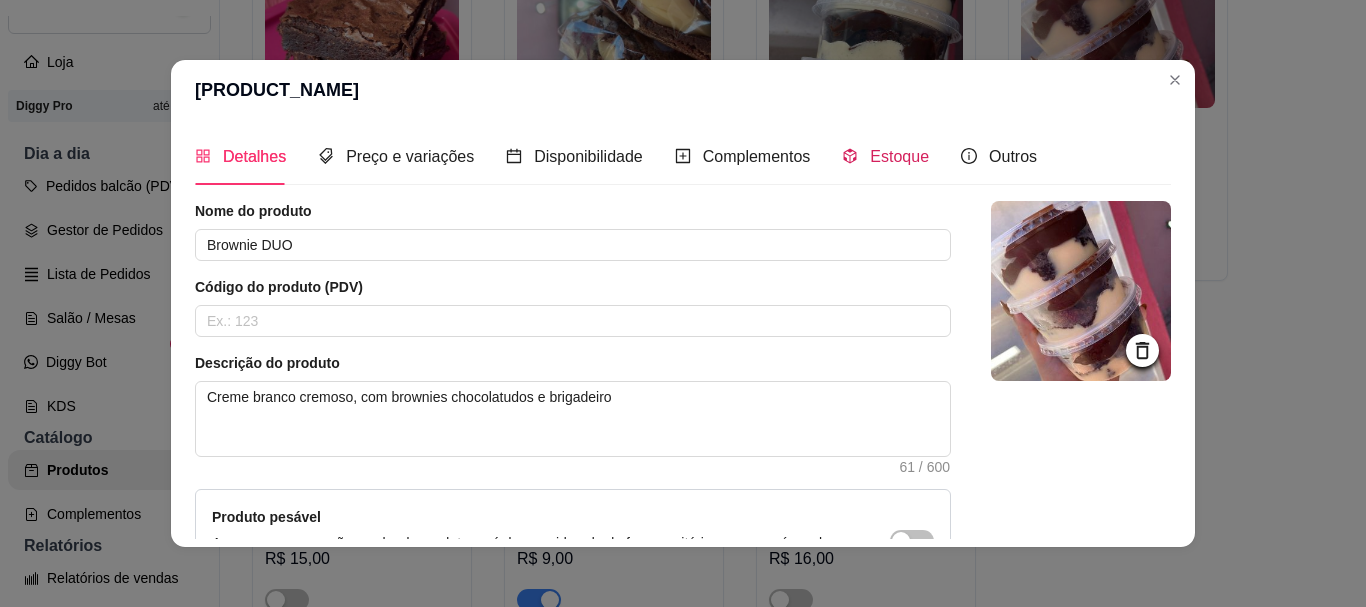 click on "Estoque" at bounding box center (885, 156) 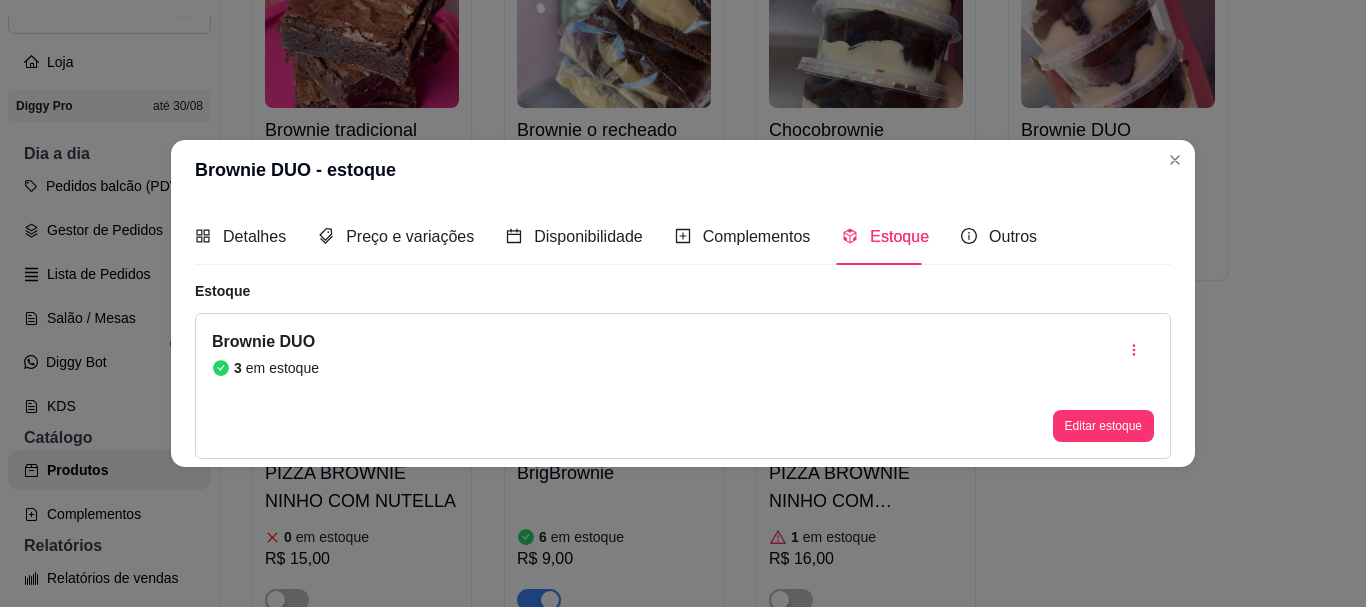 type 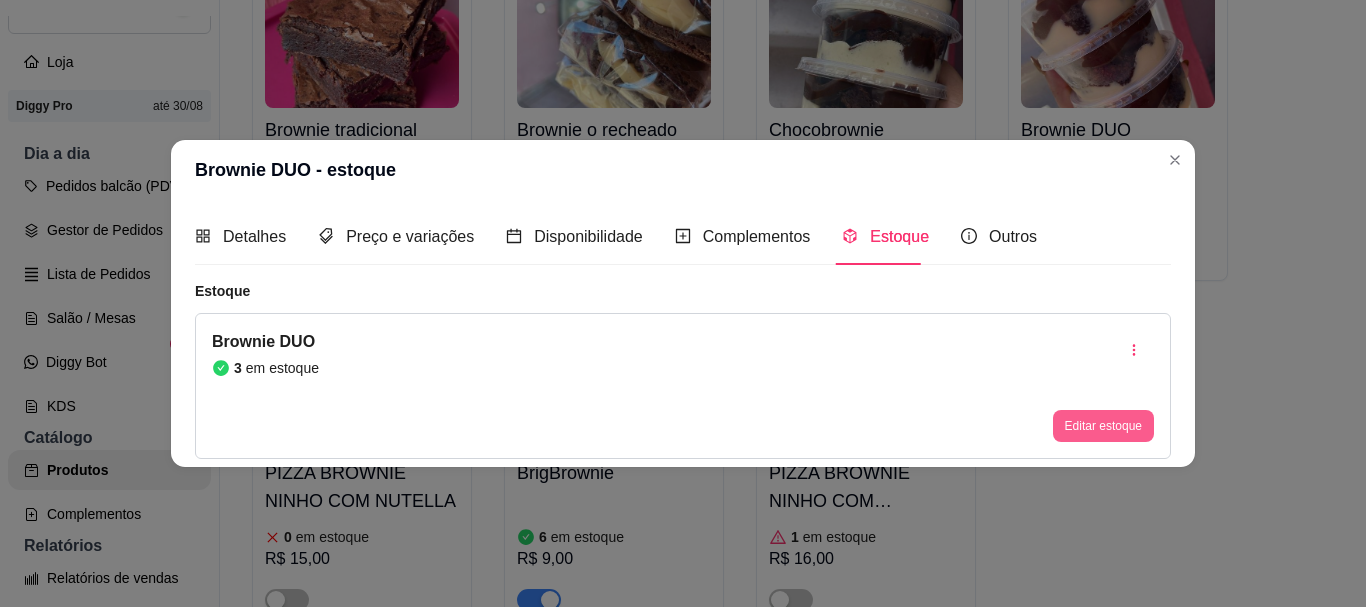 click on "Editar estoque" at bounding box center [1103, 426] 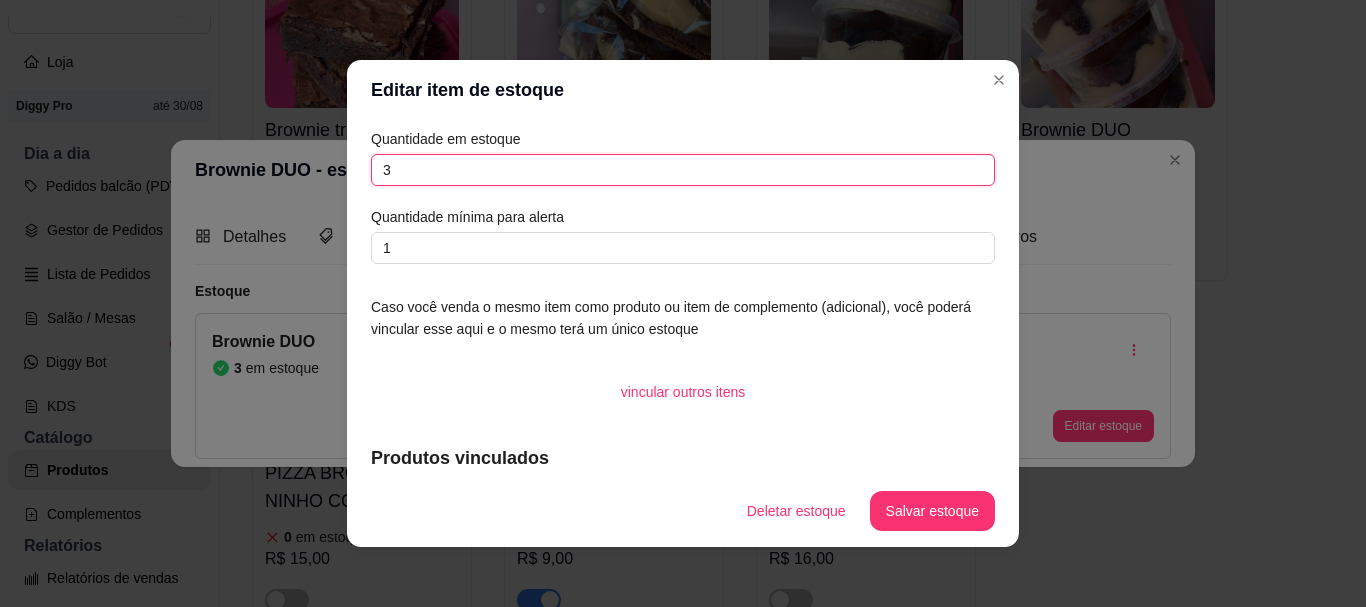 drag, startPoint x: 460, startPoint y: 167, endPoint x: 46, endPoint y: 169, distance: 414.00482 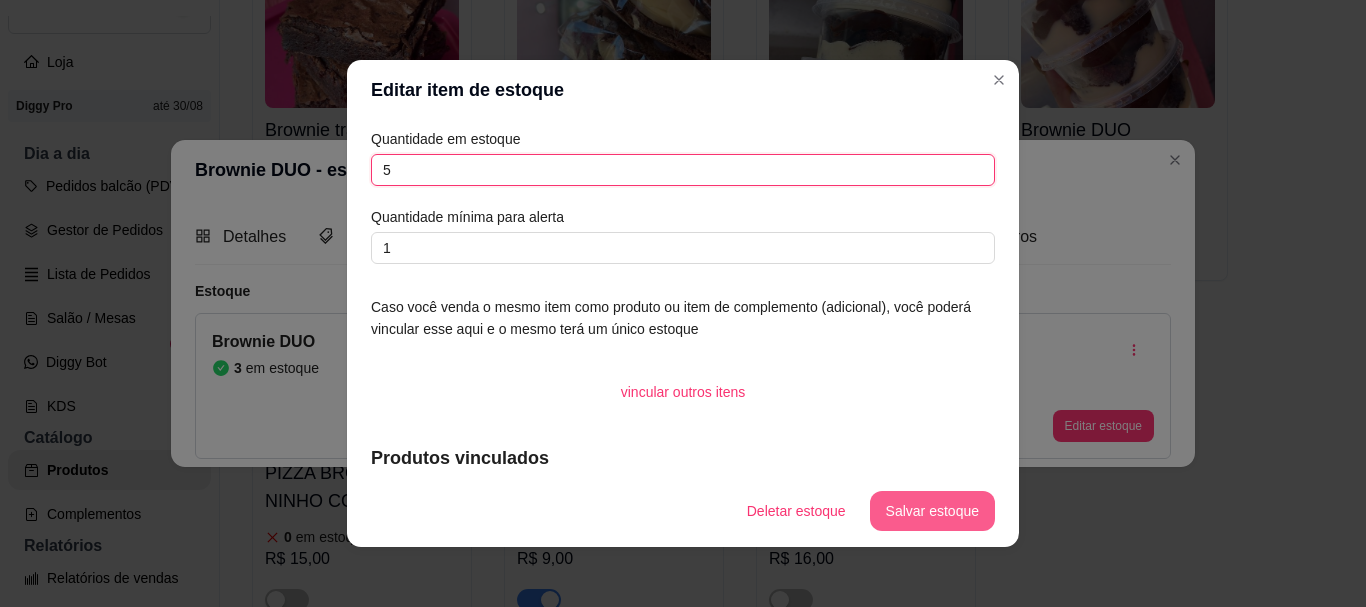 type on "5" 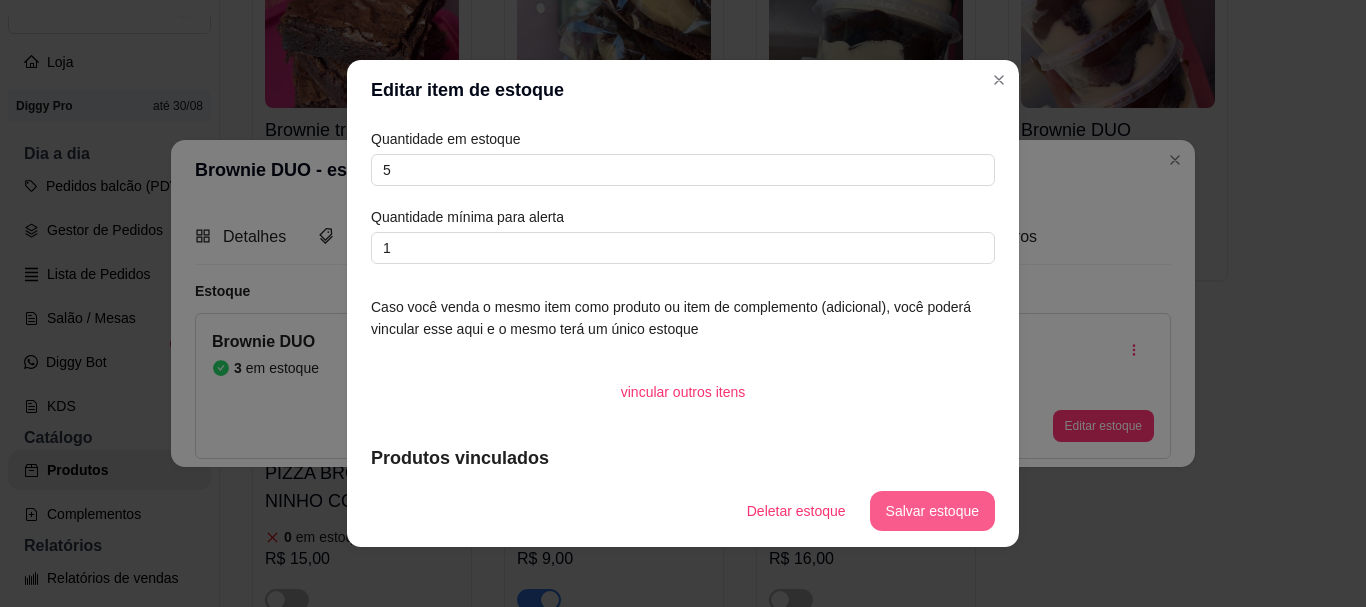 click on "Salvar estoque" at bounding box center (932, 511) 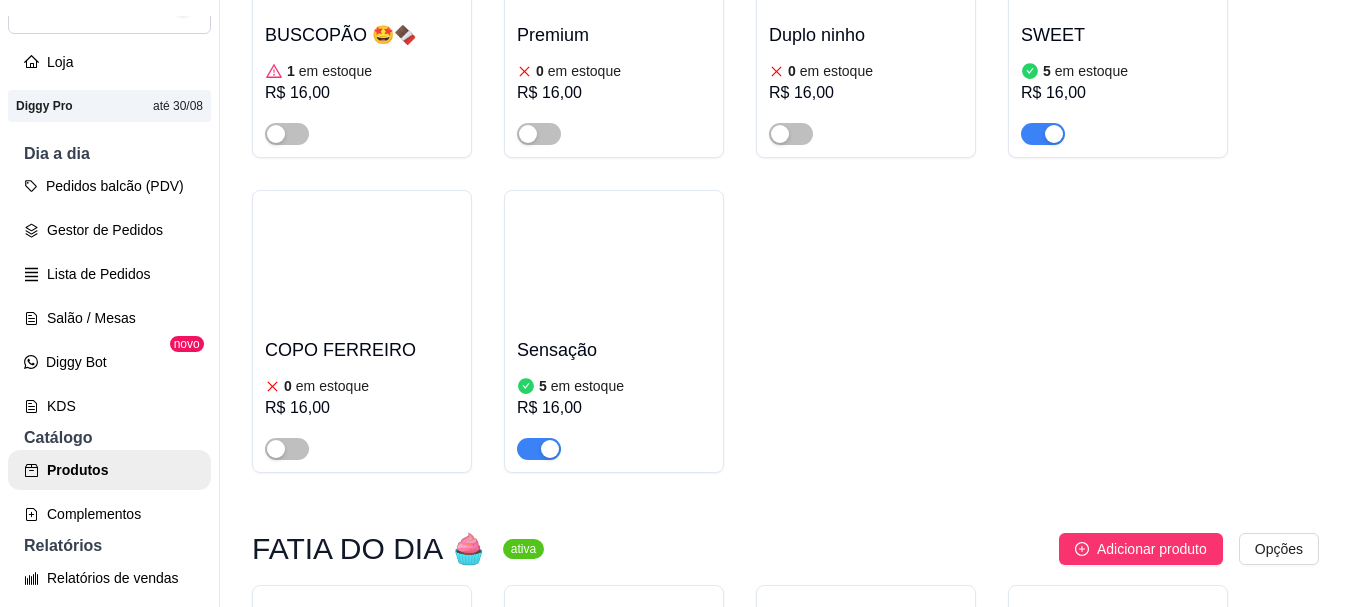 scroll, scrollTop: 2700, scrollLeft: 0, axis: vertical 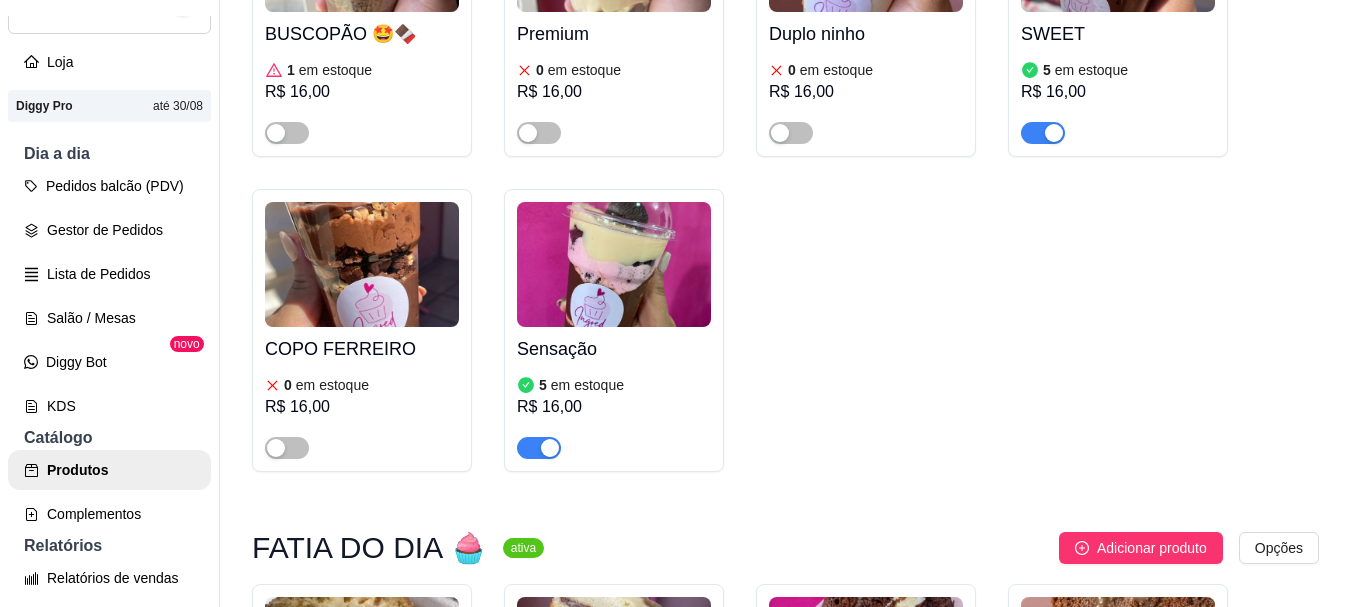 click on "5 em estoque" at bounding box center [614, 385] 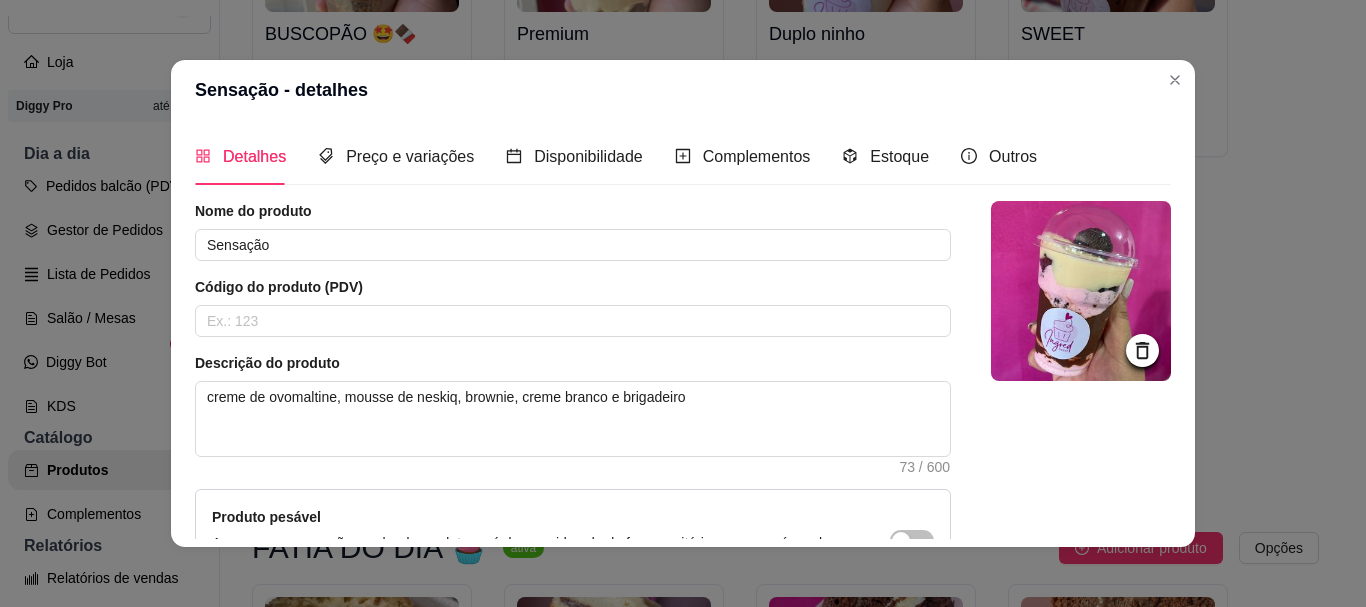 click on "Estoque" at bounding box center [885, 156] 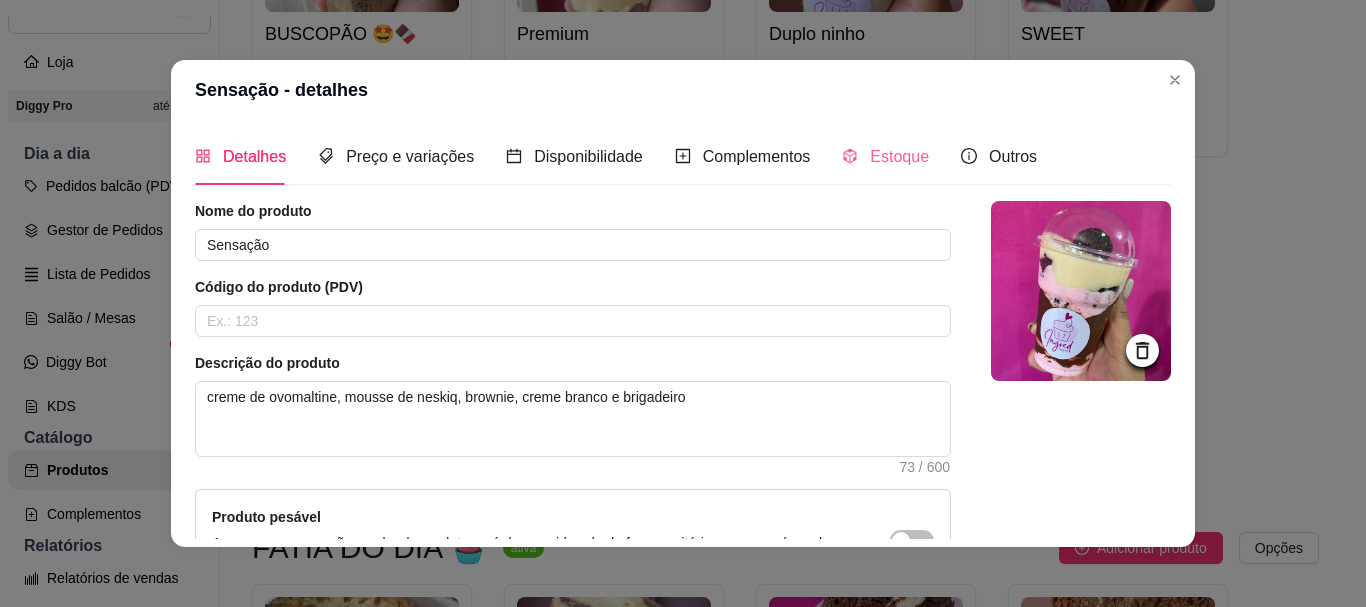 type 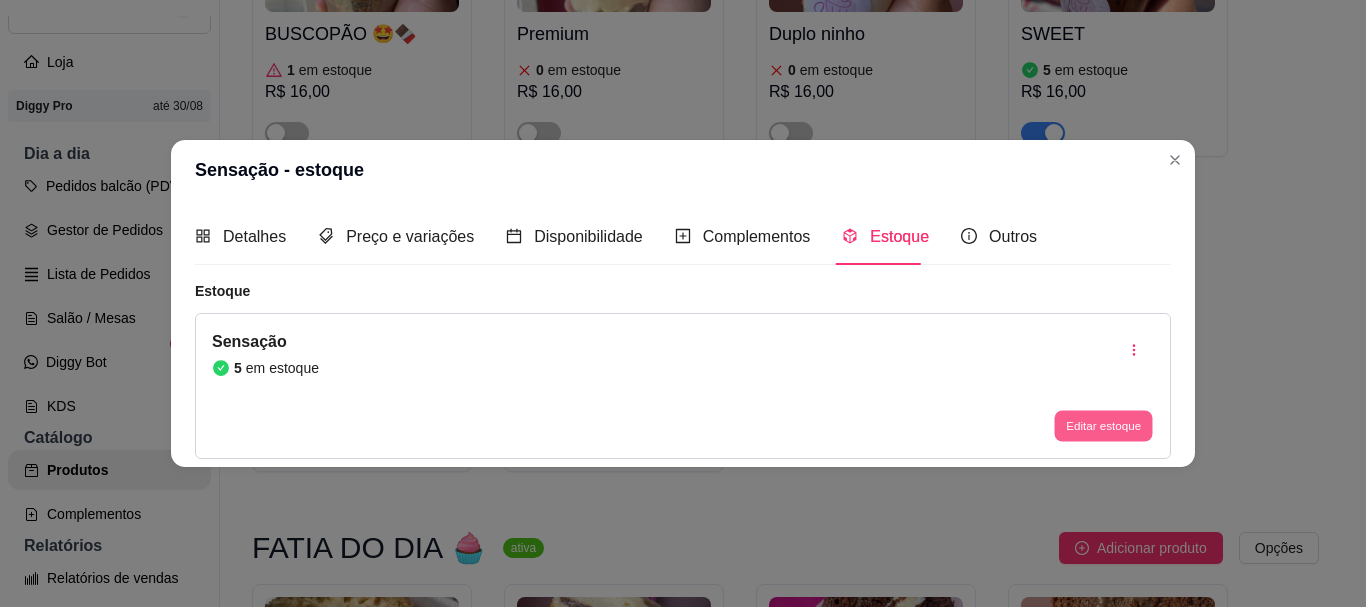 click on "Editar estoque" at bounding box center (1103, 426) 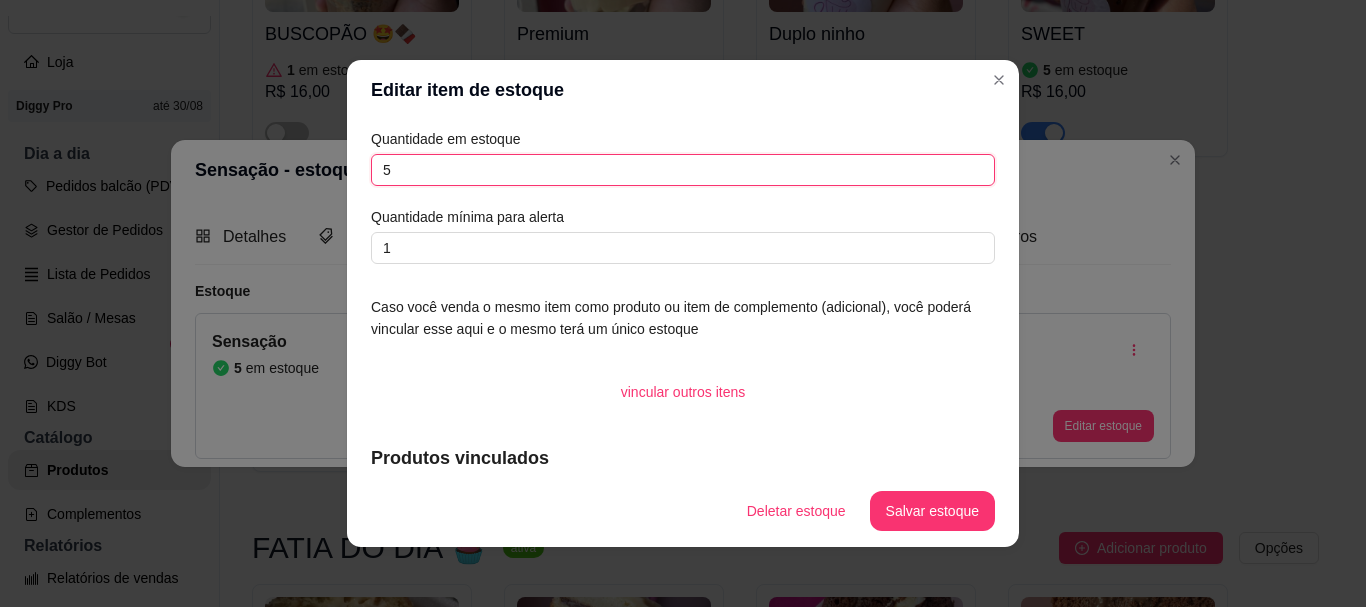 click on "Editar item de estoque Quantidade   em estoque 5 Quantidade   mínima para alerta 1 Caso você venda o mesmo item como produto ou item de complemento (adicional), você poderá vincular esse aqui e o mesmo terá um único estoque vincular outros itens Produtos vinculados Sensação Deletar estoque Salvar estoque" at bounding box center (683, 303) 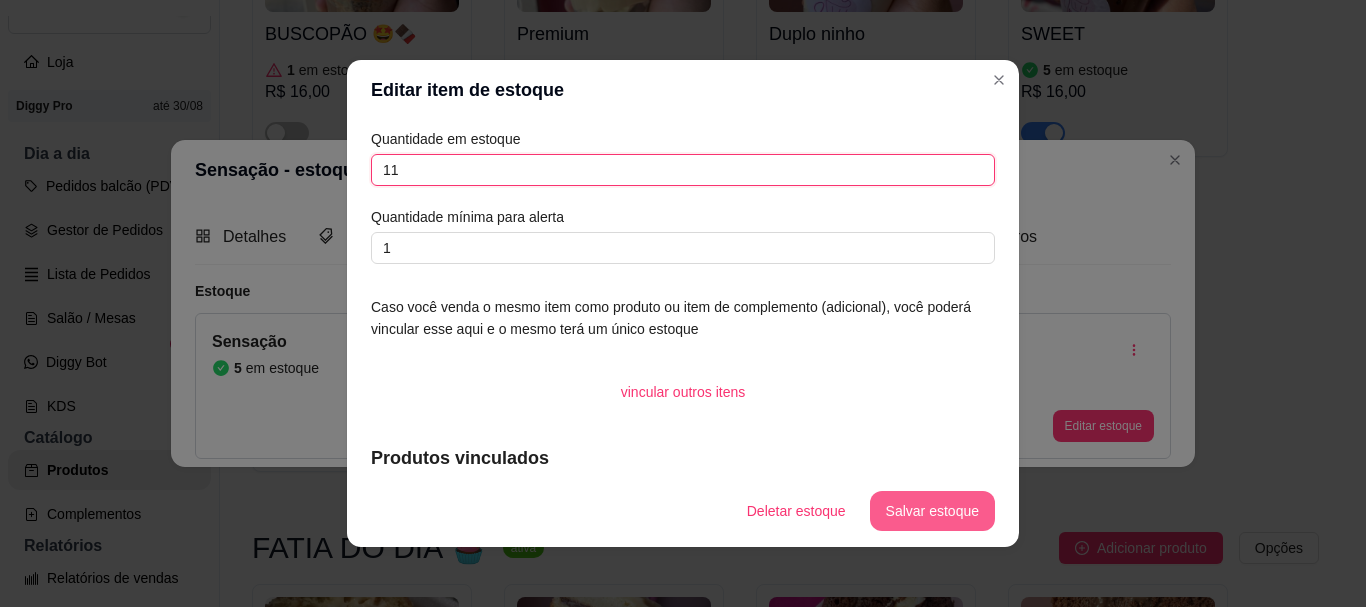 type on "11" 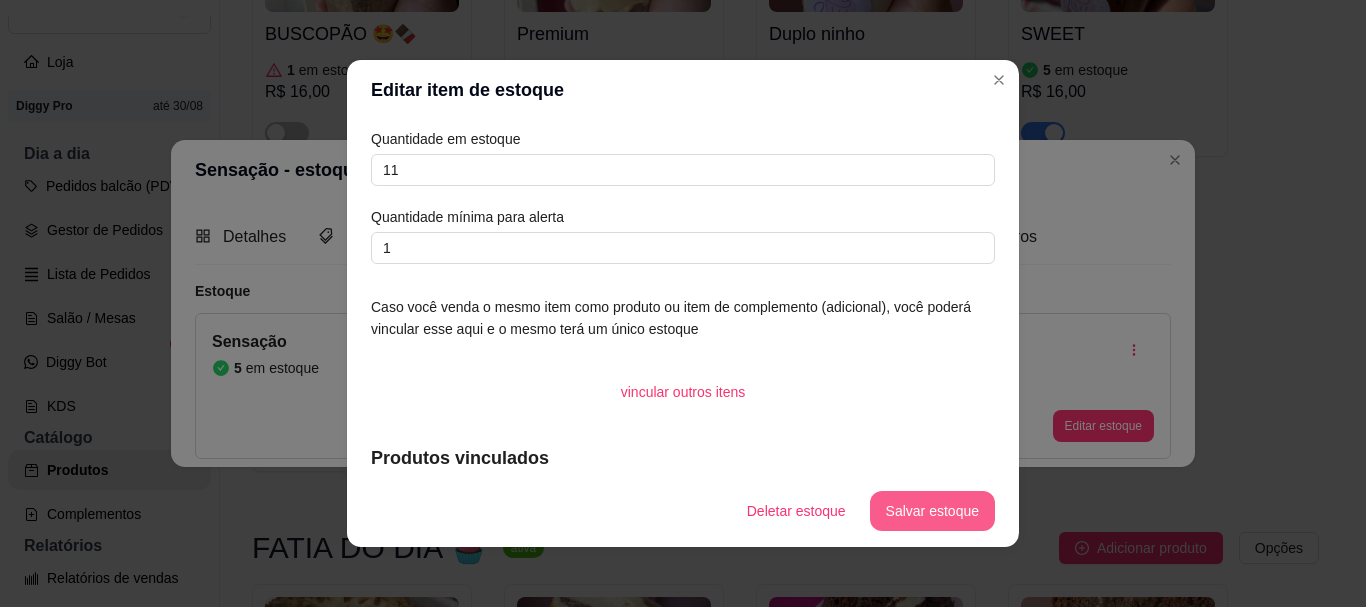 click on "Salvar estoque" at bounding box center (932, 511) 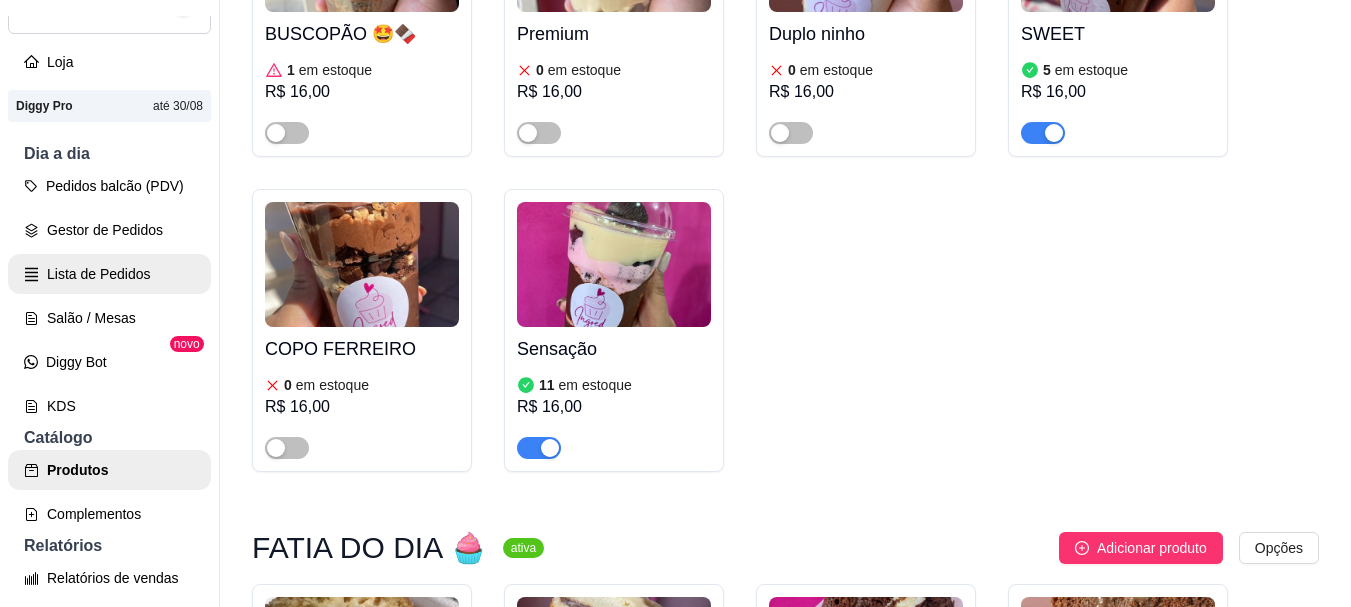 click on "Lista de Pedidos" at bounding box center [109, 274] 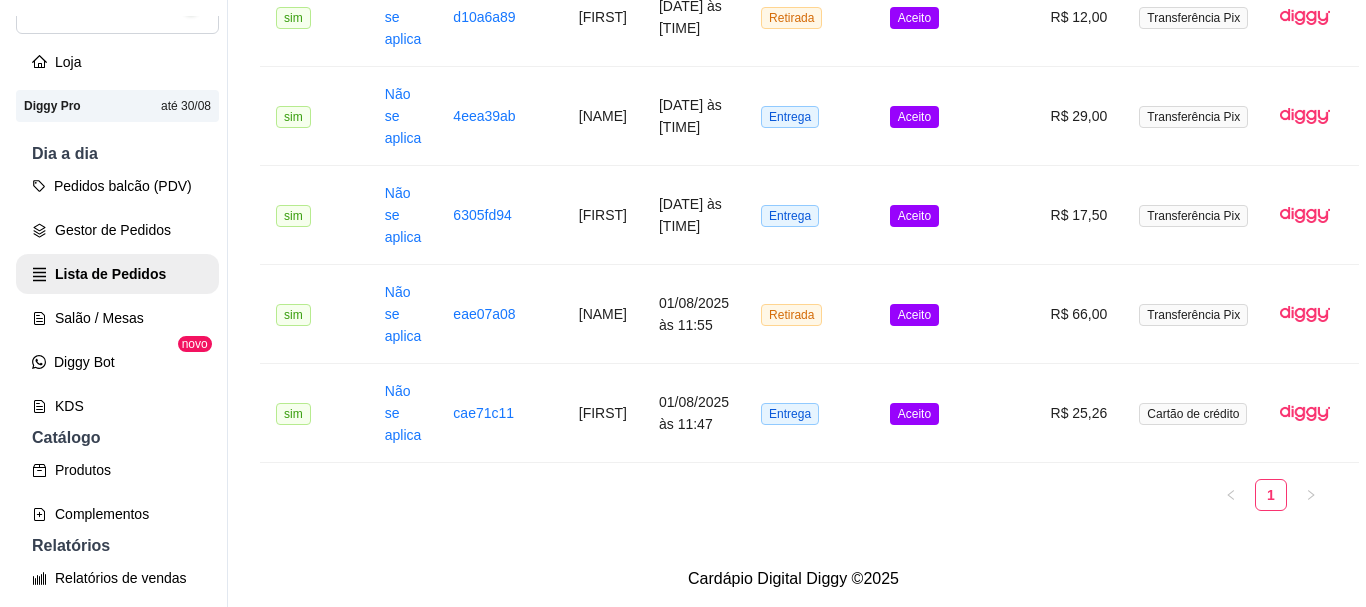 scroll, scrollTop: 0, scrollLeft: 0, axis: both 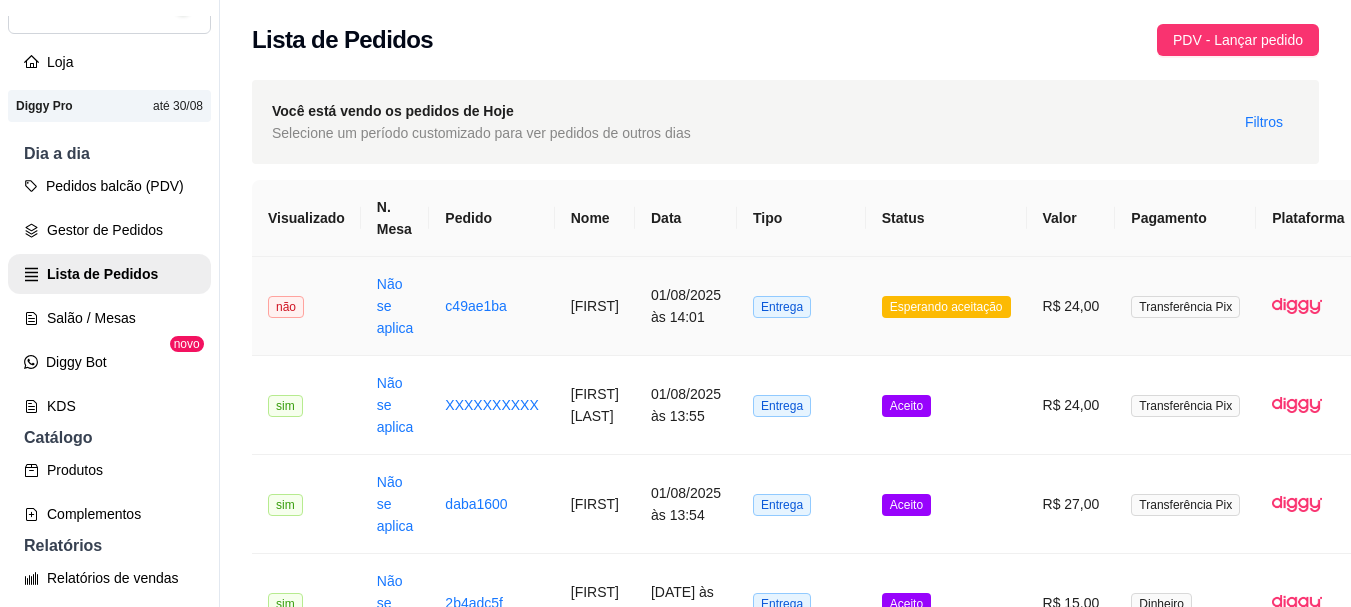 click on "[FIRST]" at bounding box center (595, 306) 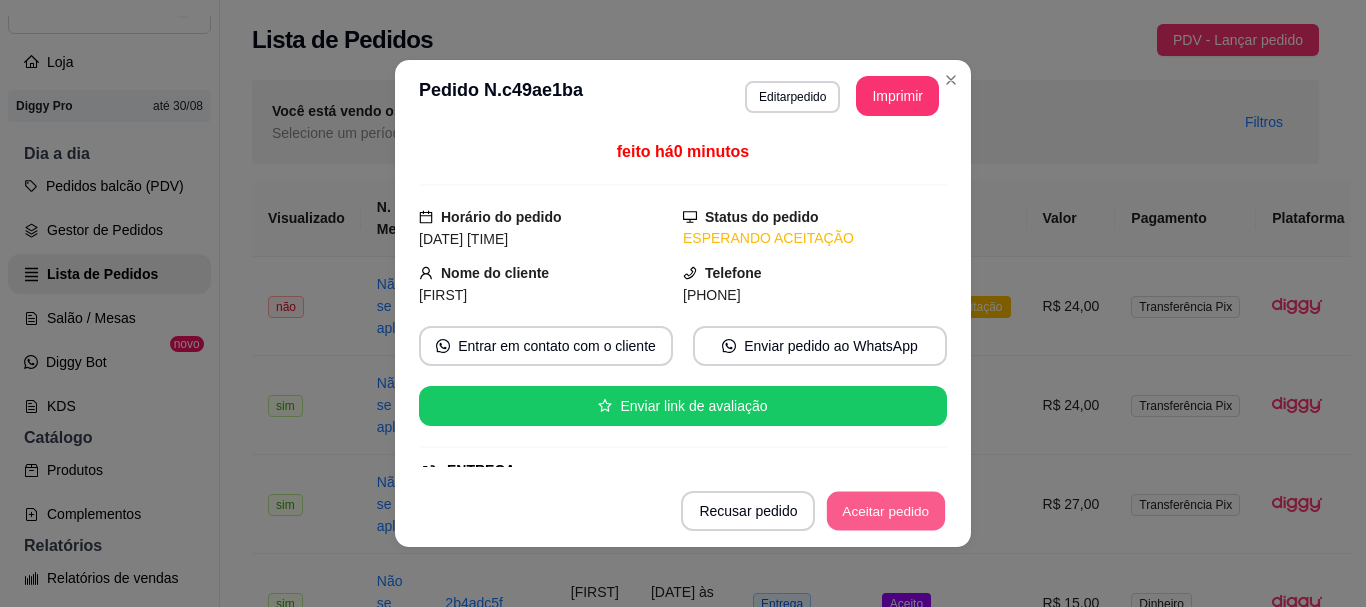 click on "Aceitar pedido" at bounding box center [886, 511] 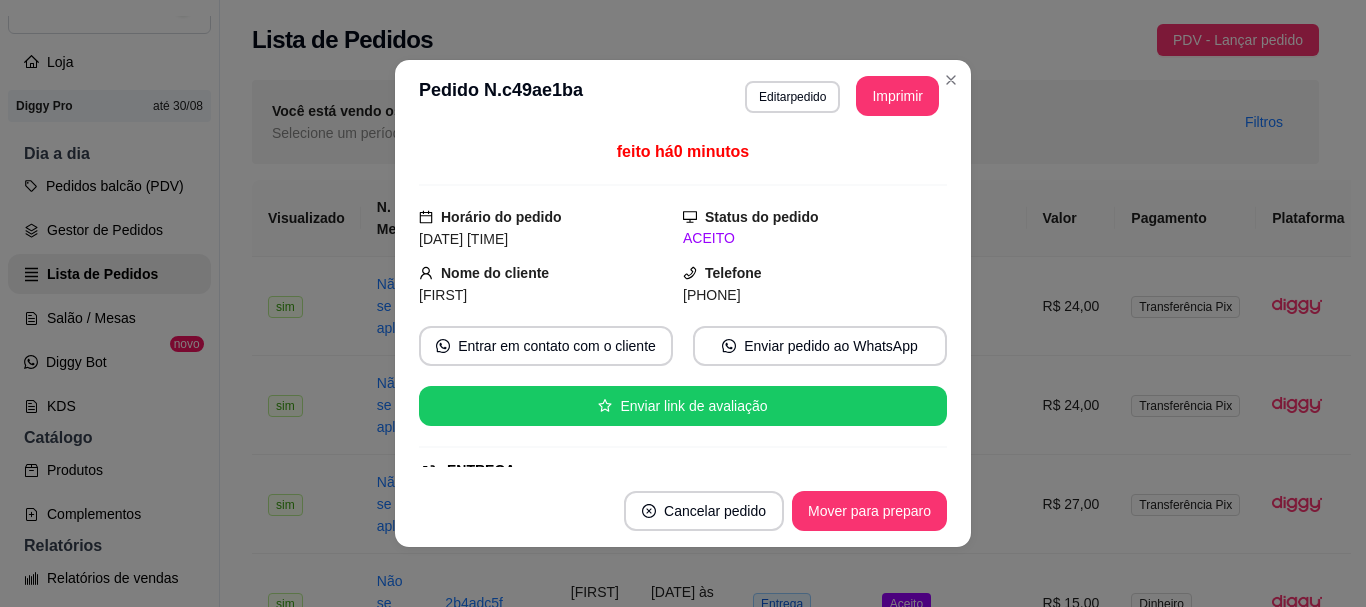 click on "Imprimir" at bounding box center (897, 96) 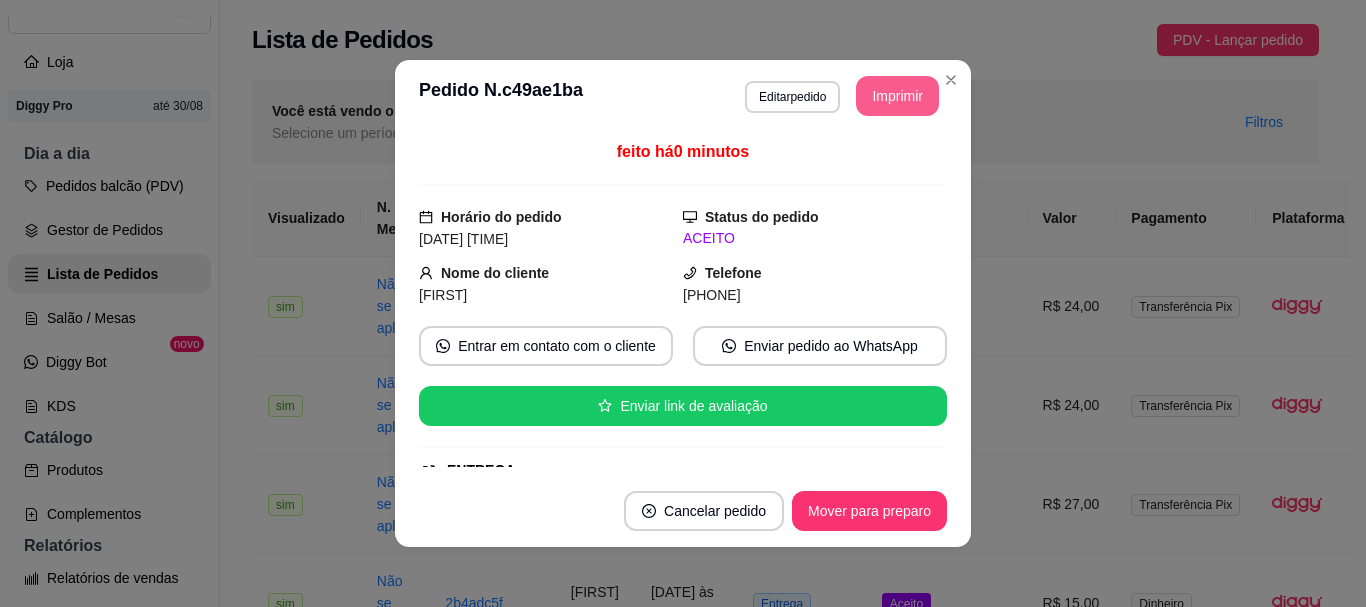 scroll, scrollTop: 0, scrollLeft: 0, axis: both 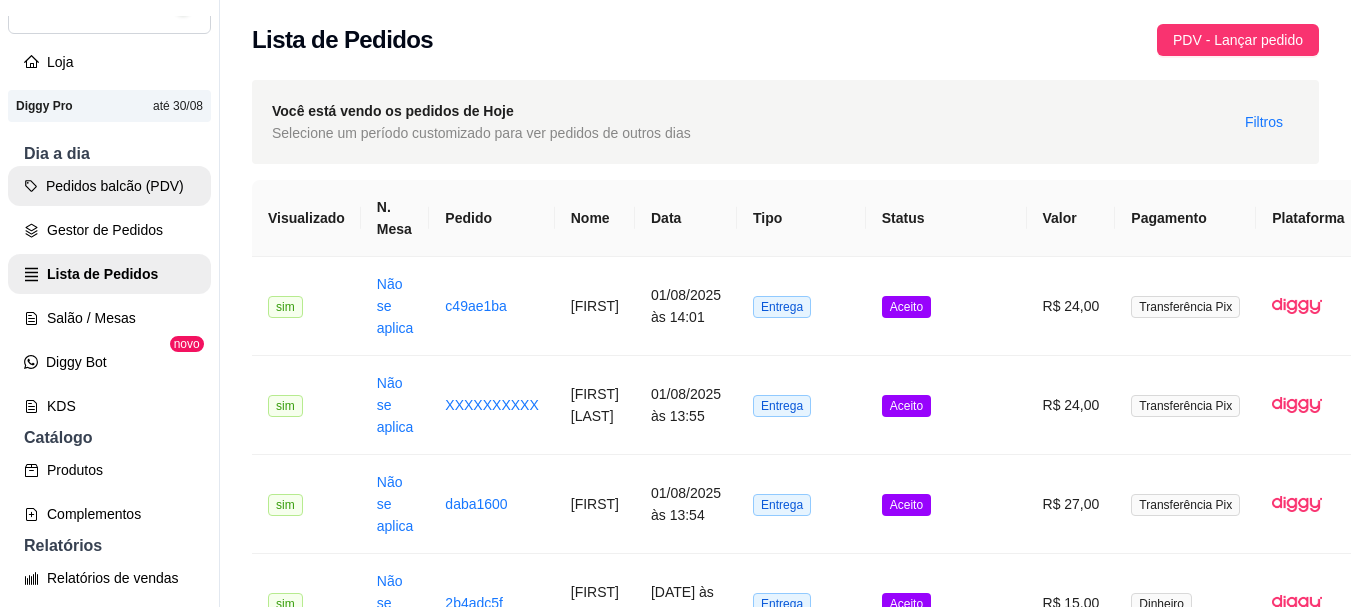 click on "Pedidos balcão (PDV)" at bounding box center [109, 186] 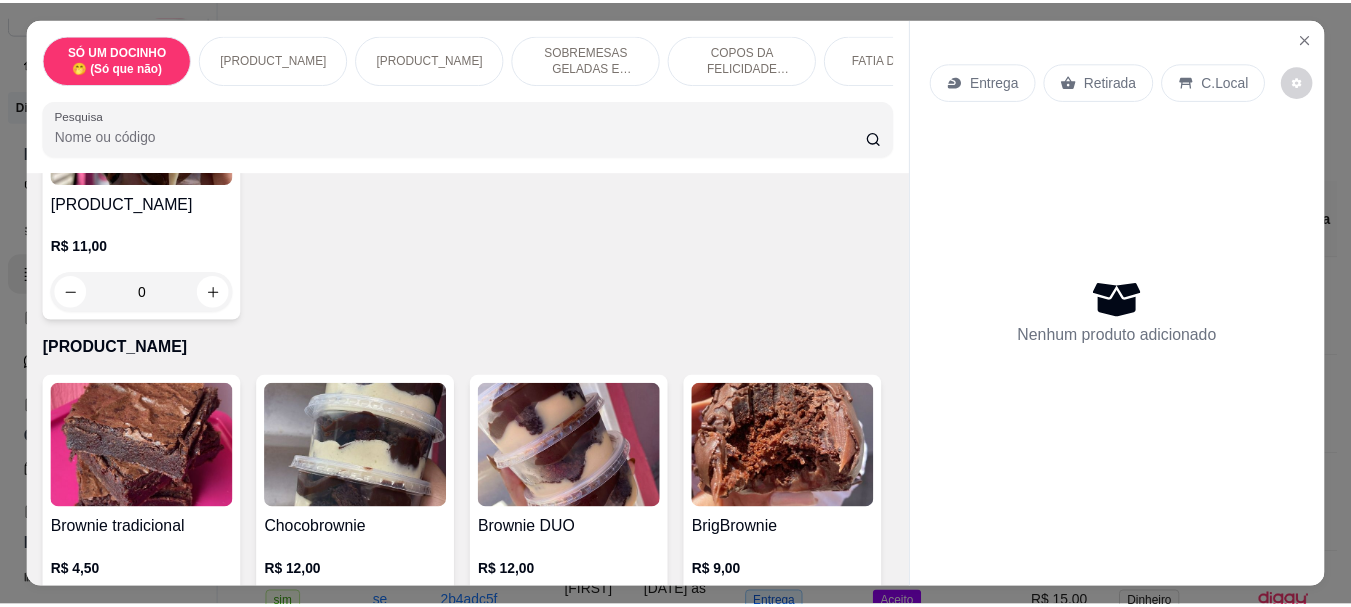 scroll, scrollTop: 800, scrollLeft: 0, axis: vertical 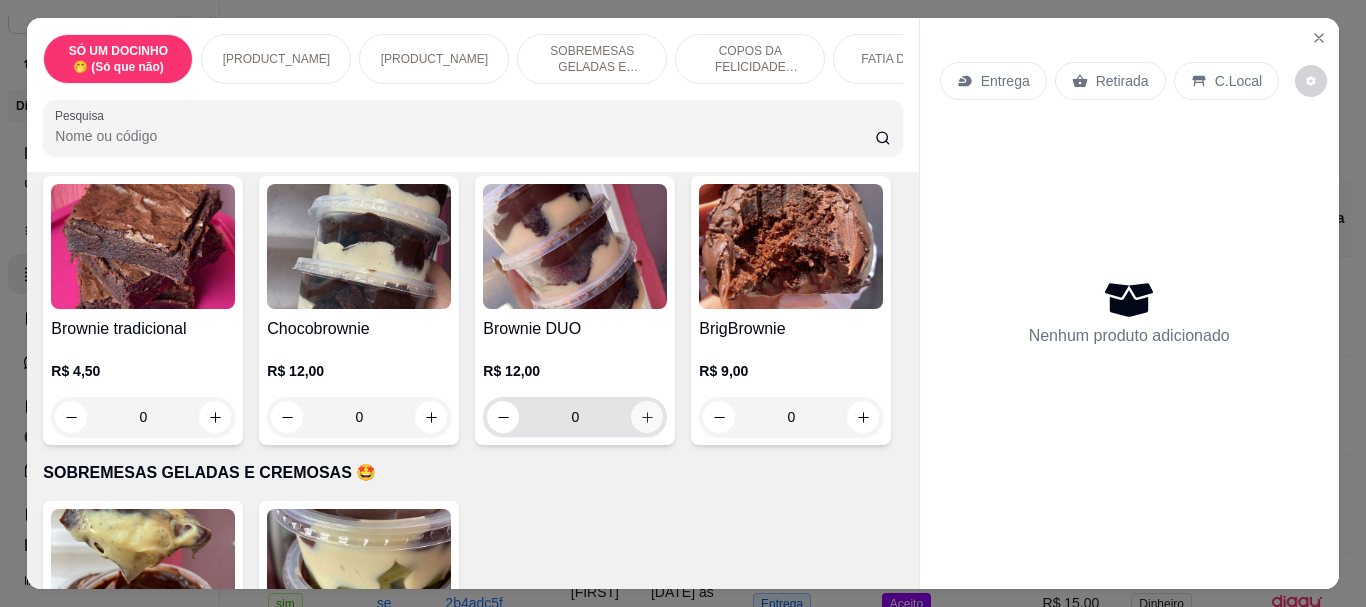 click 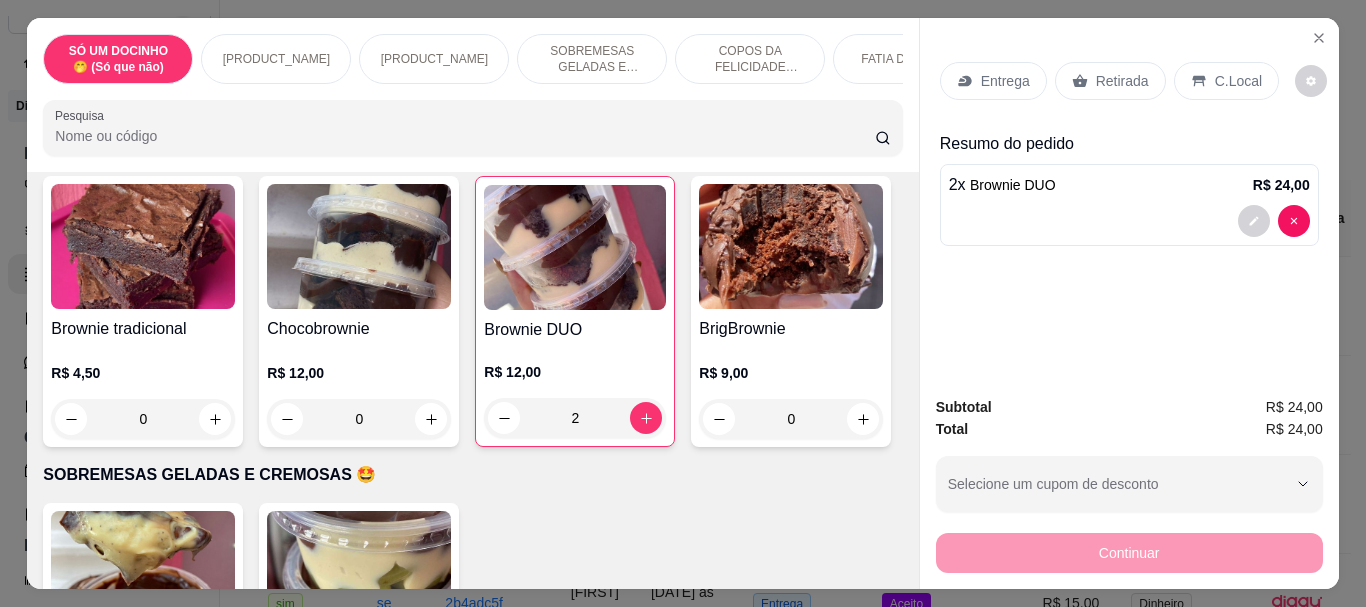 click on "C.Local" at bounding box center (1238, 81) 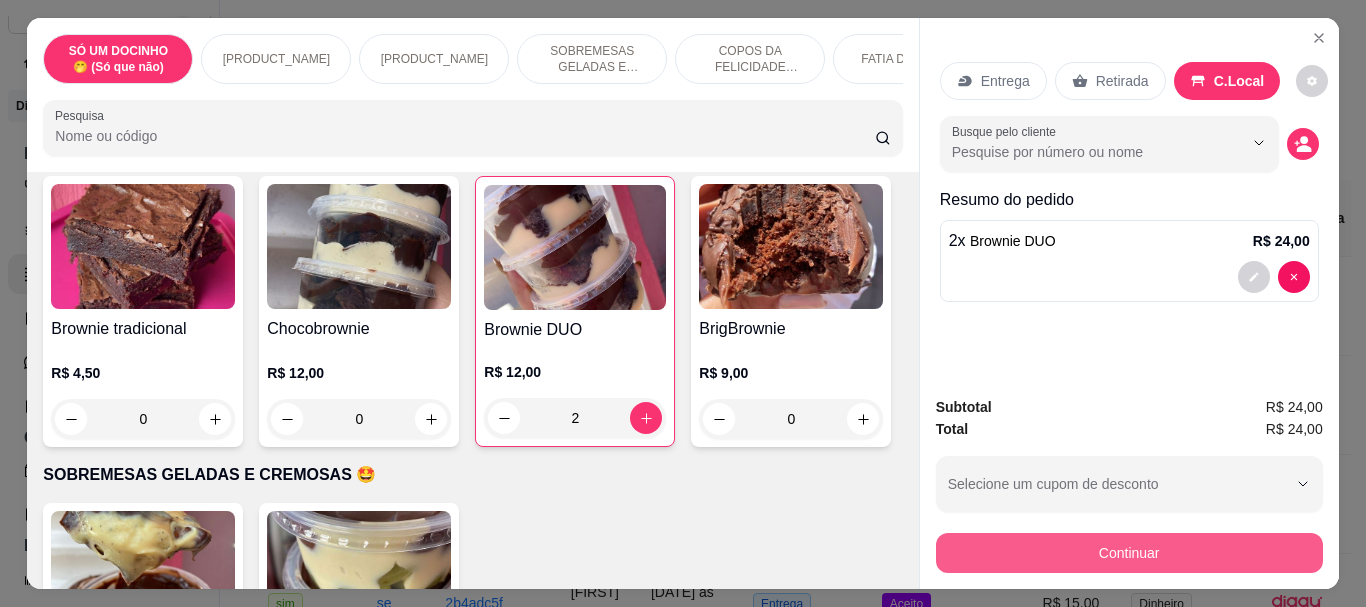 click on "Continuar" at bounding box center (1129, 553) 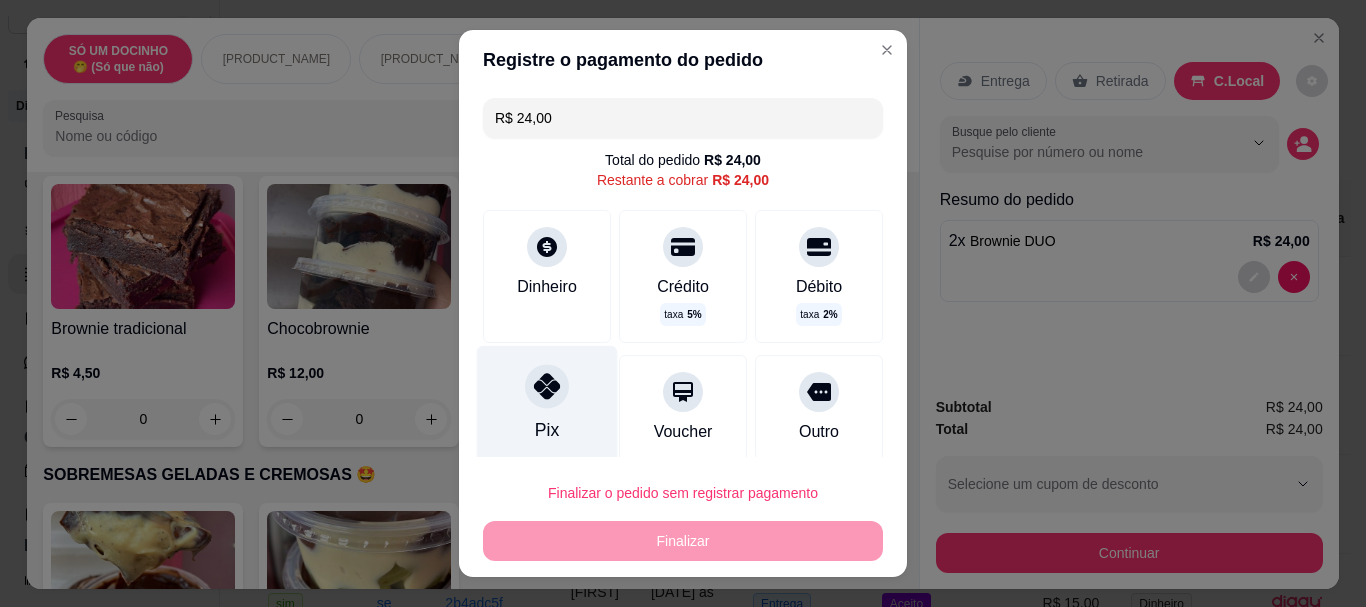 click 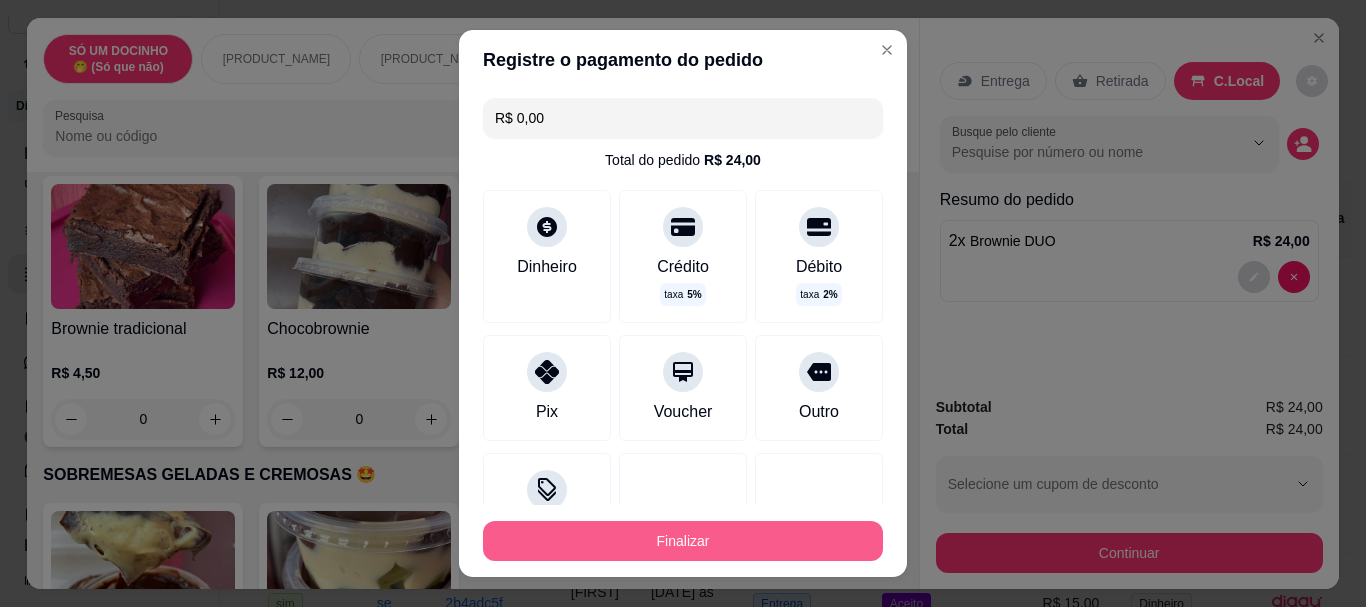 click on "Finalizar" at bounding box center [683, 541] 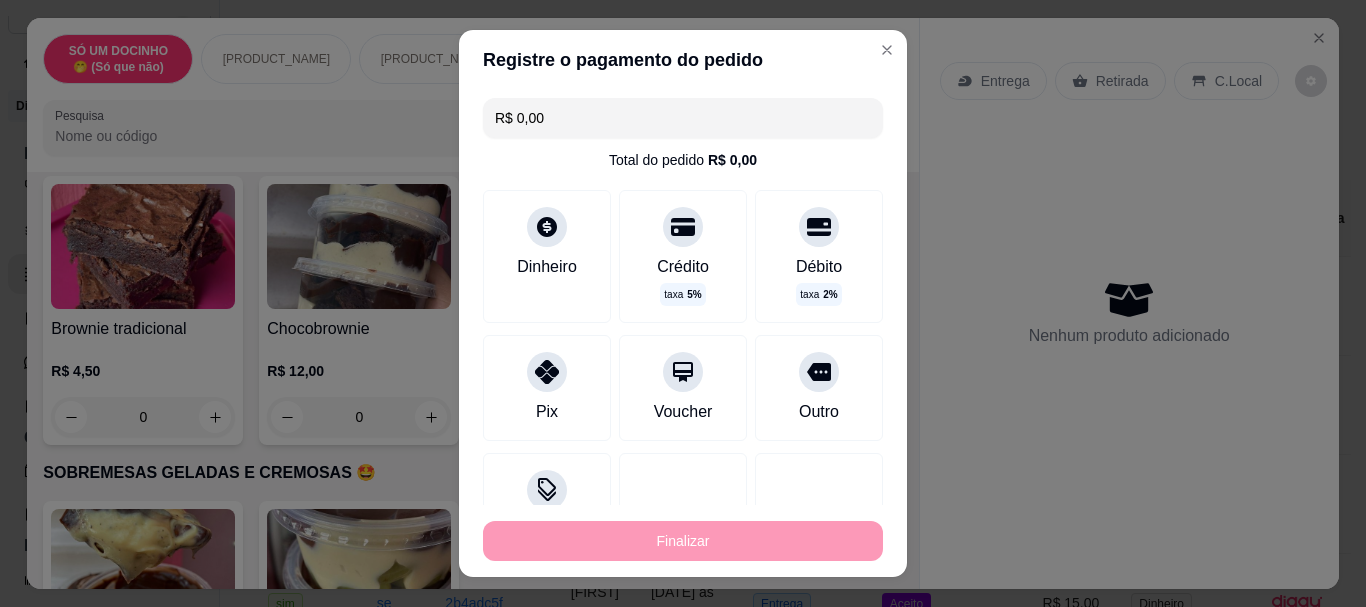 type on "0" 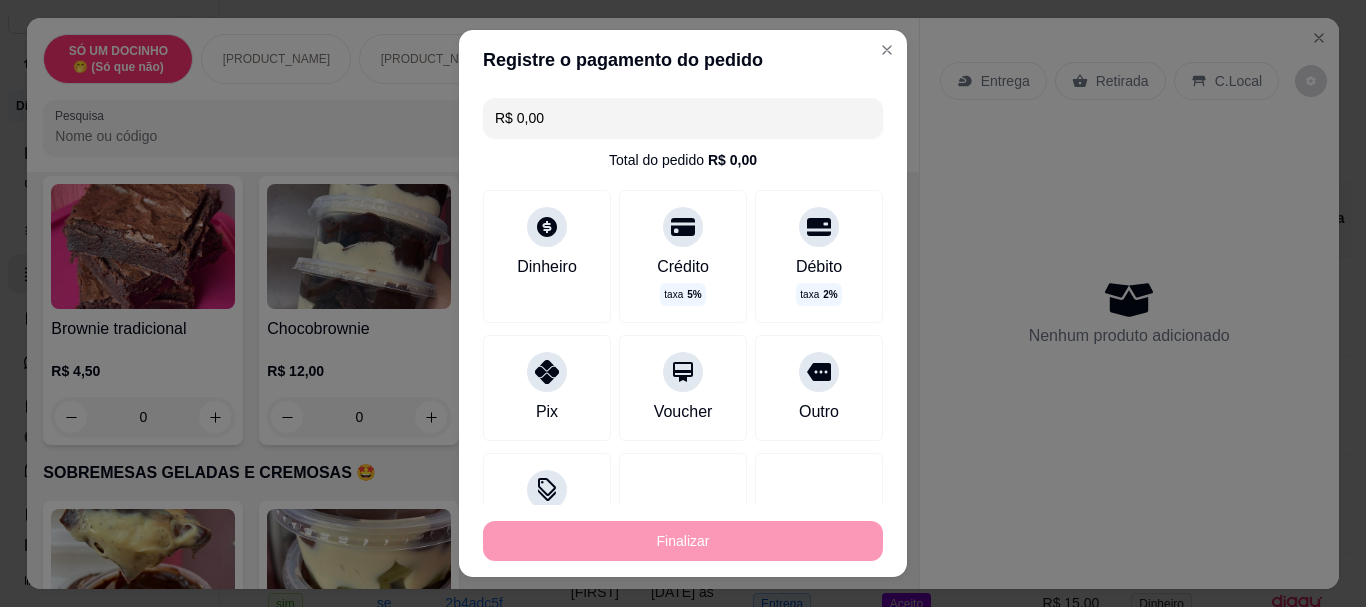 type on "-R$ 24,00" 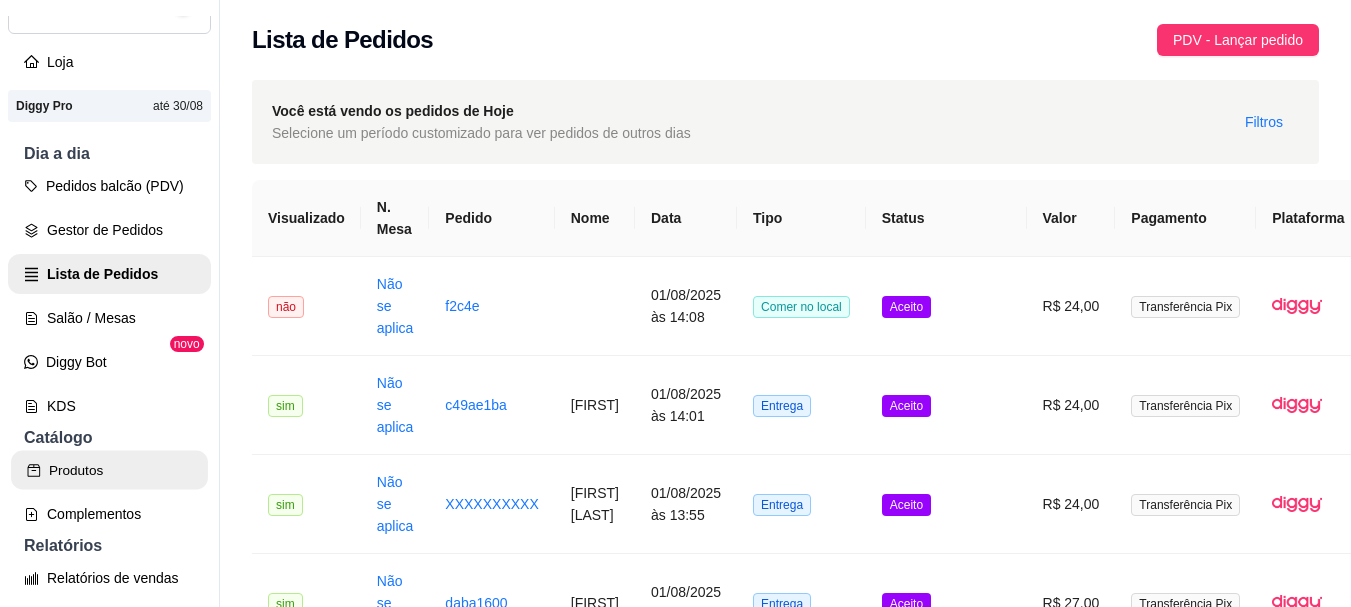 click on "Produtos" at bounding box center (109, 470) 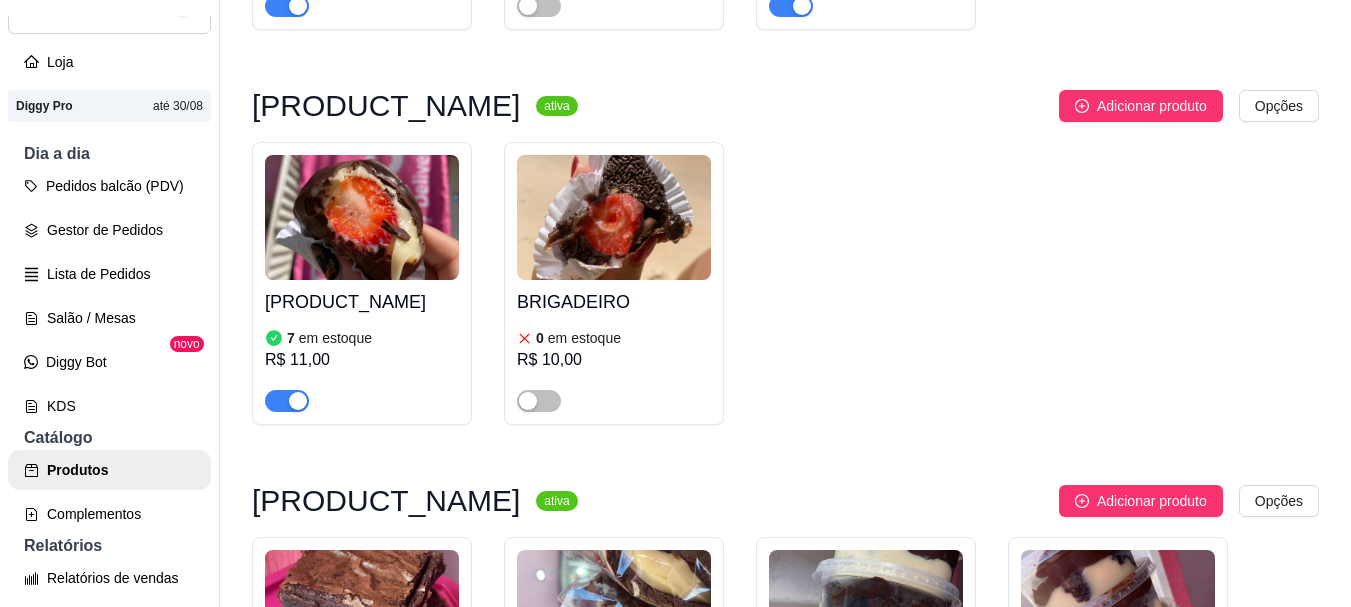 scroll, scrollTop: 500, scrollLeft: 0, axis: vertical 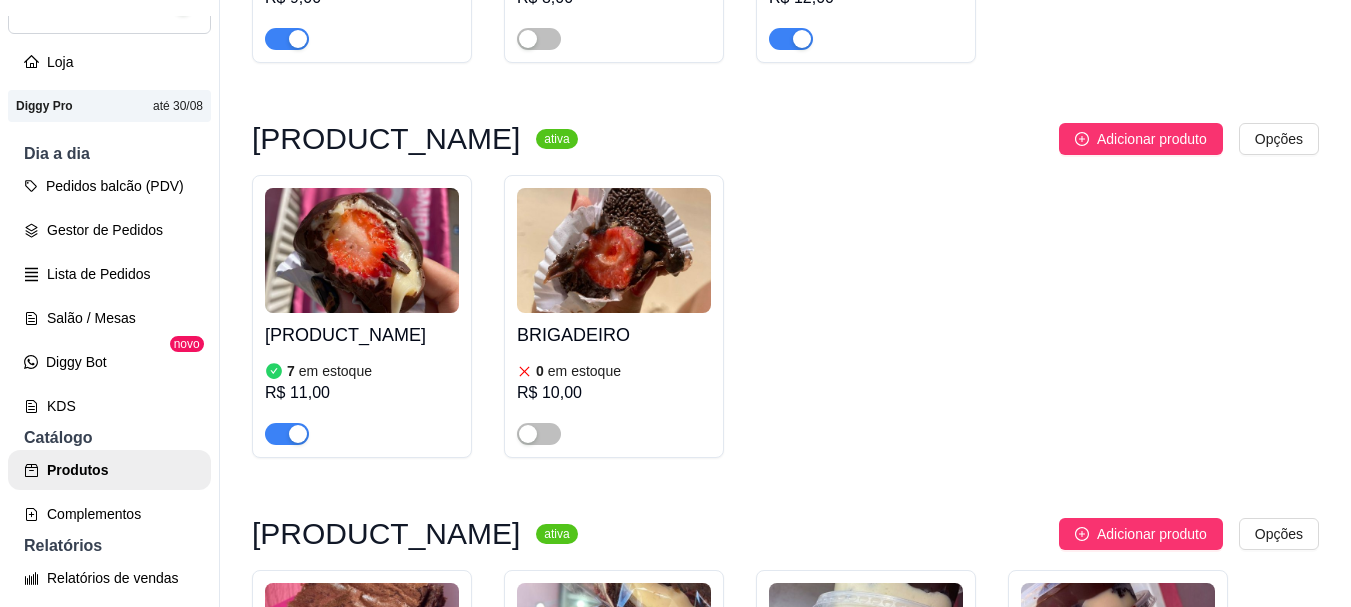 click on "R$ 11,00" at bounding box center [362, 393] 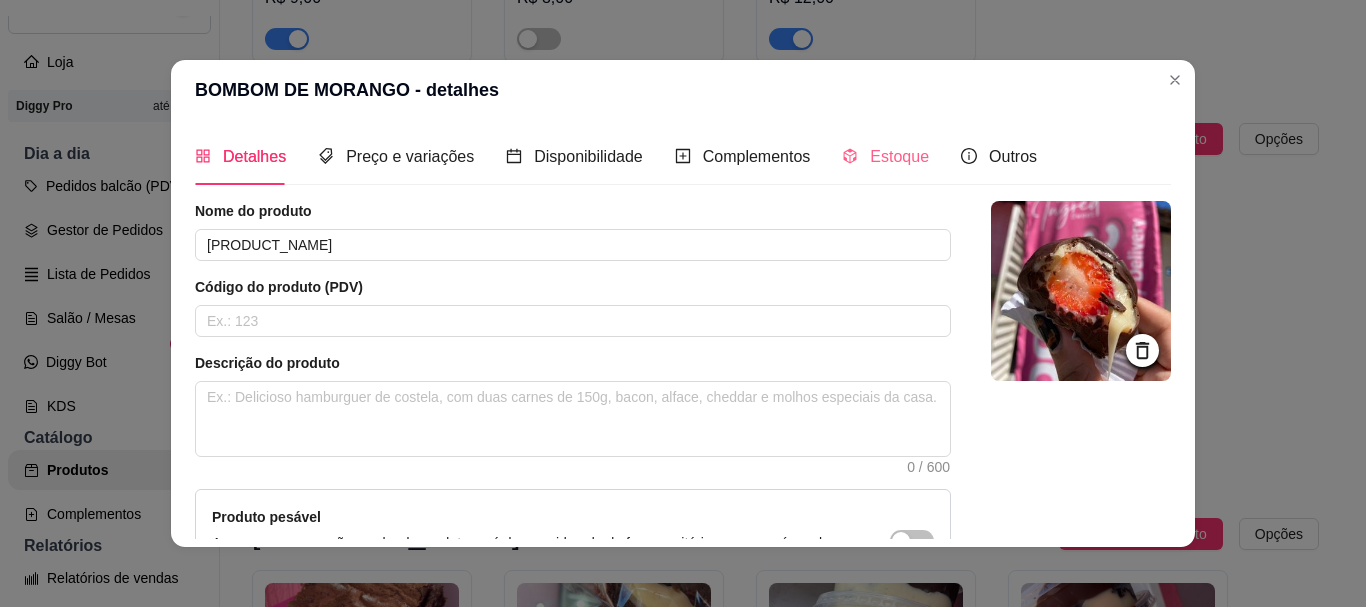 click on "Estoque" at bounding box center [885, 156] 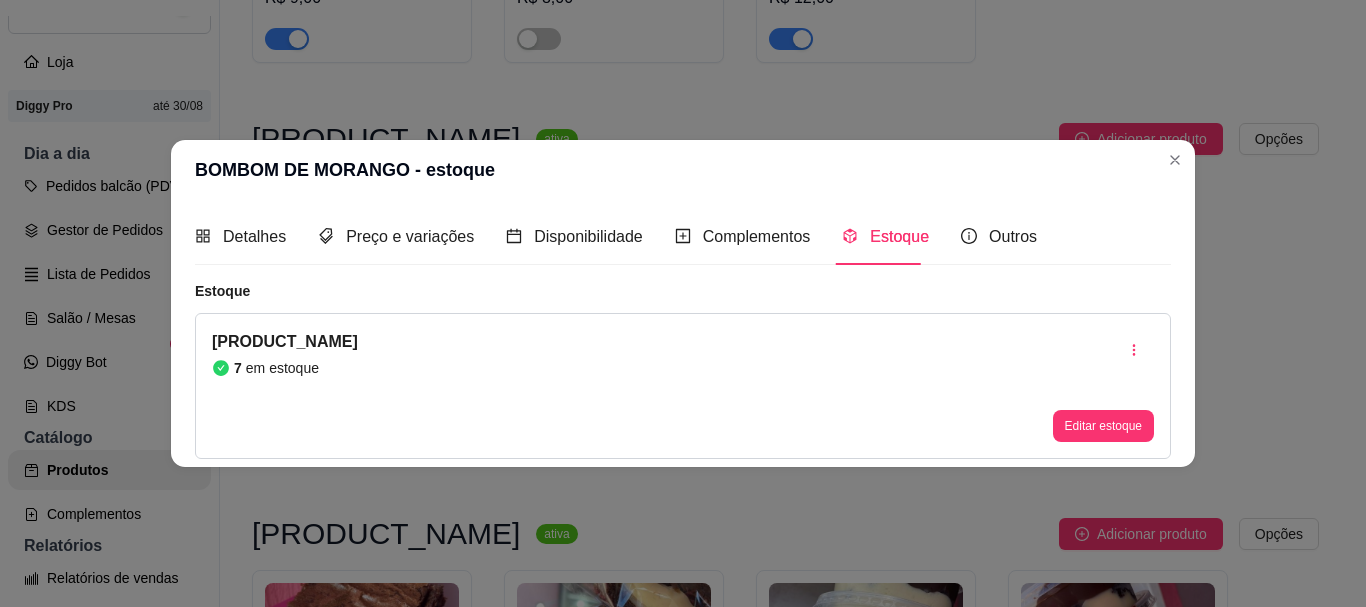 click on "Editar estoque" at bounding box center [1103, 386] 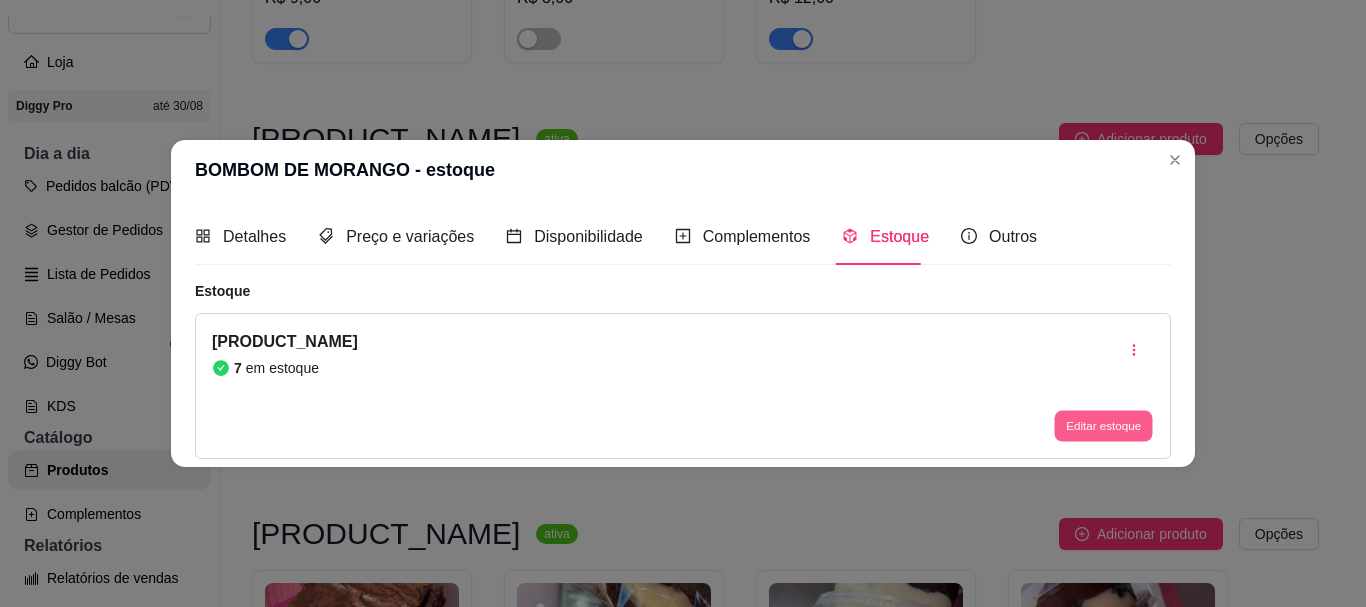 click on "Editar estoque" at bounding box center (1103, 426) 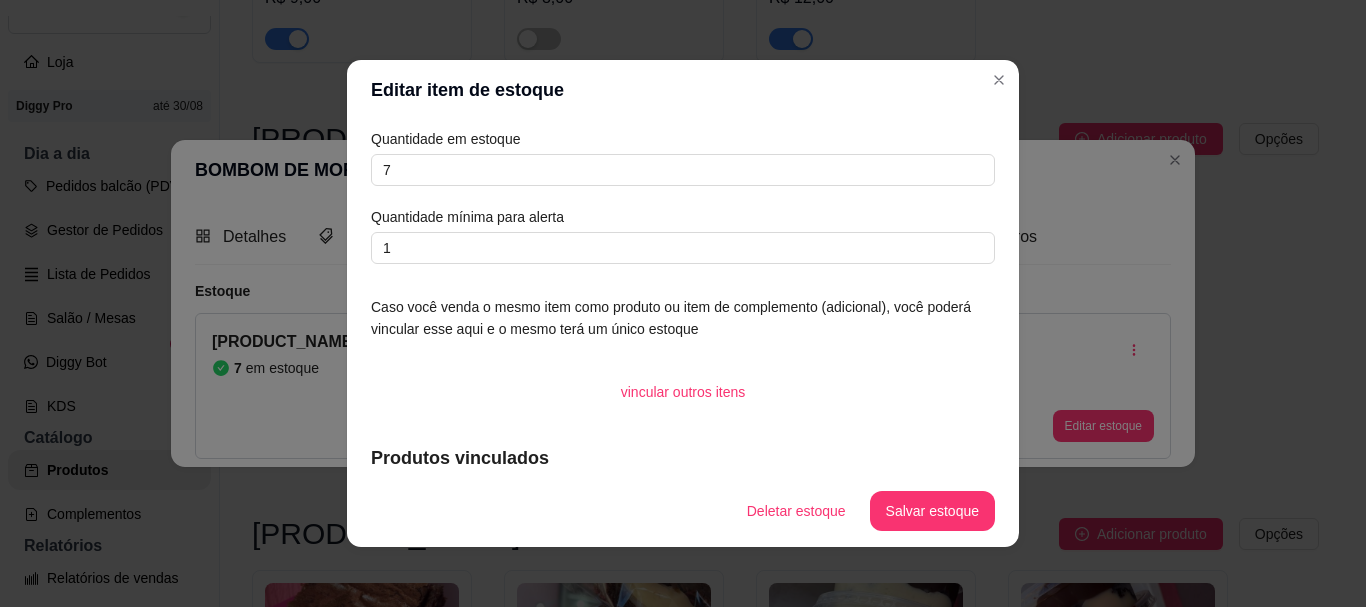 click on "Quantidade   em estoque 7 Quantidade   mínima para alerta 1" at bounding box center (683, 196) 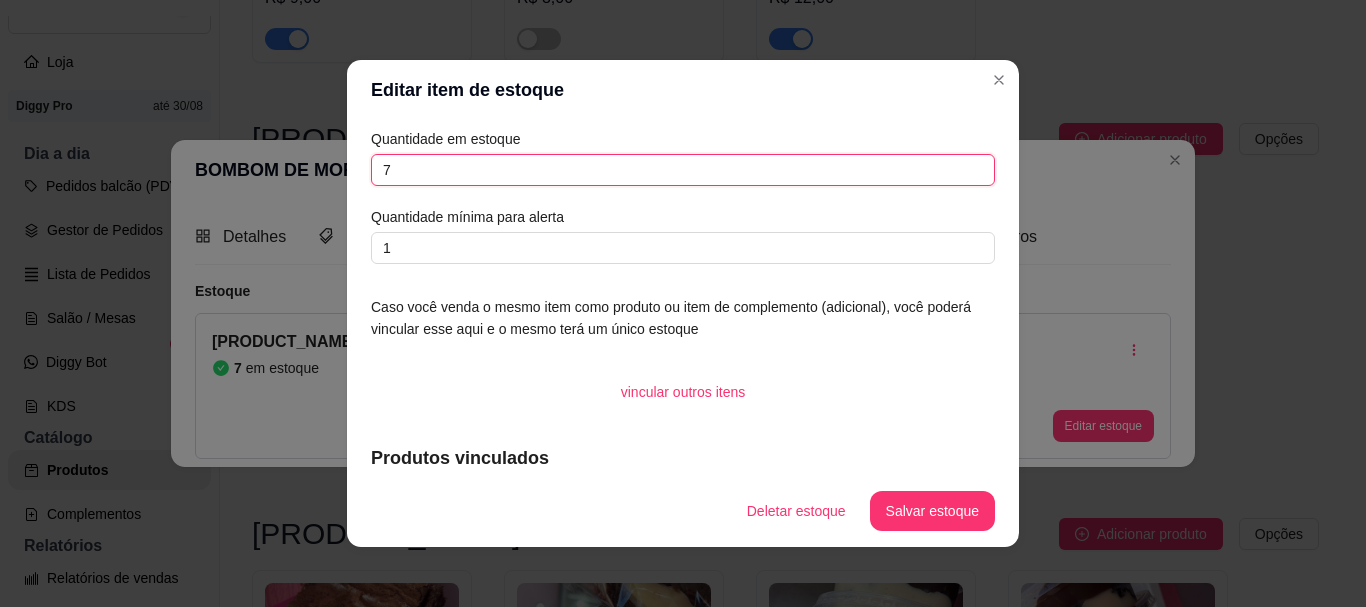 click on "7" at bounding box center (683, 170) 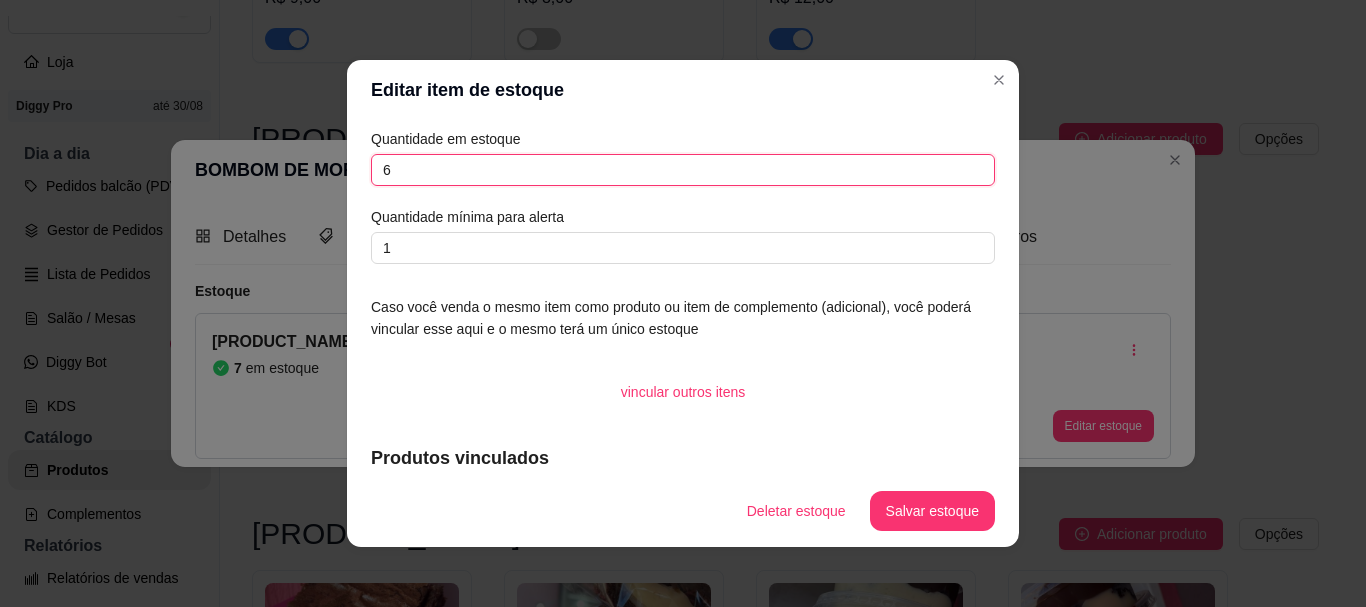 type on "6" 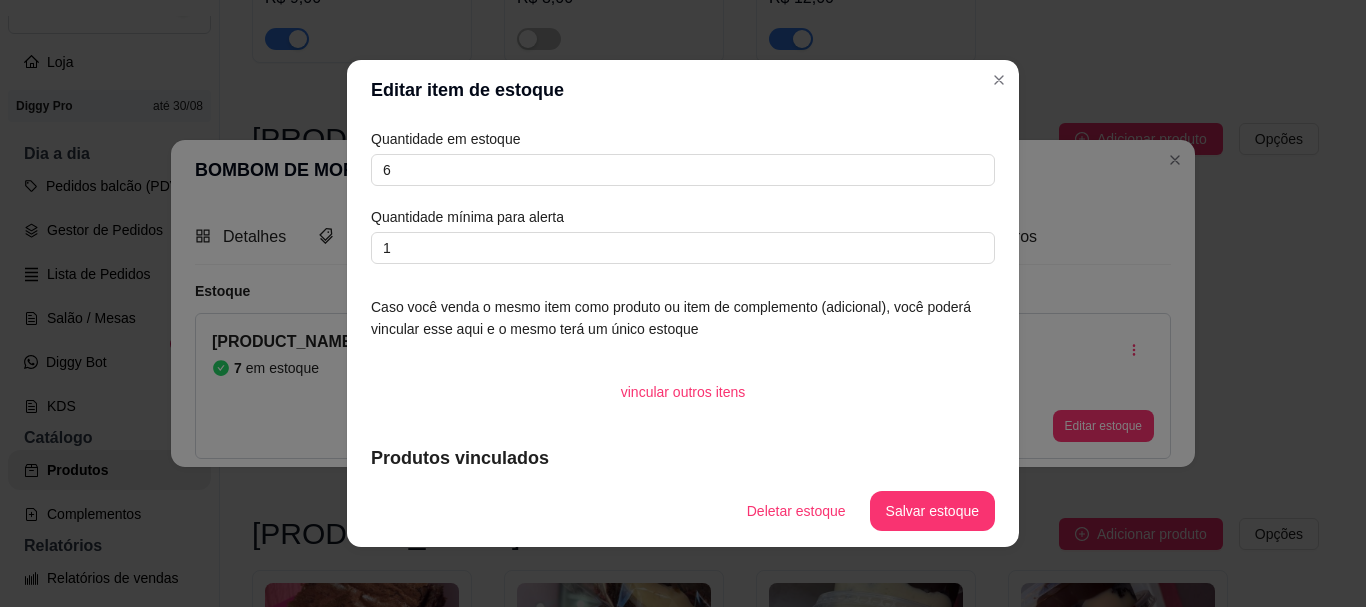 click on "Deletar estoque Salvar estoque" at bounding box center (683, 511) 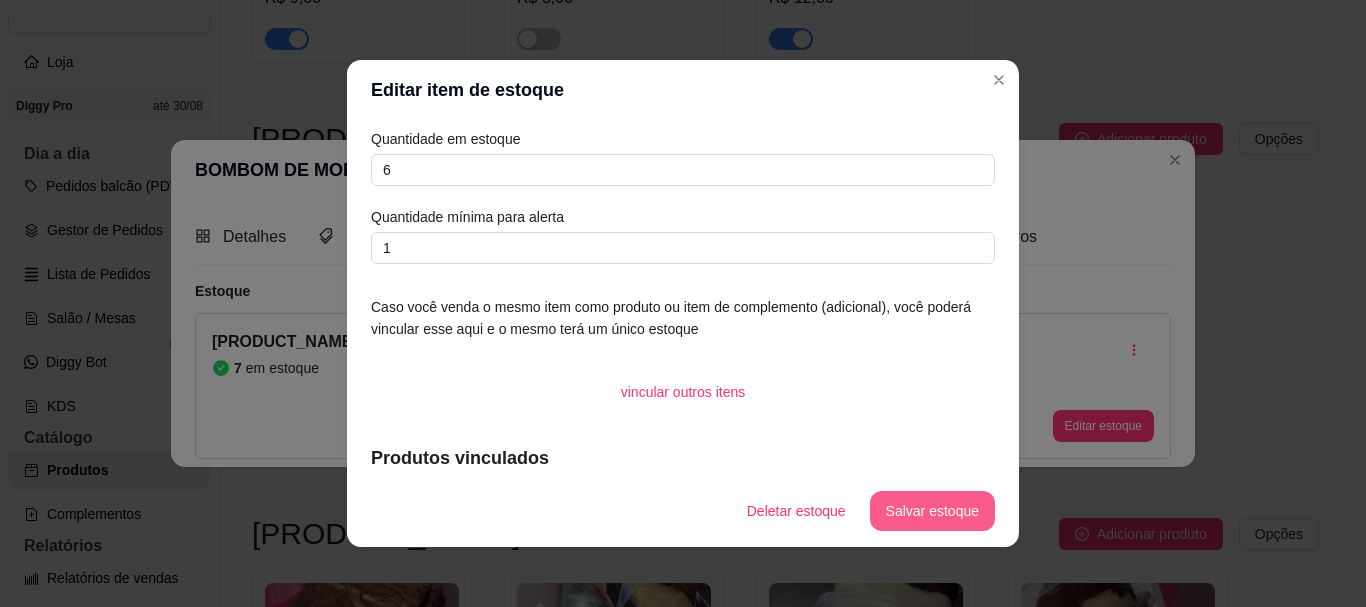 click on "Salvar estoque" at bounding box center (932, 511) 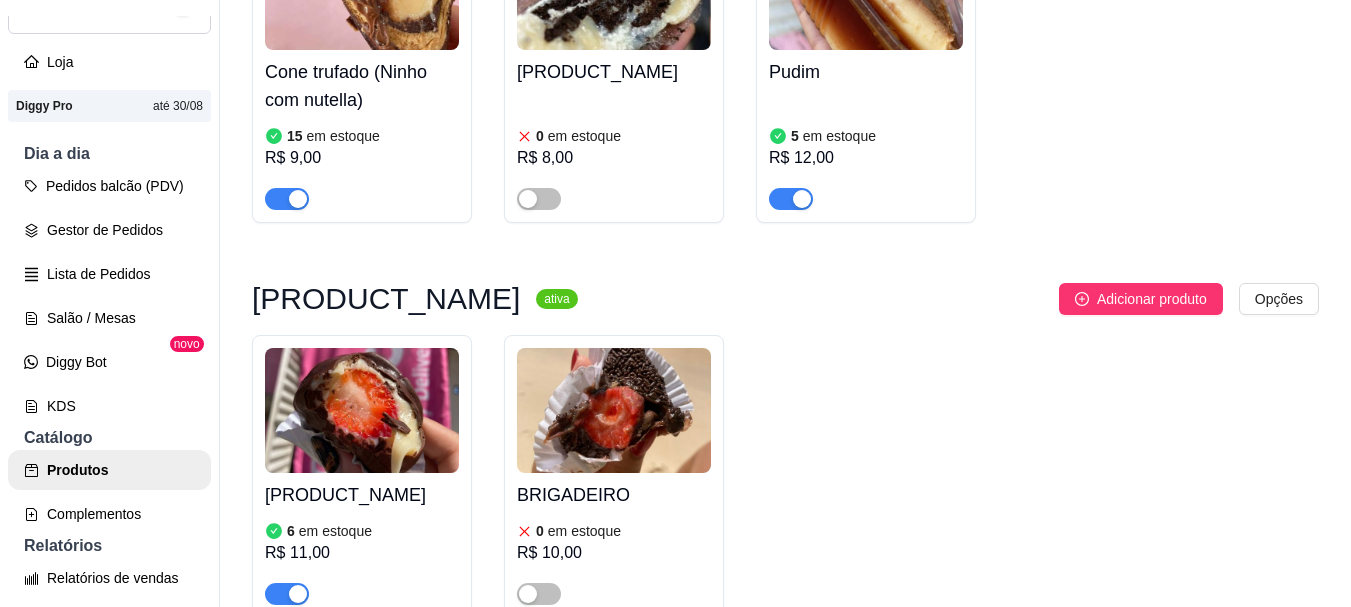 scroll, scrollTop: 500, scrollLeft: 0, axis: vertical 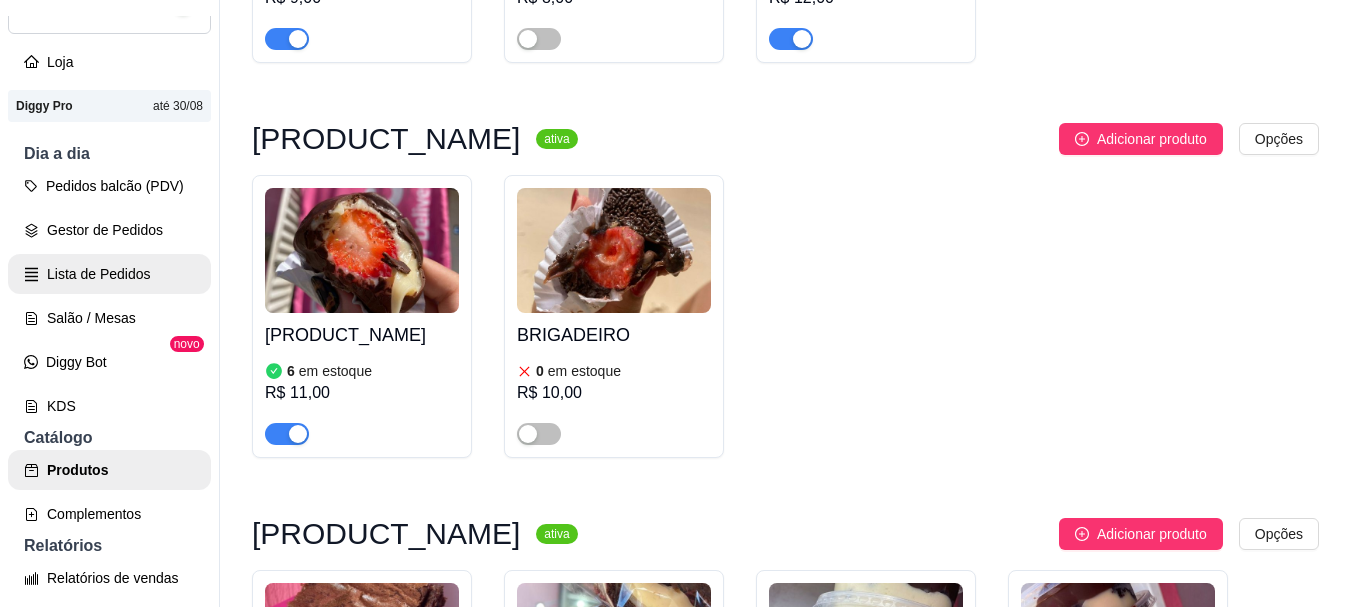 click on "Lista de Pedidos" at bounding box center [109, 274] 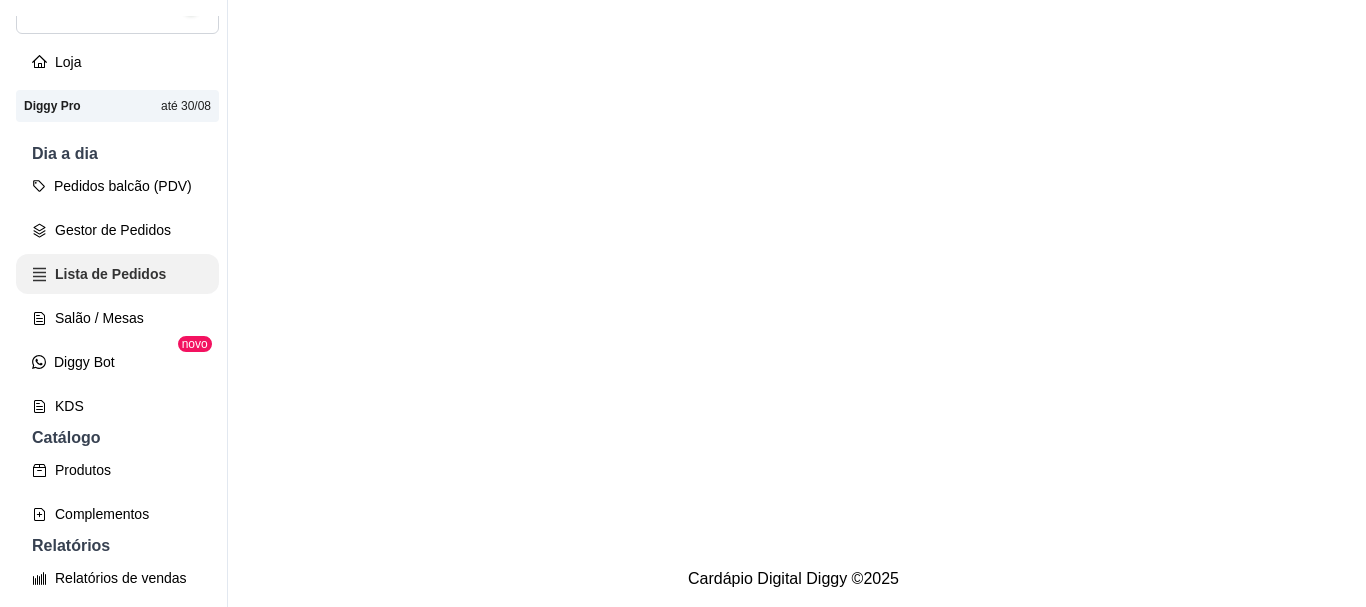 scroll, scrollTop: 0, scrollLeft: 0, axis: both 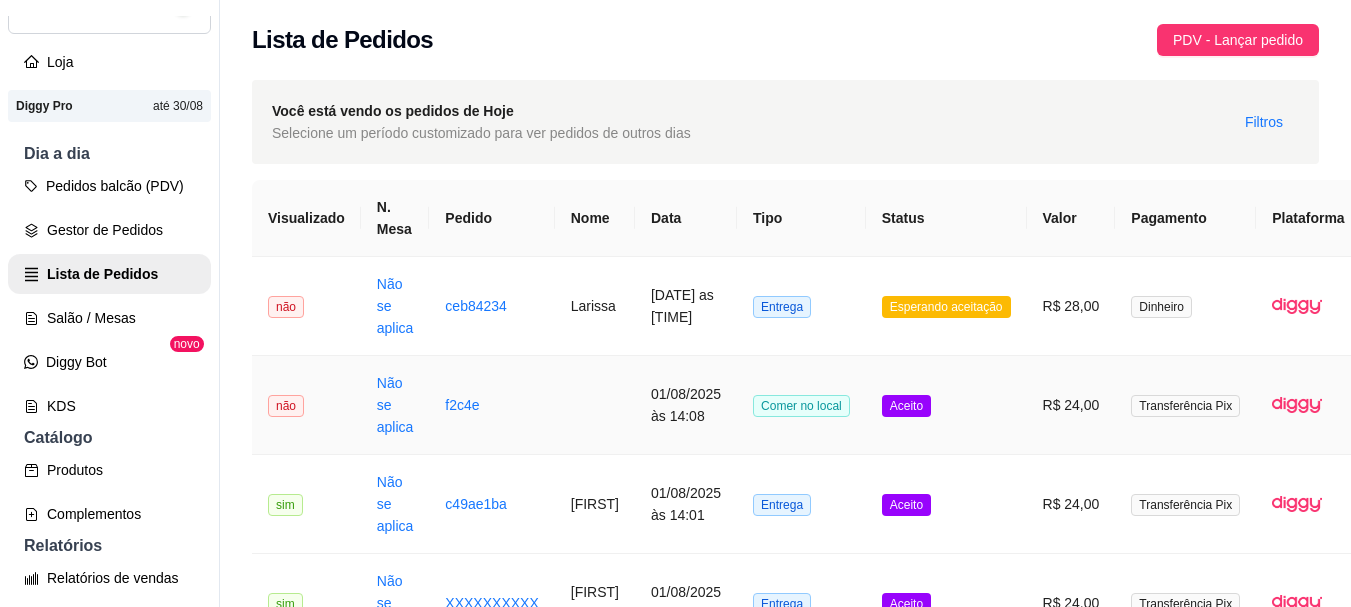 click on "Larissa" at bounding box center (595, 306) 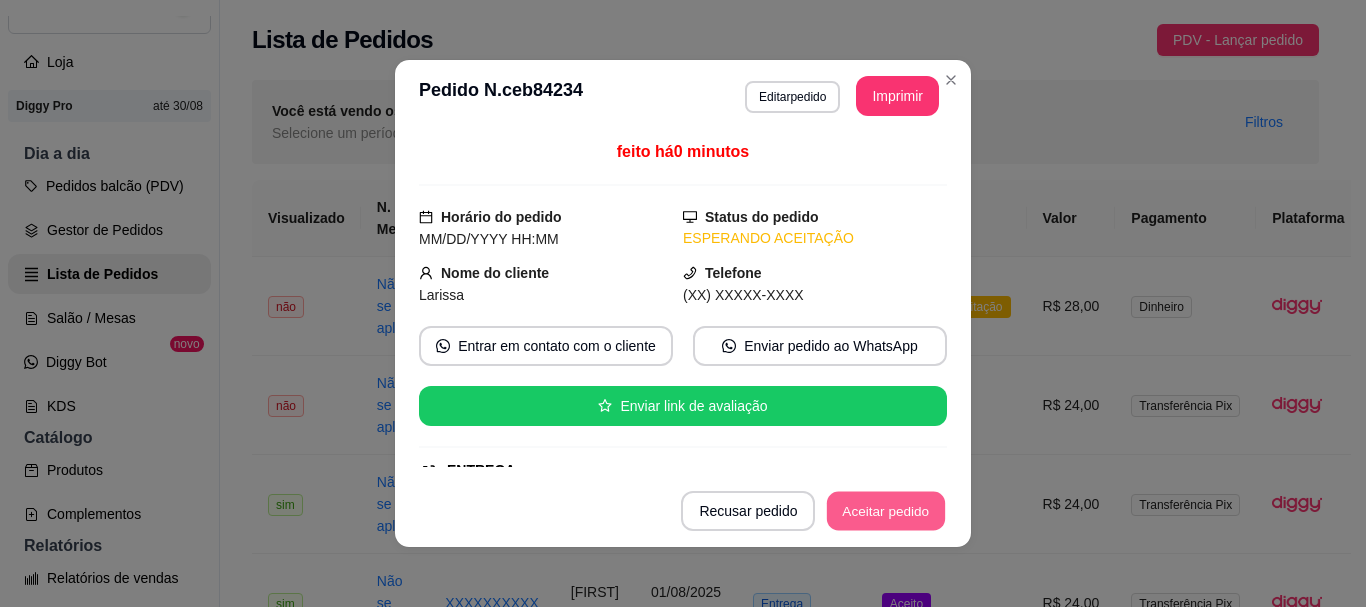 click on "Aceitar pedido" at bounding box center [886, 511] 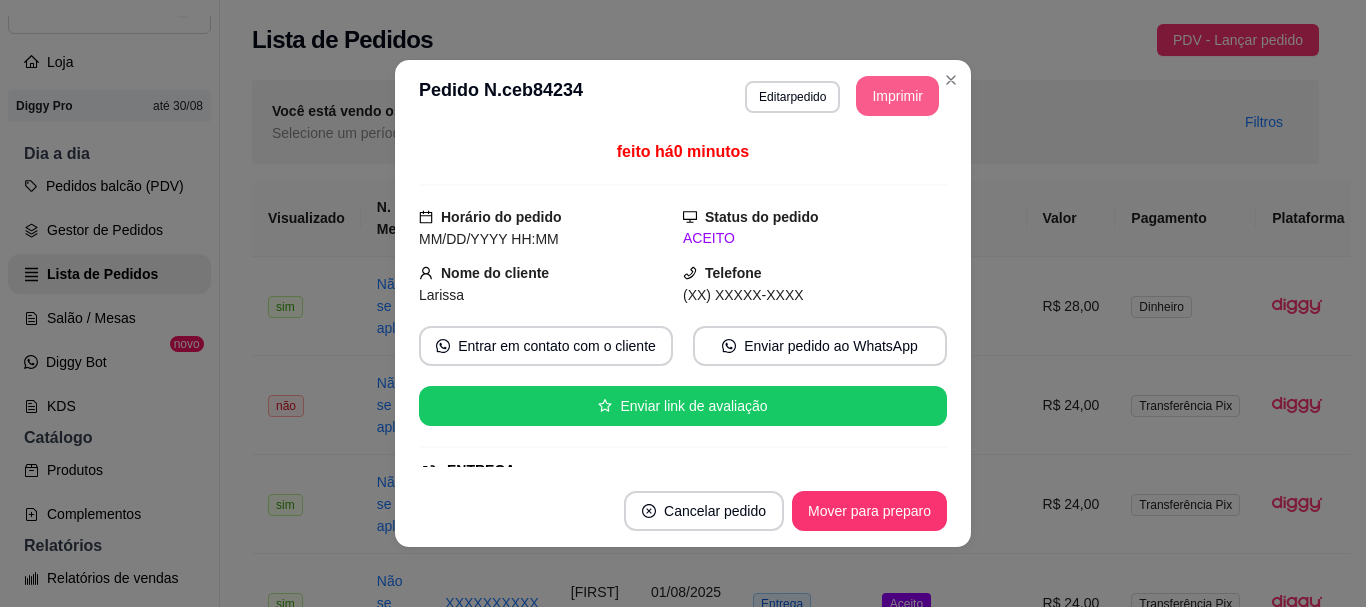 click on "Imprimir" at bounding box center [897, 96] 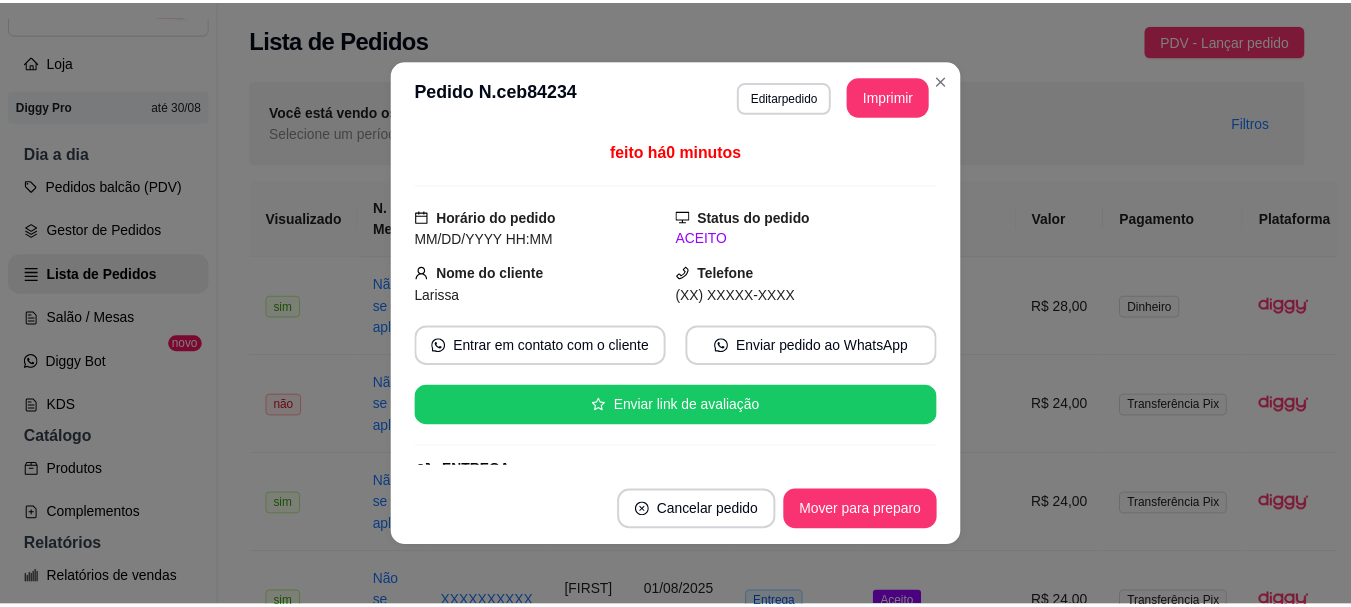 scroll, scrollTop: 0, scrollLeft: 0, axis: both 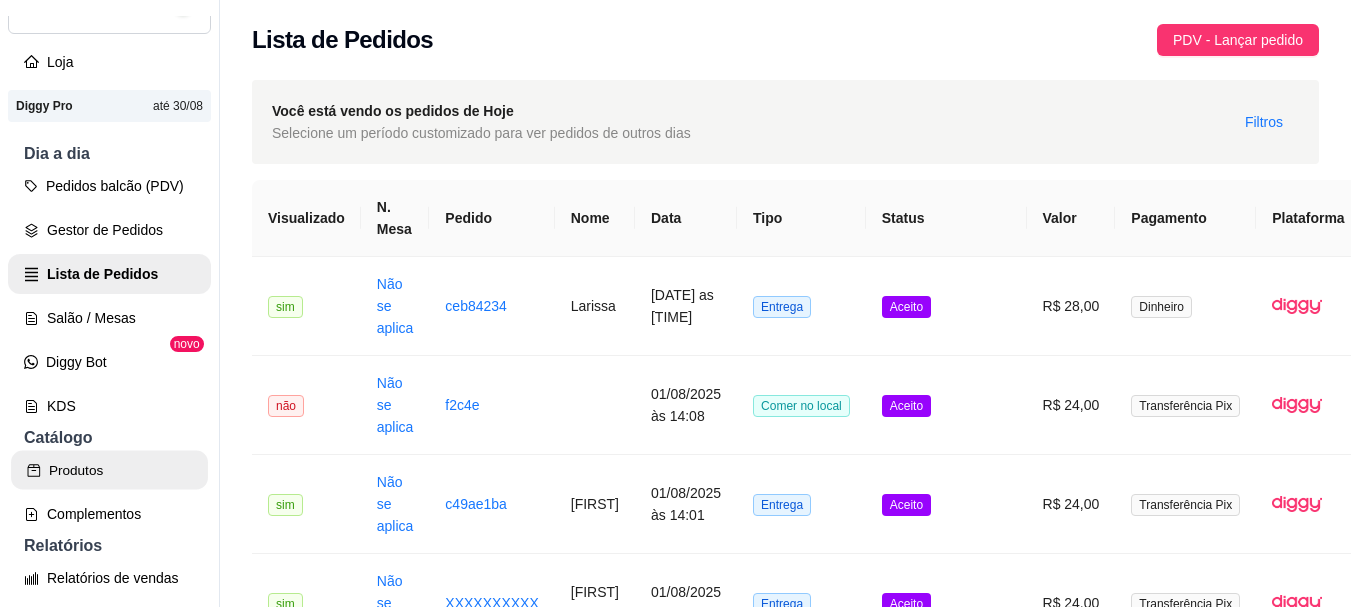 click on "Produtos" at bounding box center (109, 470) 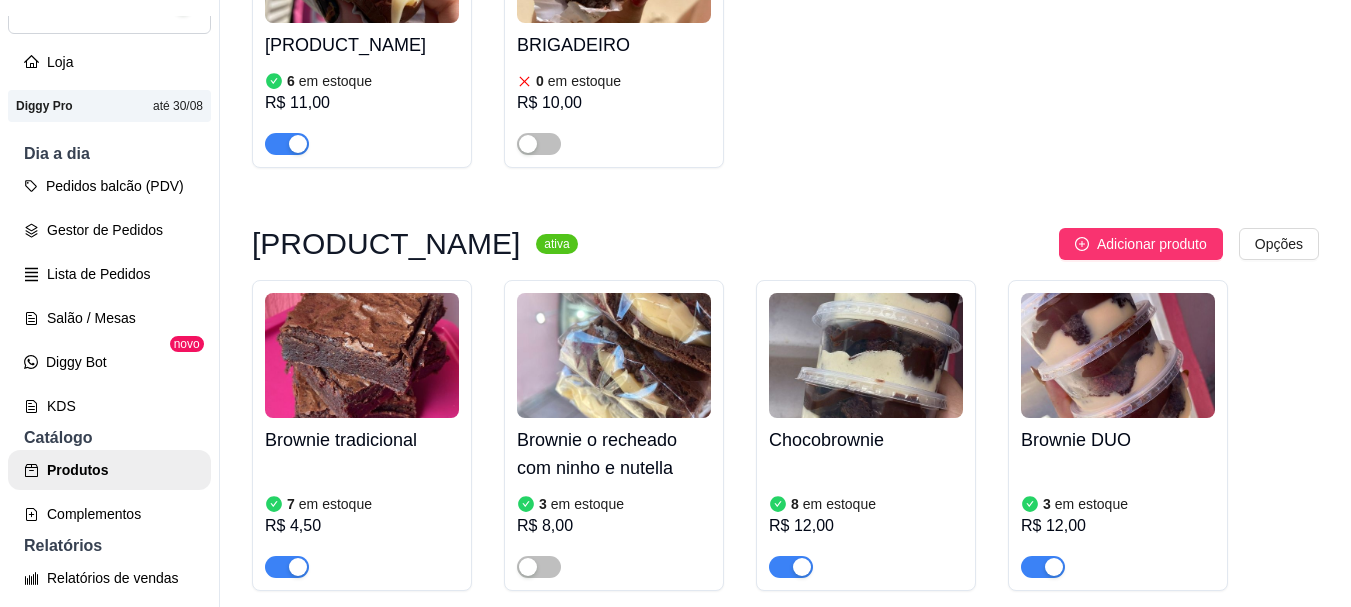 scroll, scrollTop: 800, scrollLeft: 0, axis: vertical 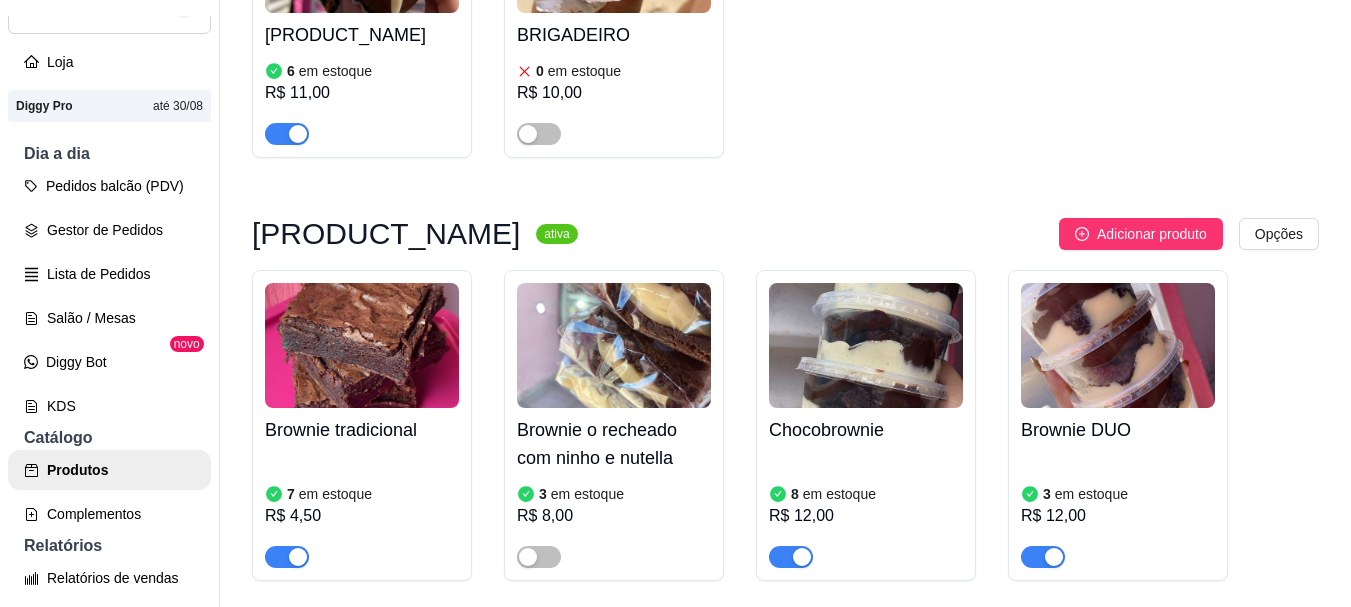 click at bounding box center [362, 125] 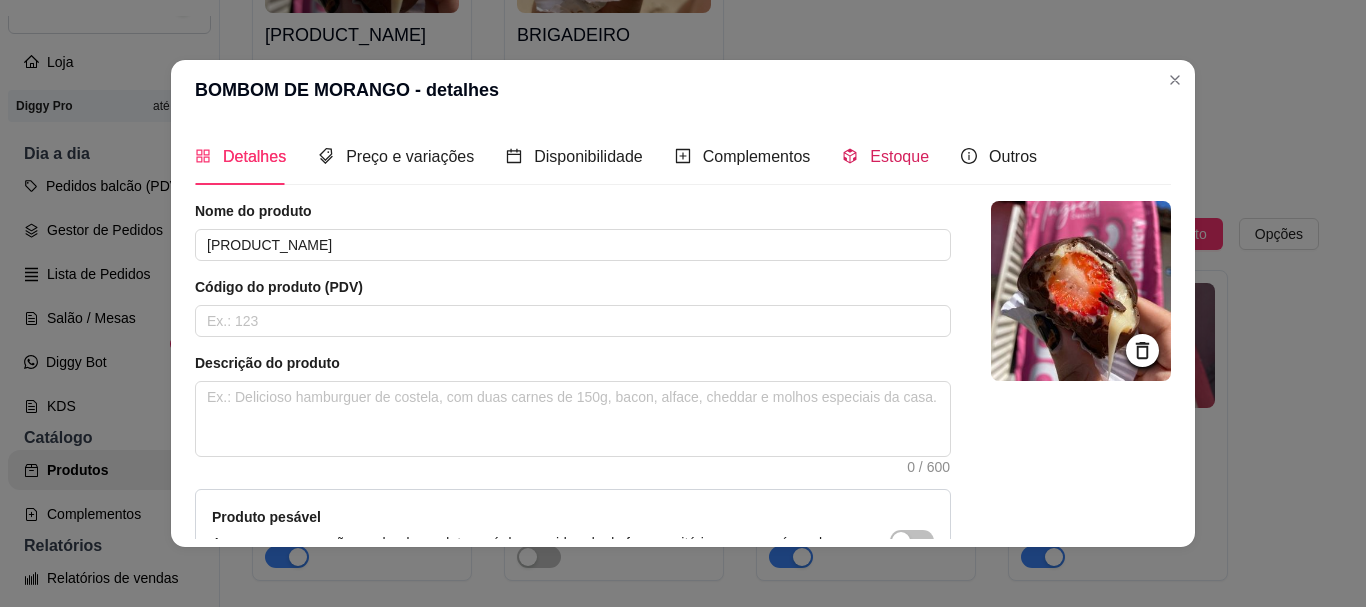 click on "Estoque" at bounding box center (899, 156) 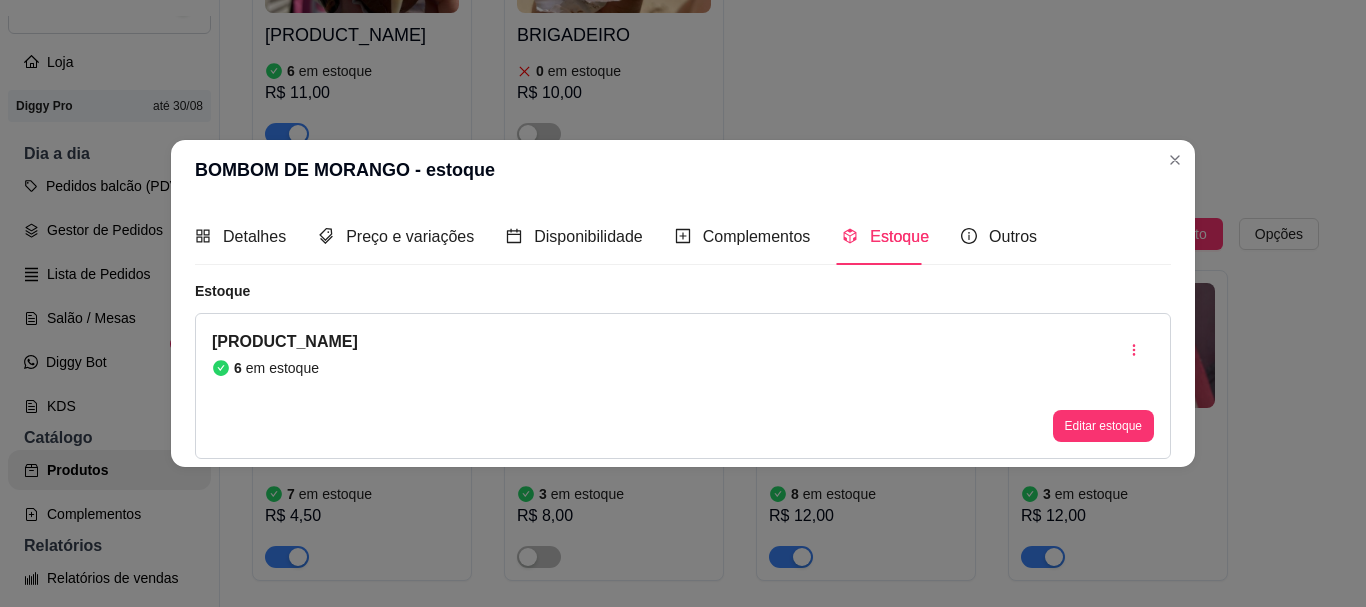 type 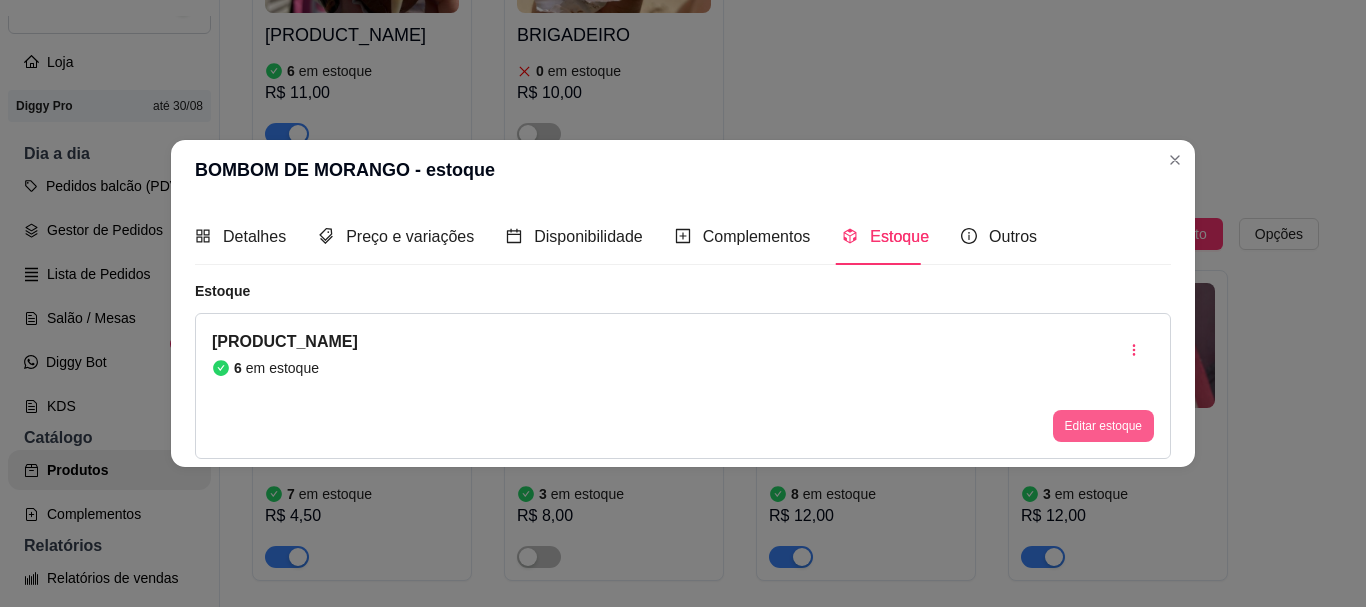 click on "Editar estoque" at bounding box center [1103, 426] 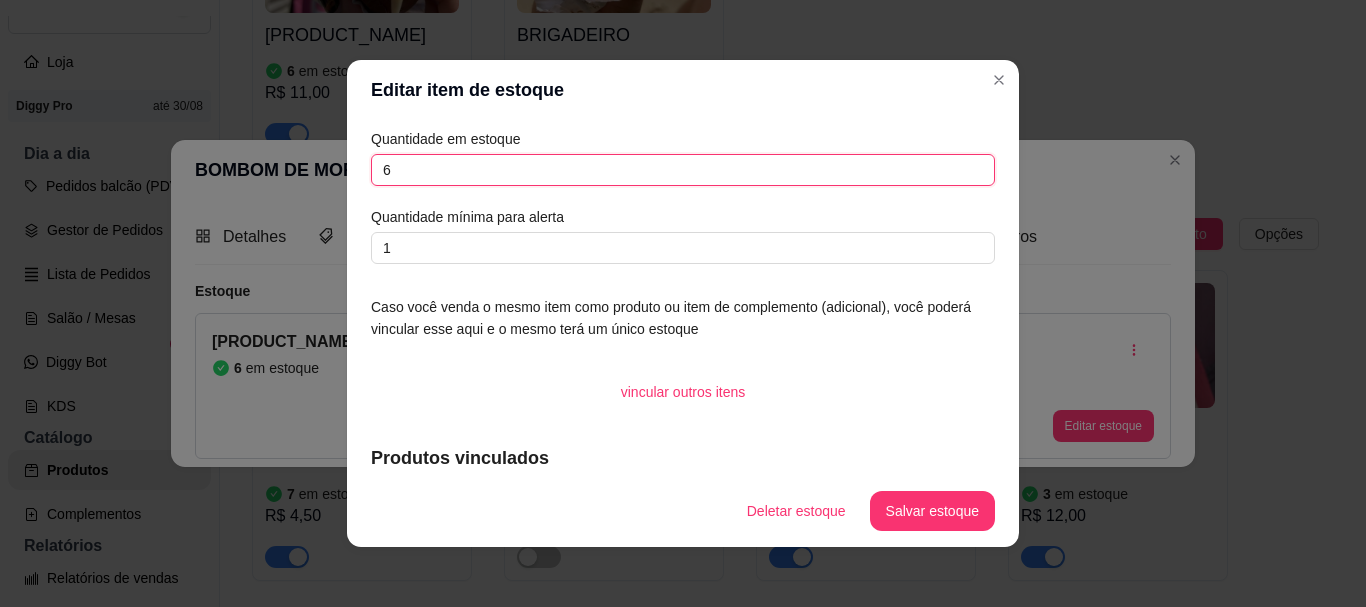 drag, startPoint x: 392, startPoint y: 179, endPoint x: 0, endPoint y: 174, distance: 392.0319 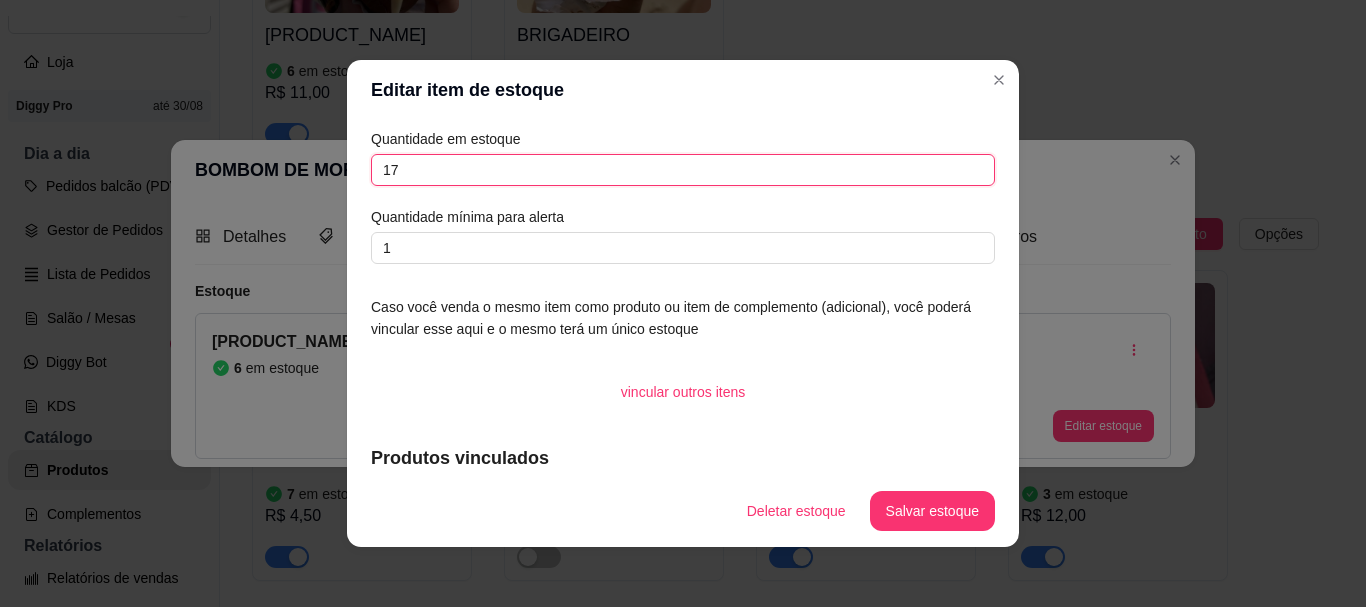 type on "17" 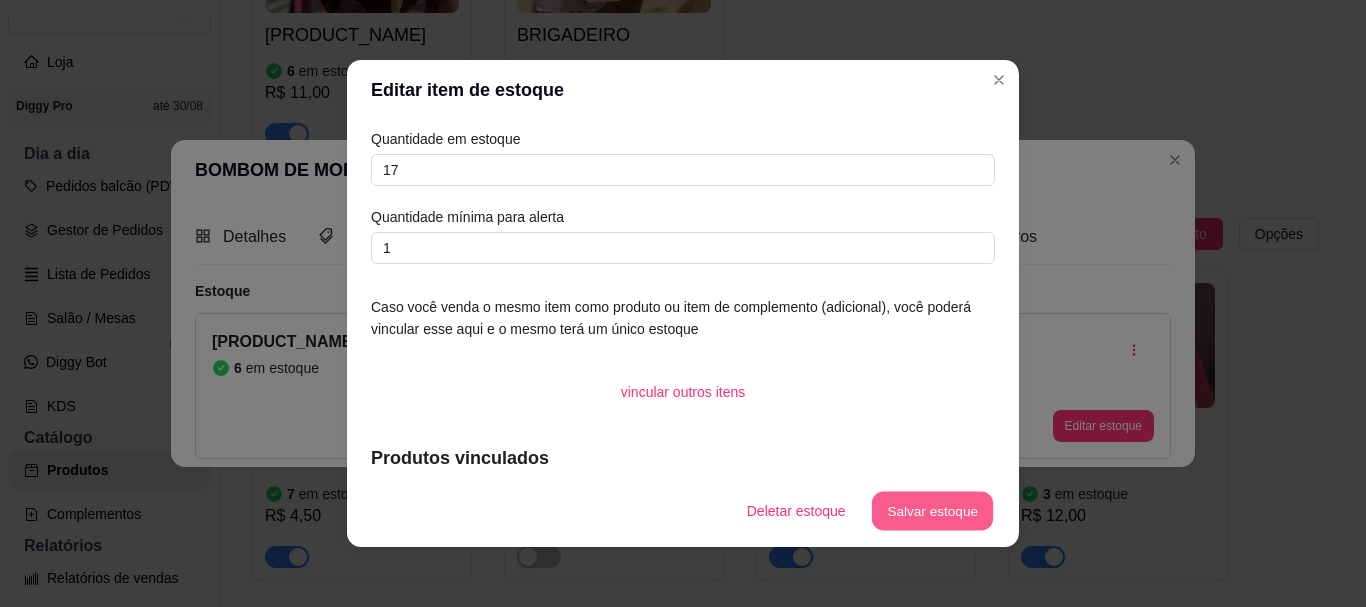 click on "Salvar estoque" at bounding box center [932, 511] 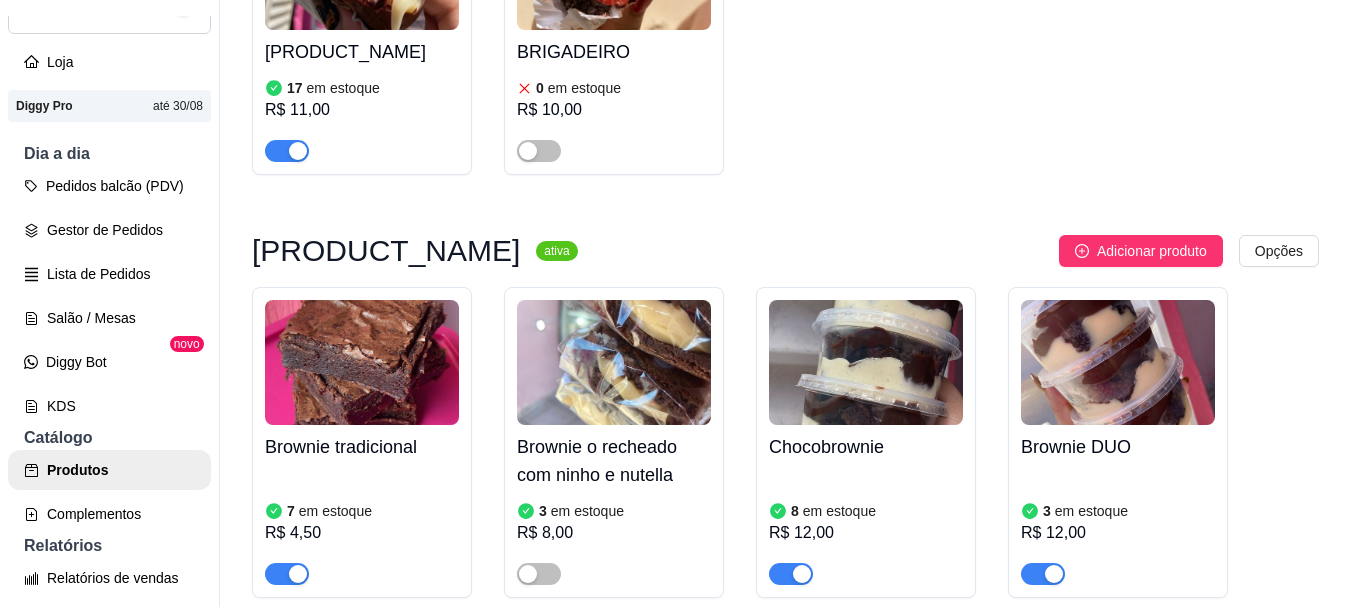 scroll, scrollTop: 400, scrollLeft: 0, axis: vertical 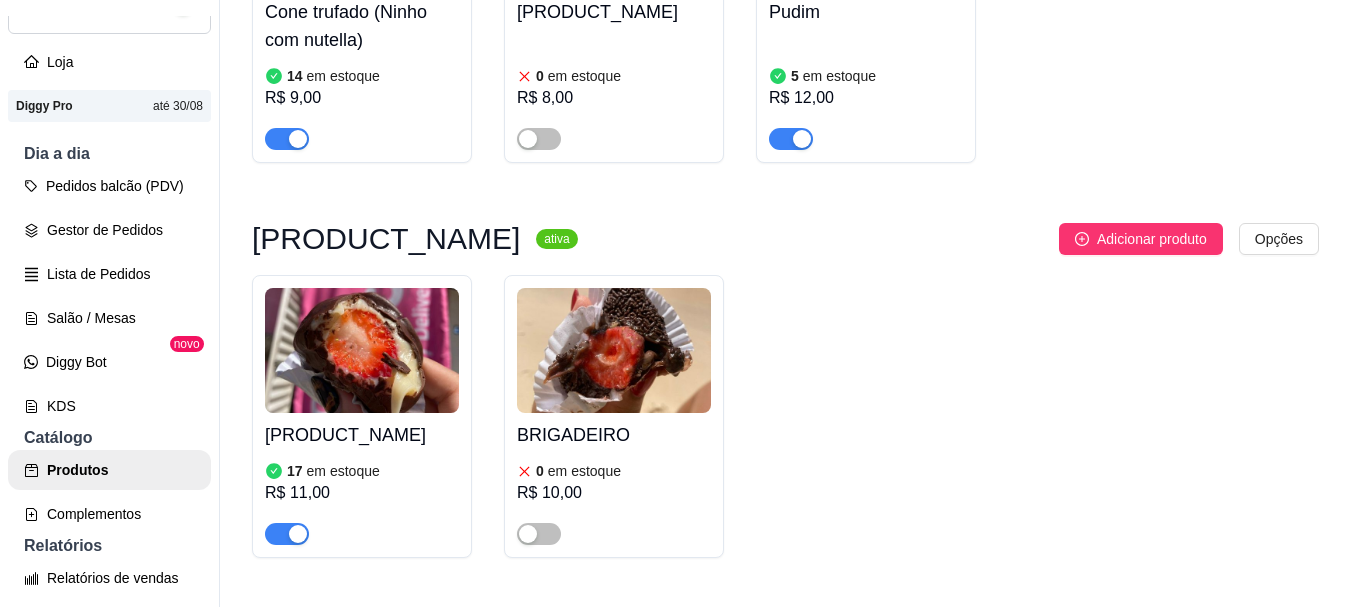 click on "Pedidos balcão (PDV) Gestor de Pedidos Lista de Pedidos Salão / Mesas Diggy Bot novo KDS" at bounding box center [109, 296] 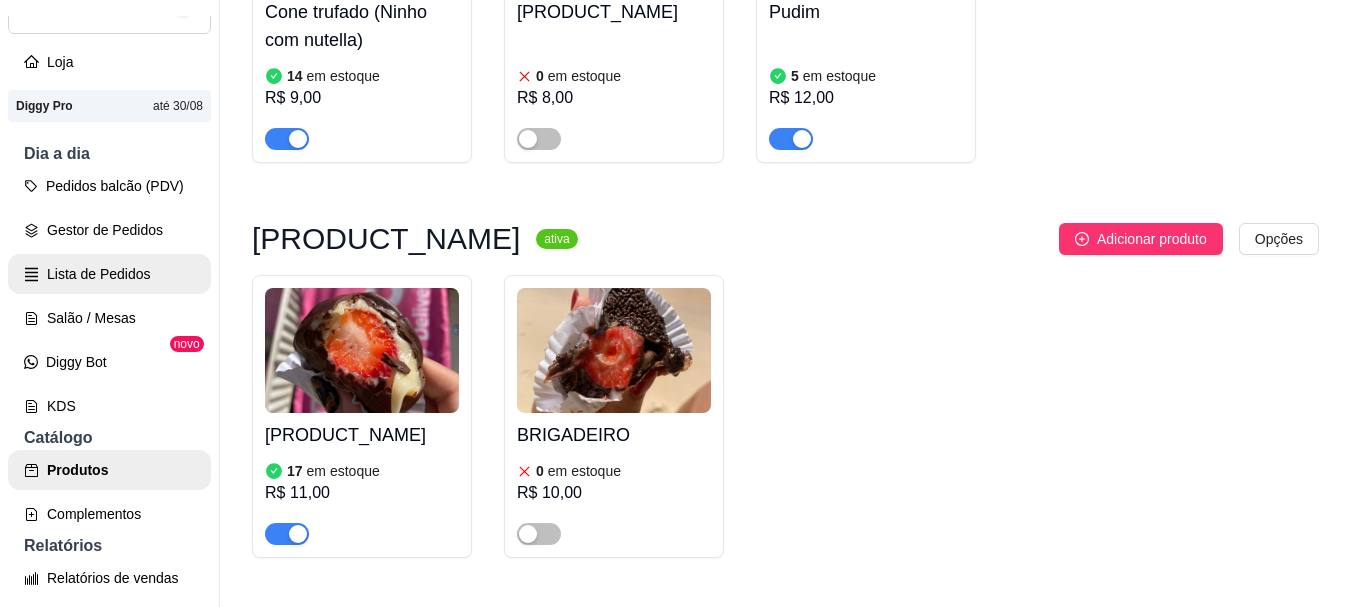 click on "Lista de Pedidos" at bounding box center (109, 274) 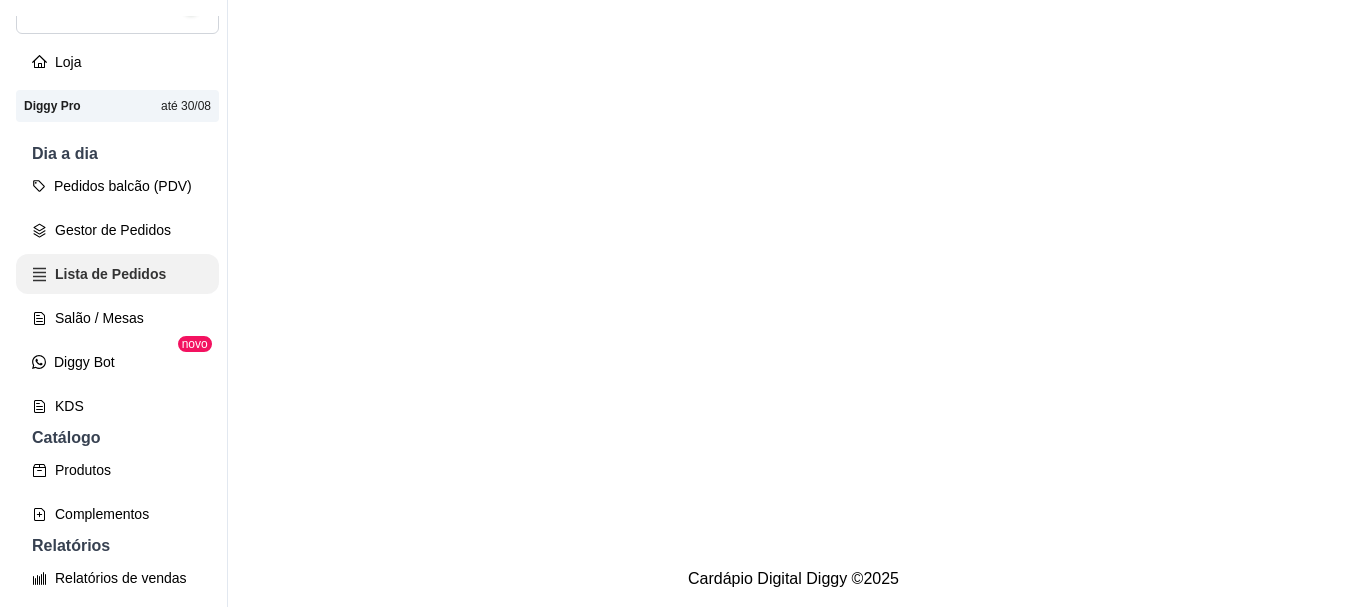 scroll, scrollTop: 0, scrollLeft: 0, axis: both 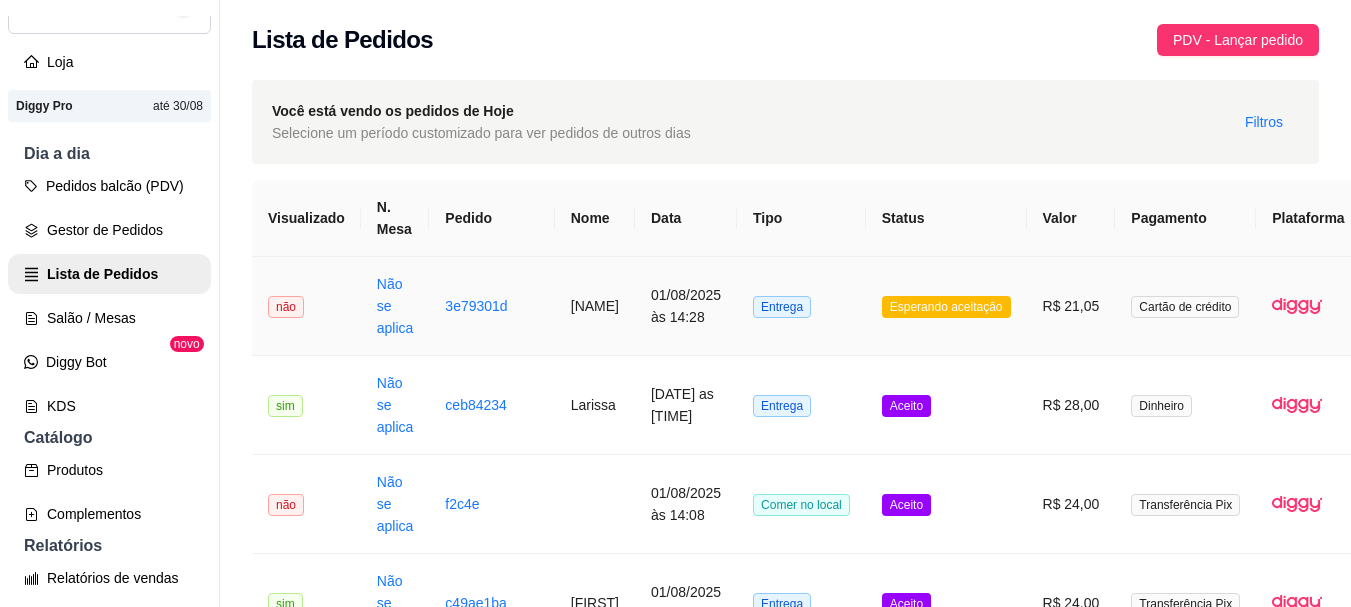 click on "01/08/2025 às 14:28" at bounding box center (686, 306) 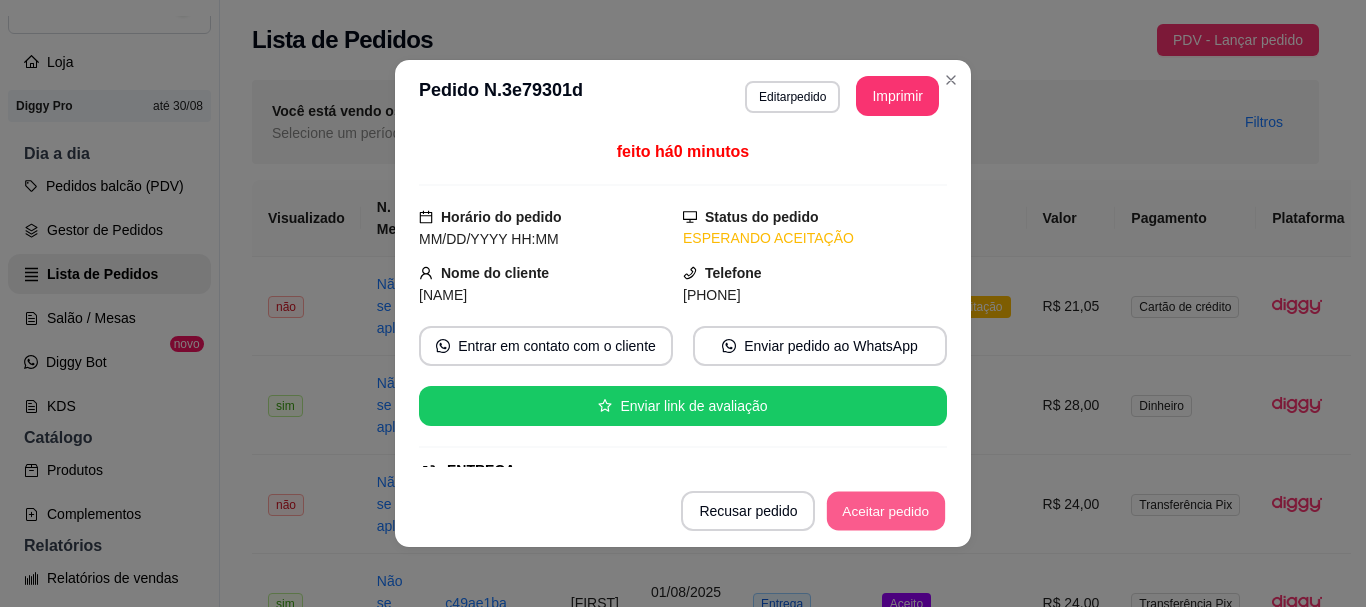 click on "Aceitar pedido" at bounding box center (886, 511) 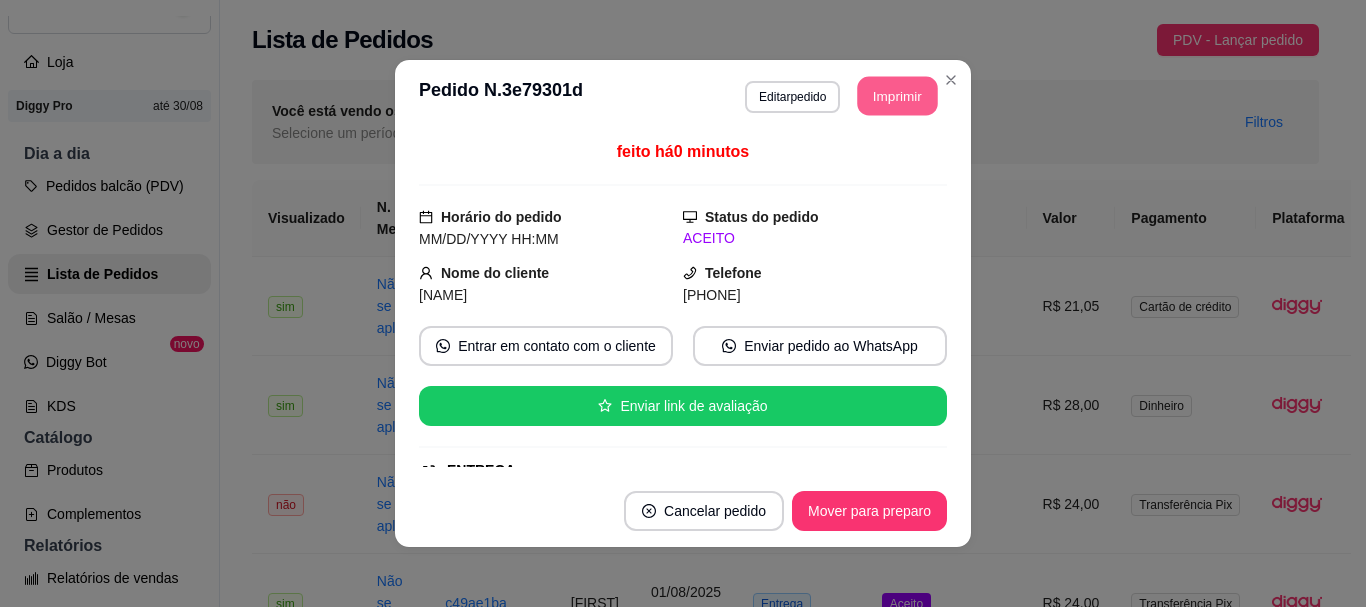 click on "Imprimir" at bounding box center [898, 96] 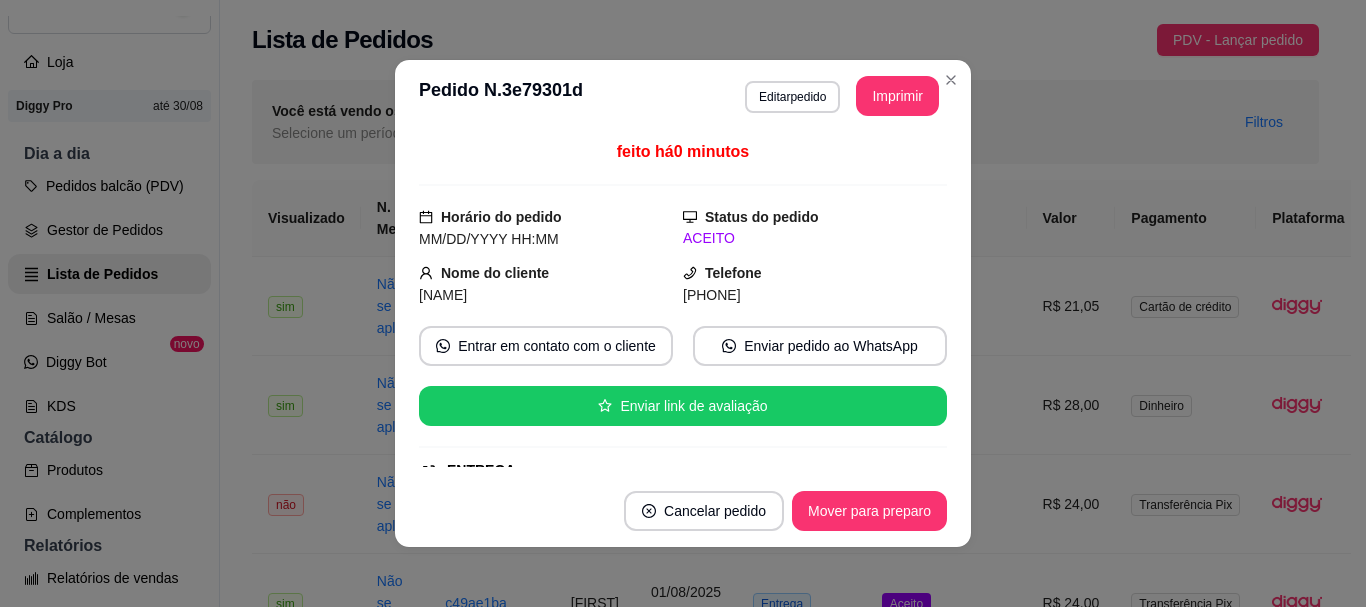 scroll, scrollTop: 0, scrollLeft: 0, axis: both 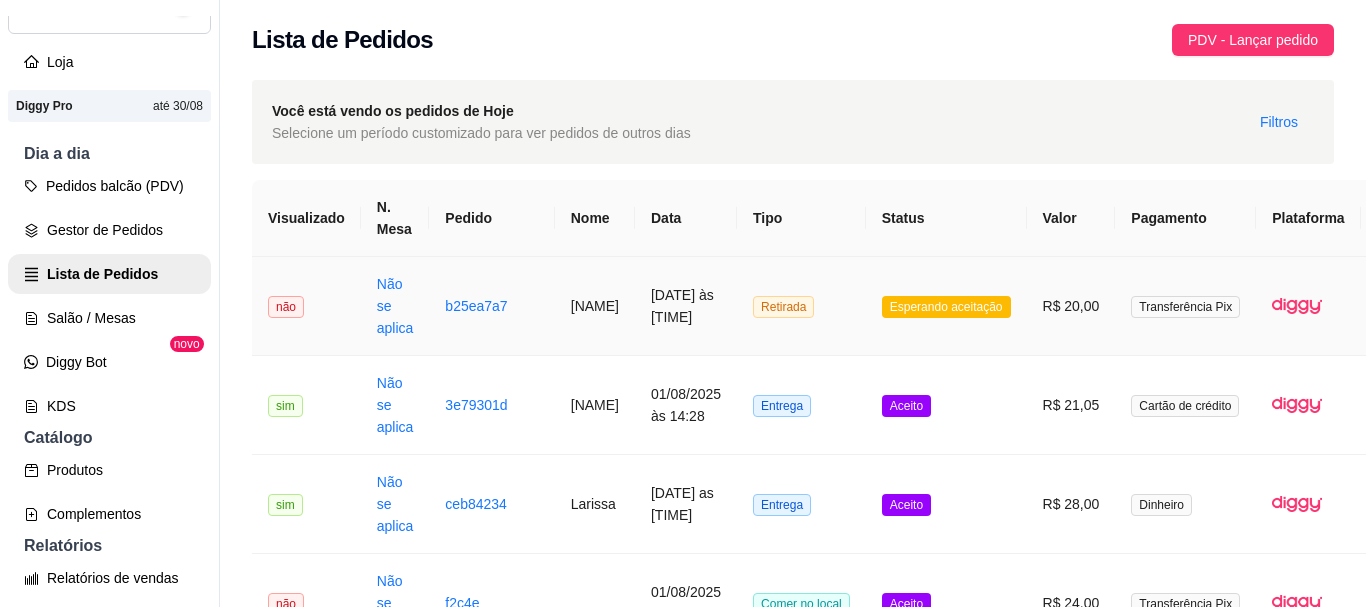 click on "R$ 20,00" at bounding box center (1071, 306) 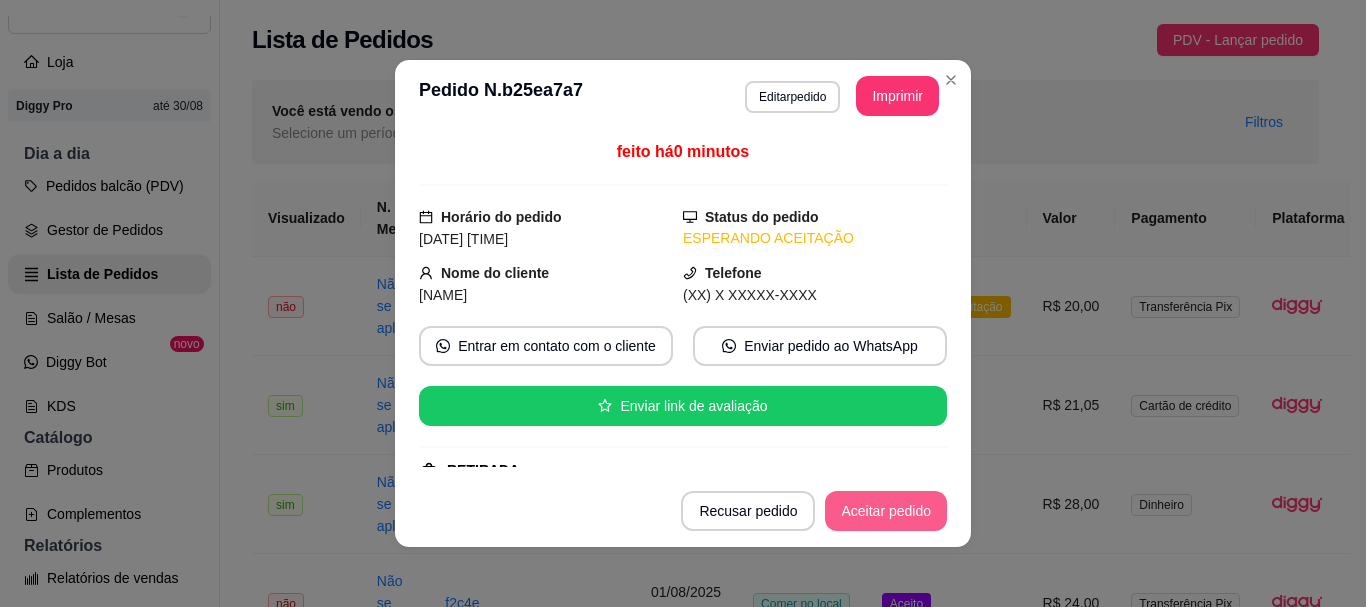 click on "Aceitar pedido" at bounding box center (886, 511) 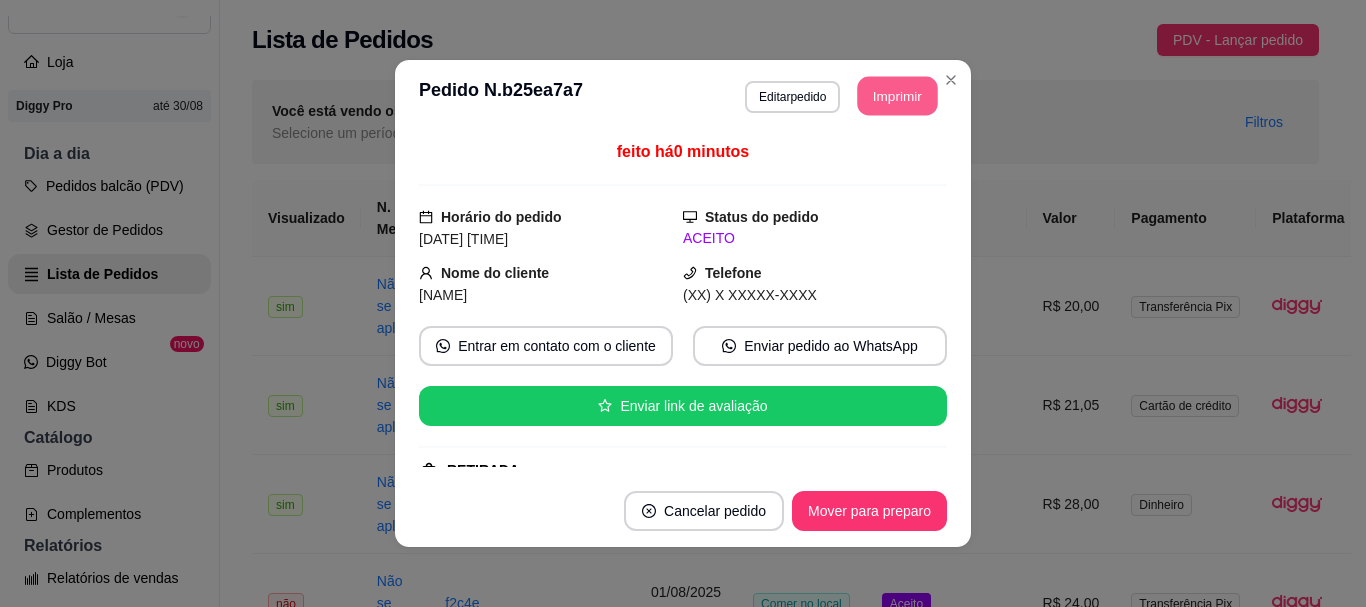 click on "Imprimir" at bounding box center [898, 96] 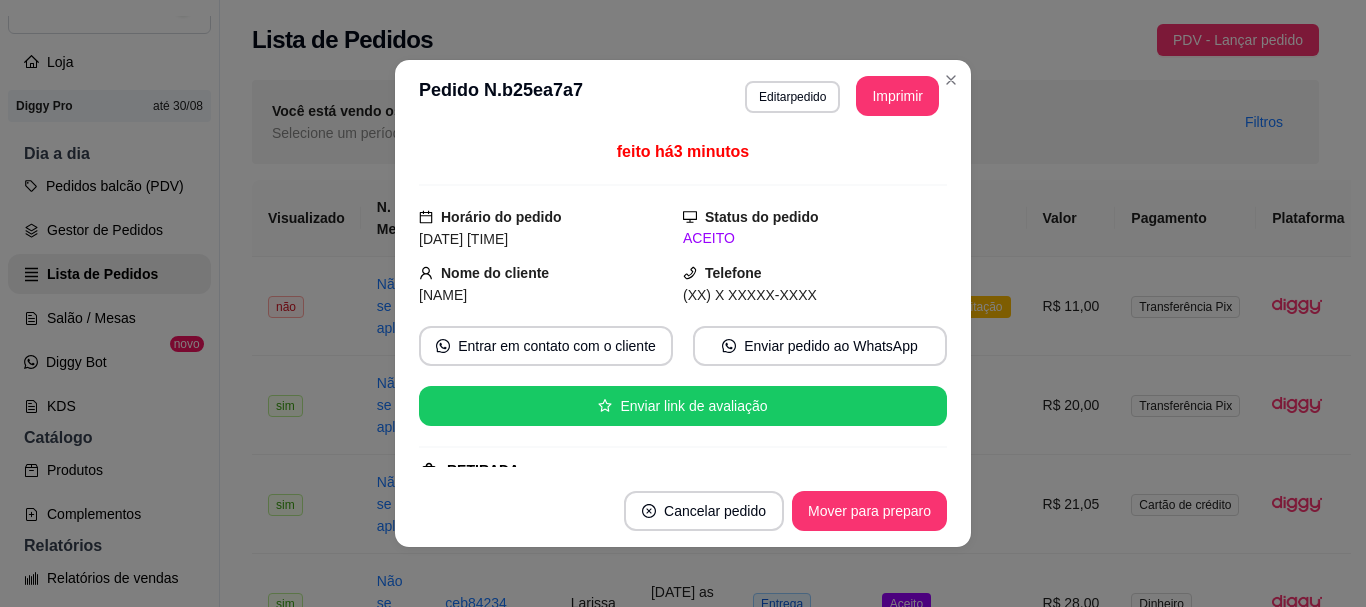click on "Transferência Pix" at bounding box center (1185, 306) 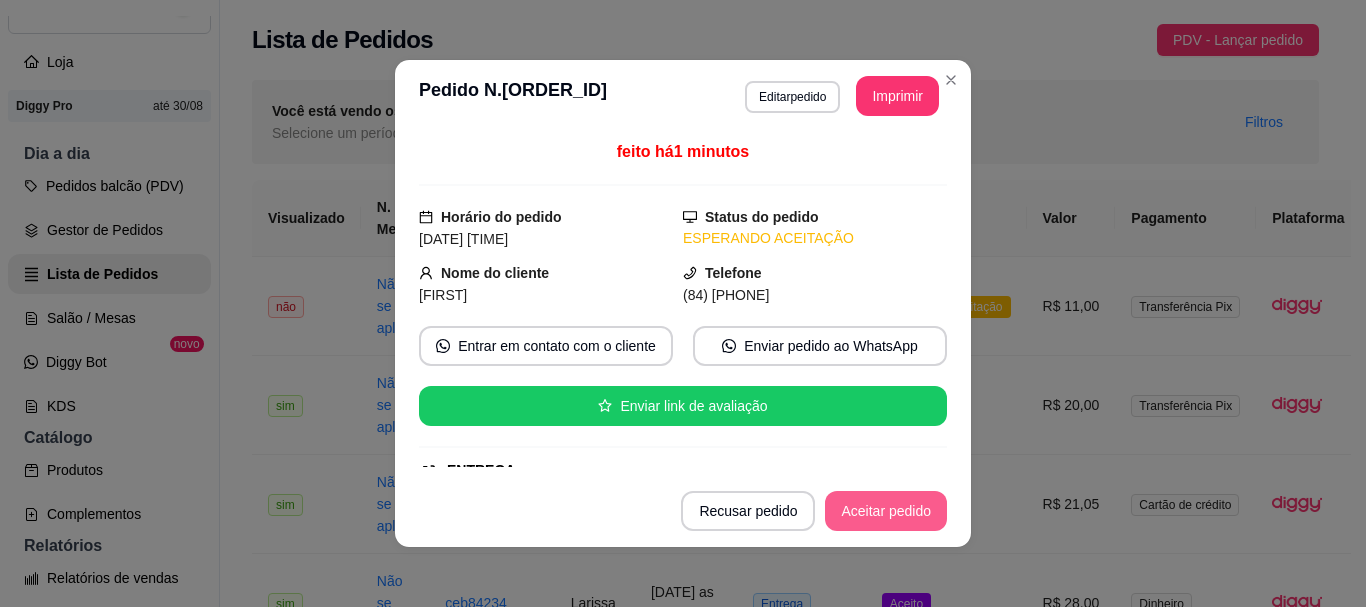 click on "Aceitar pedido" at bounding box center (886, 511) 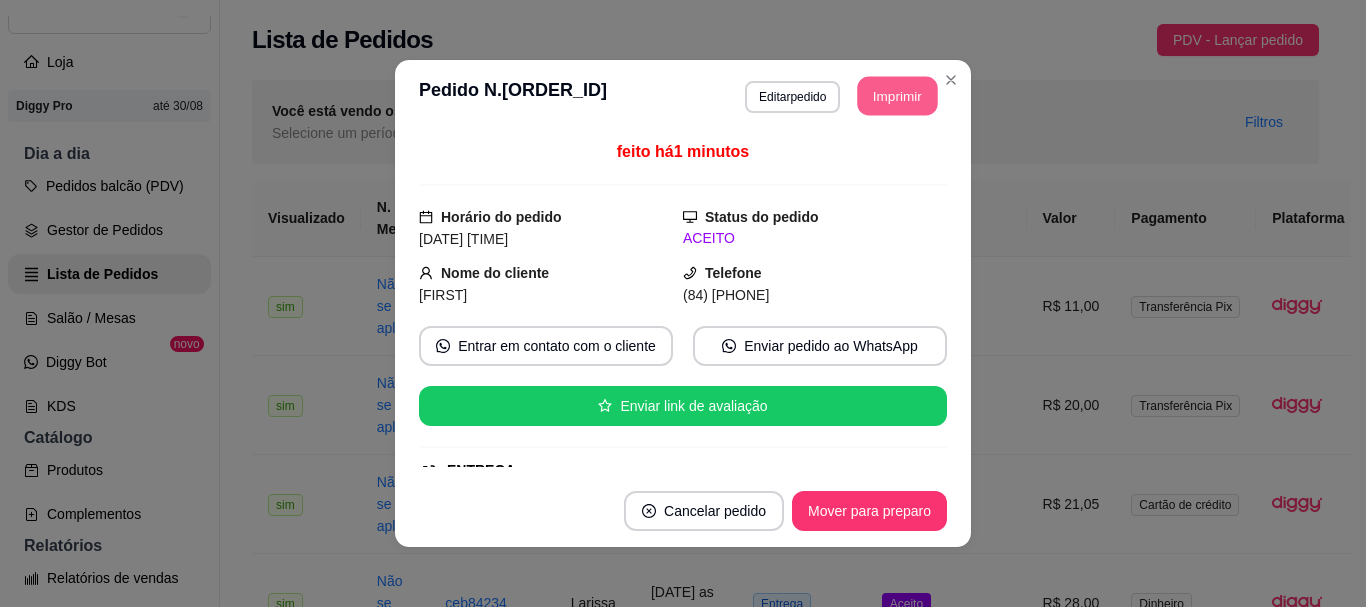 click on "Imprimir" at bounding box center [898, 96] 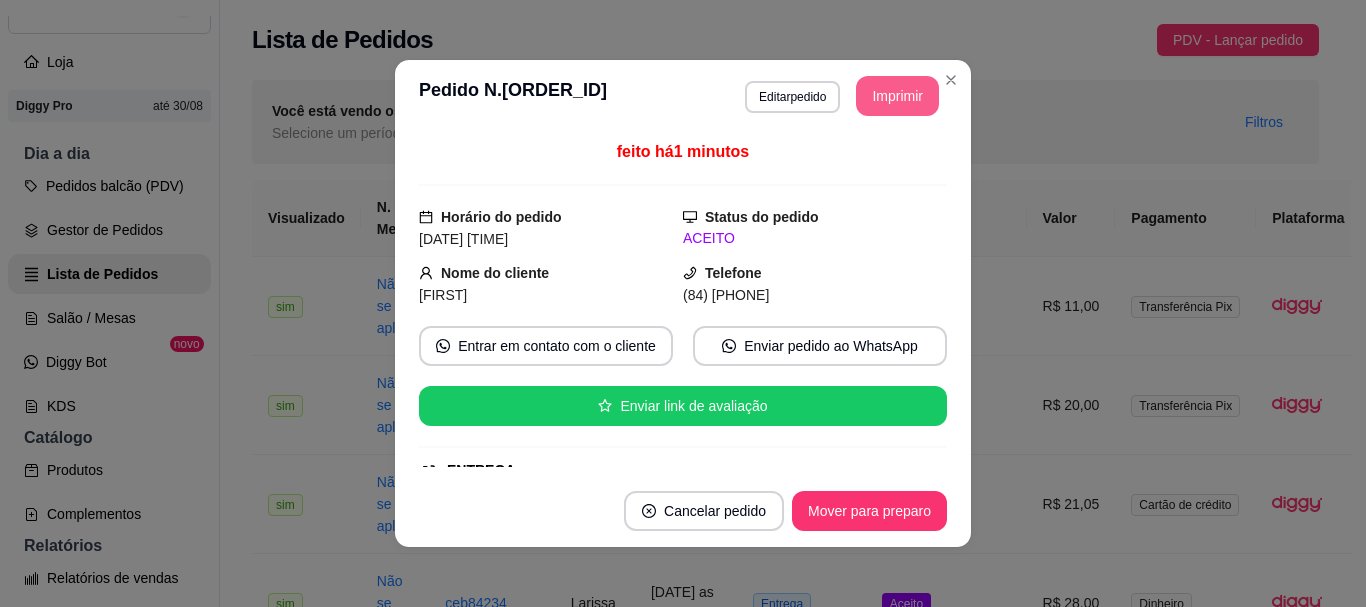click on "**********" at bounding box center [683, 303] 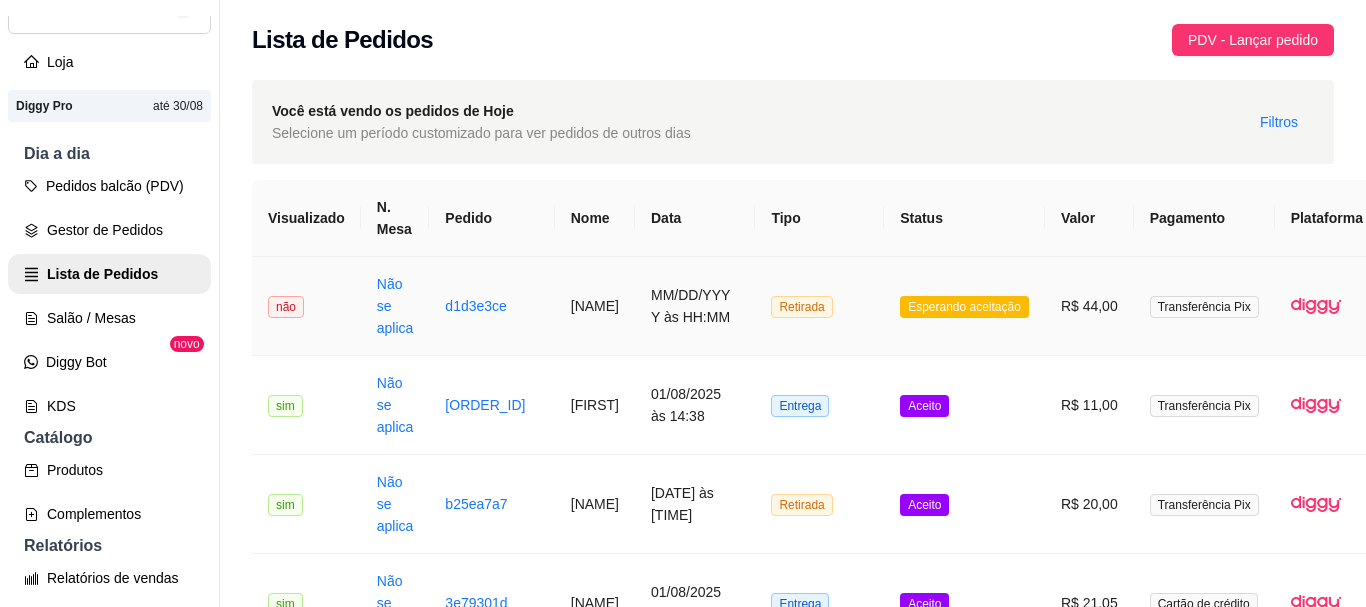 click on "R$ 44,00" at bounding box center (1089, 306) 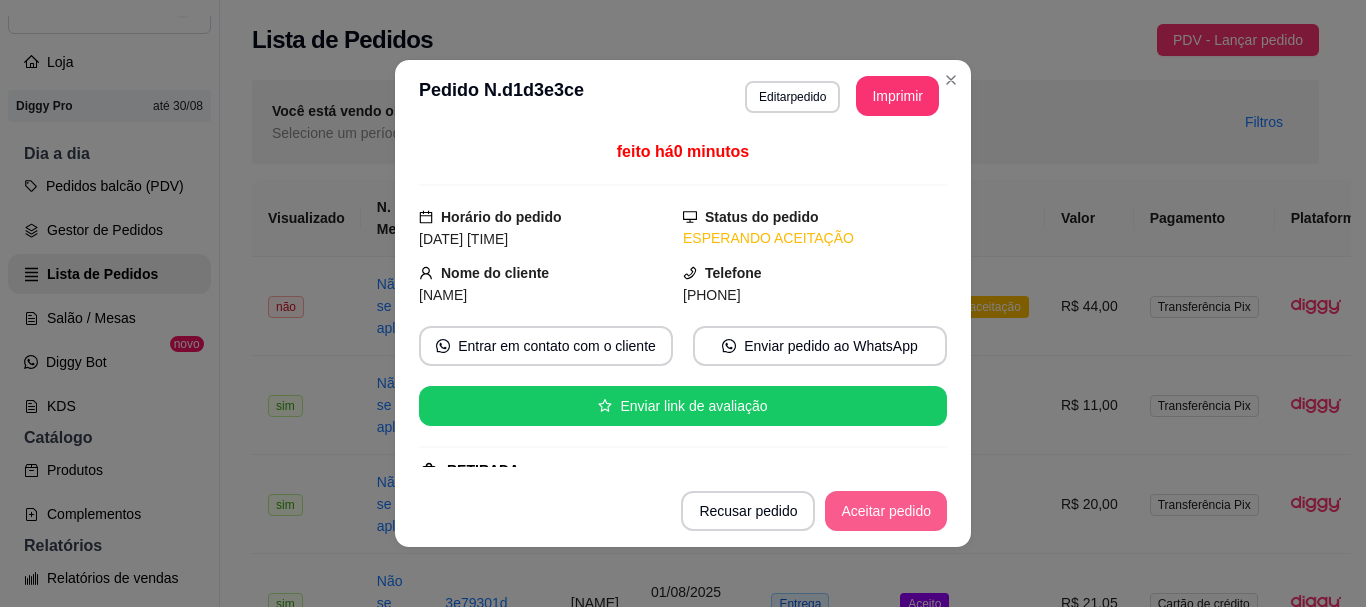 click on "Aceitar pedido" at bounding box center (886, 511) 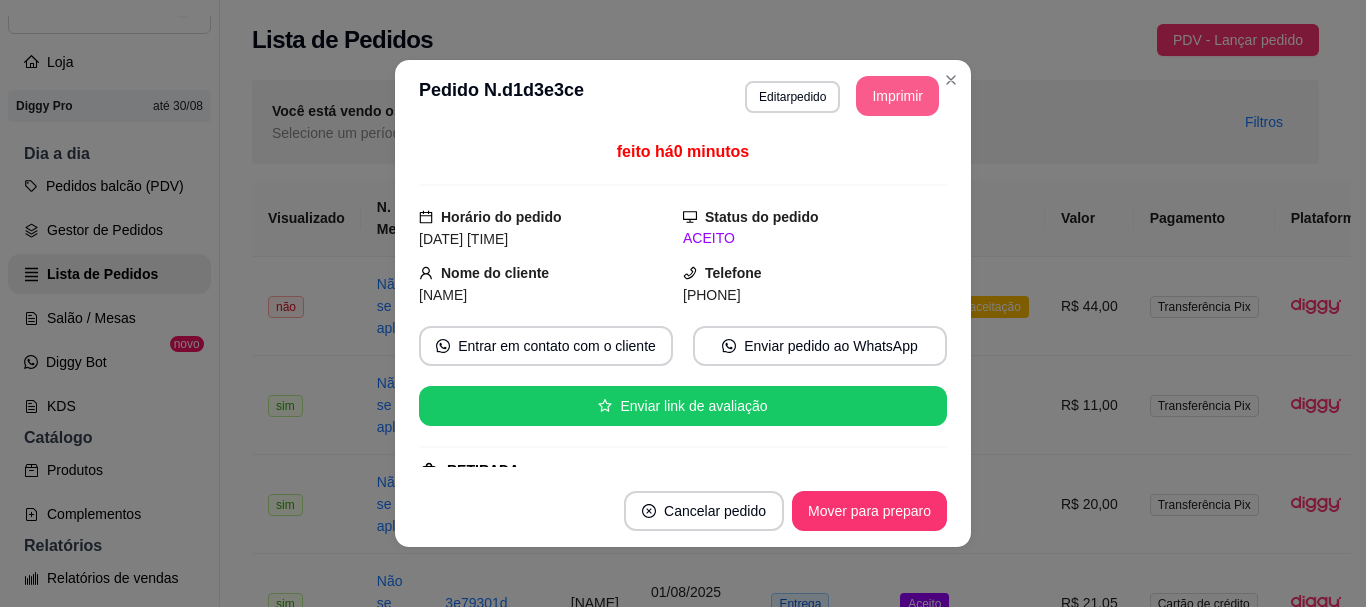 click on "Imprimir" at bounding box center [897, 96] 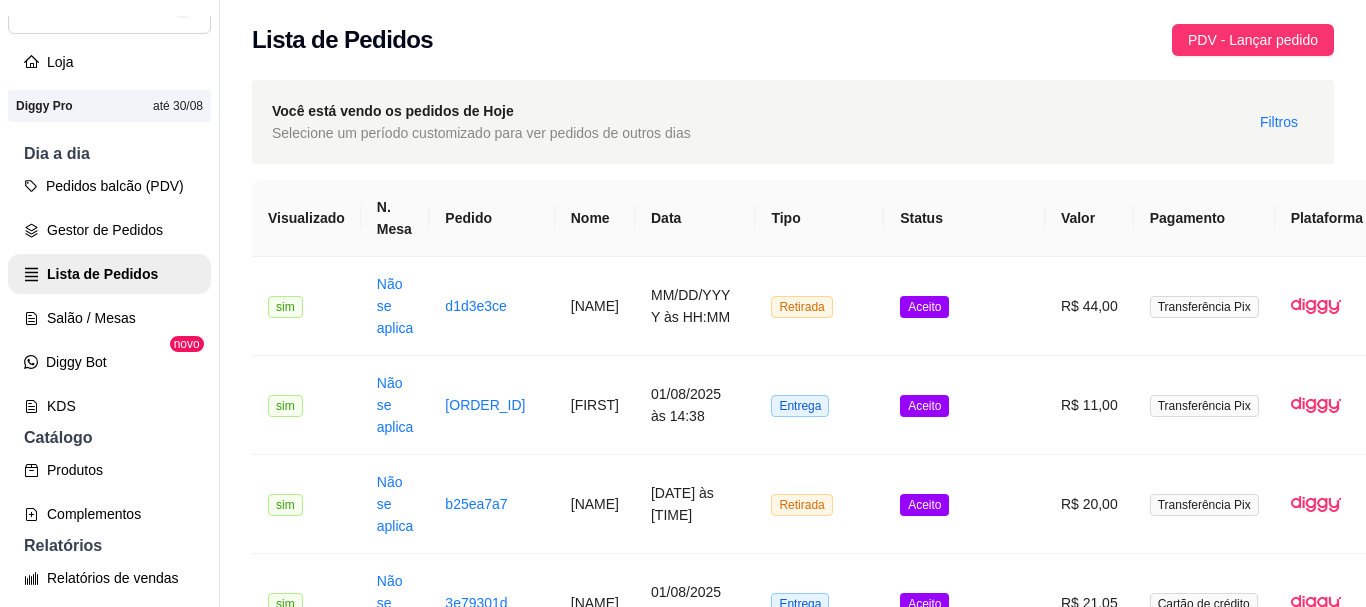 click on "Dia a dia" at bounding box center [109, 154] 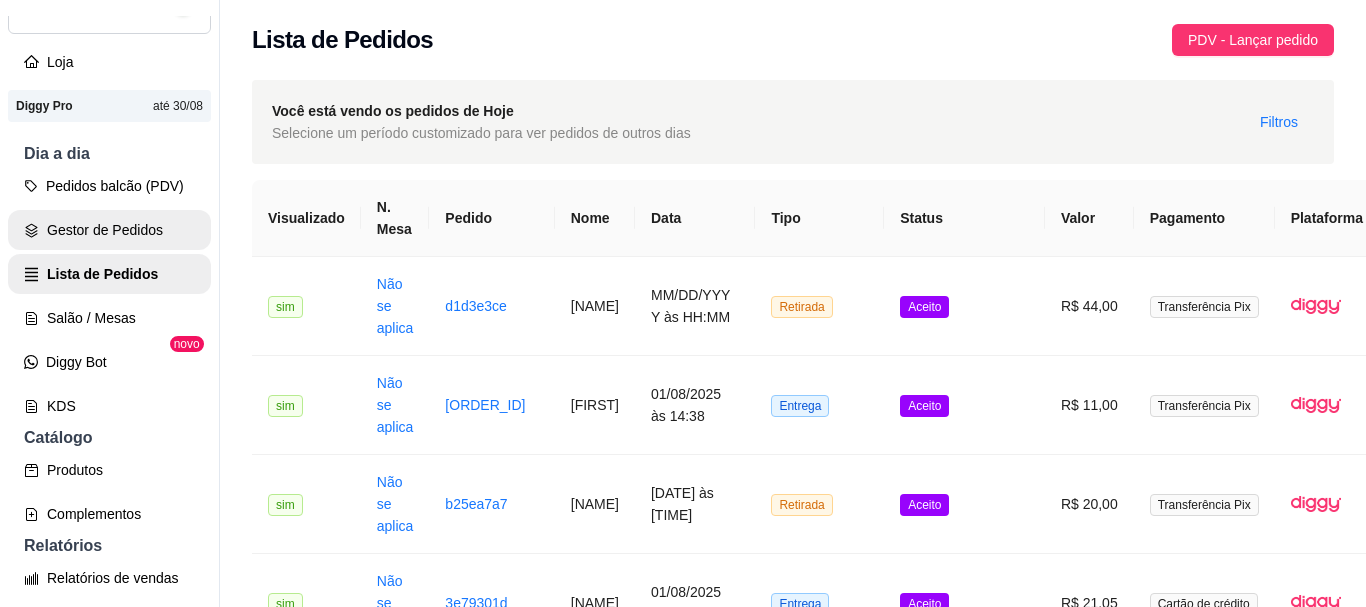 click on "Pedidos balcão (PDV)" at bounding box center (109, 186) 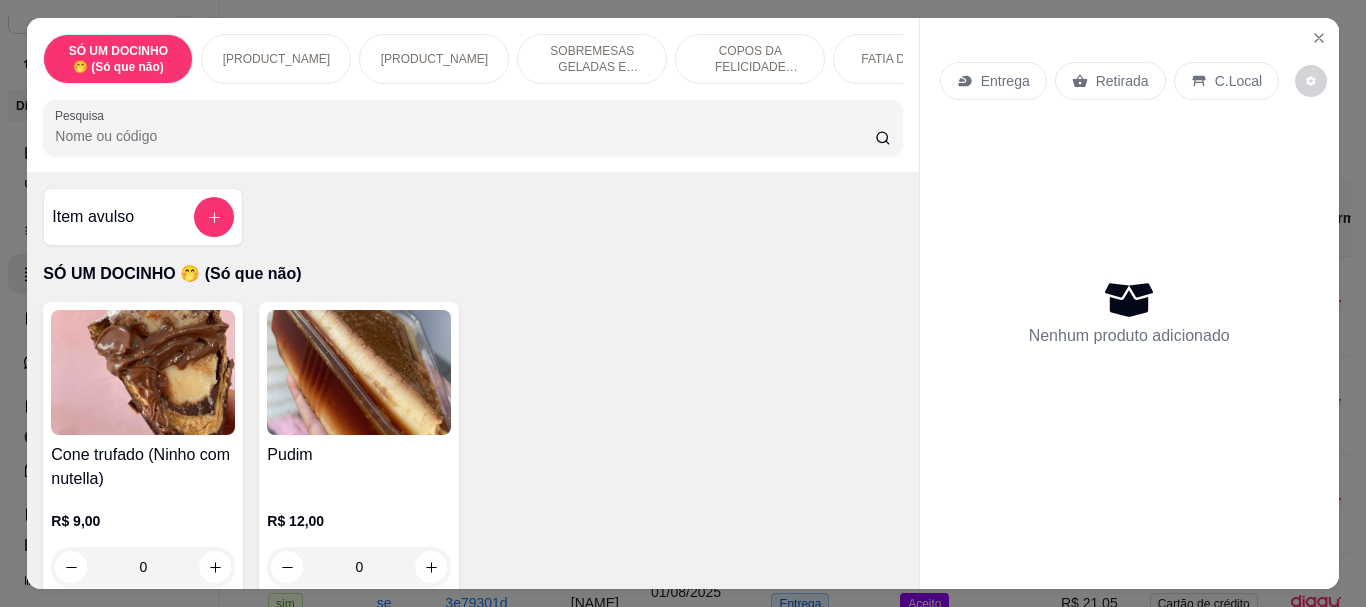 click at bounding box center [215, 892] 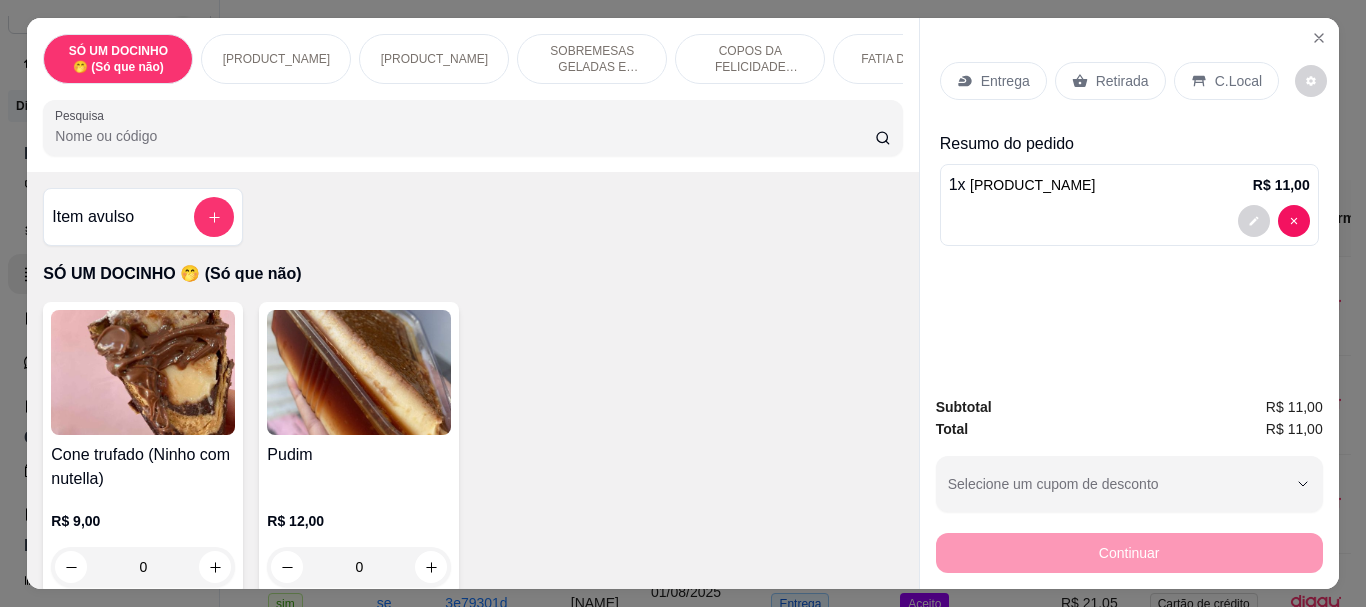 click at bounding box center (431, 1219) 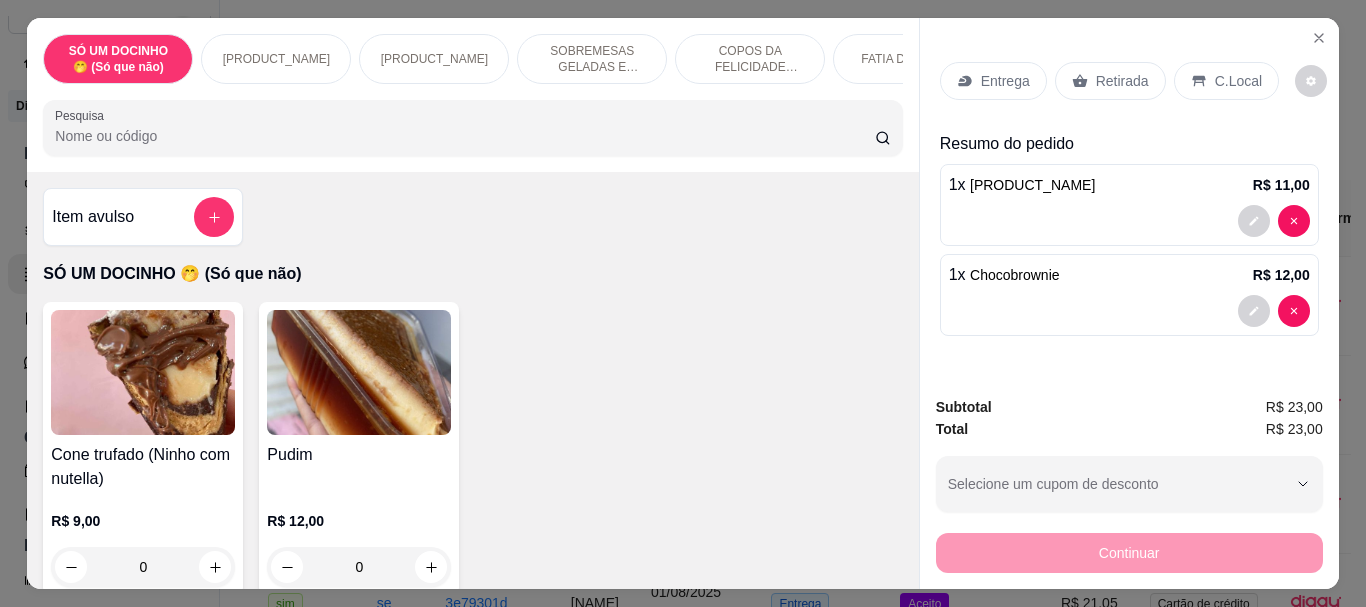 click 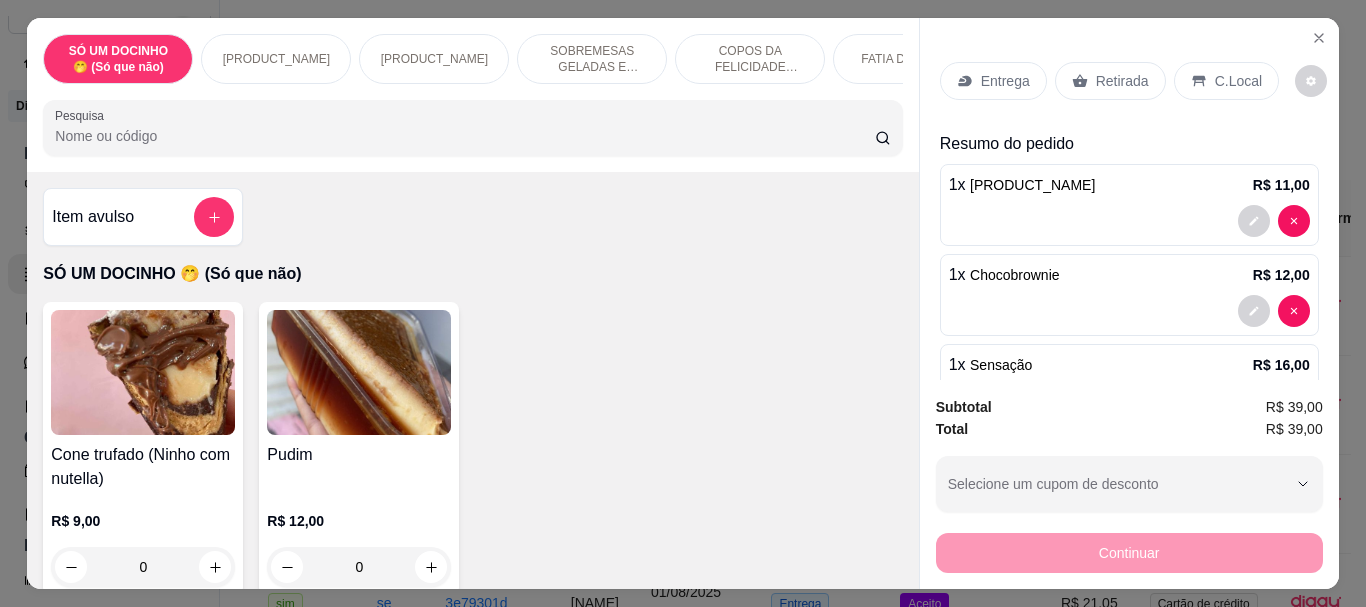 click 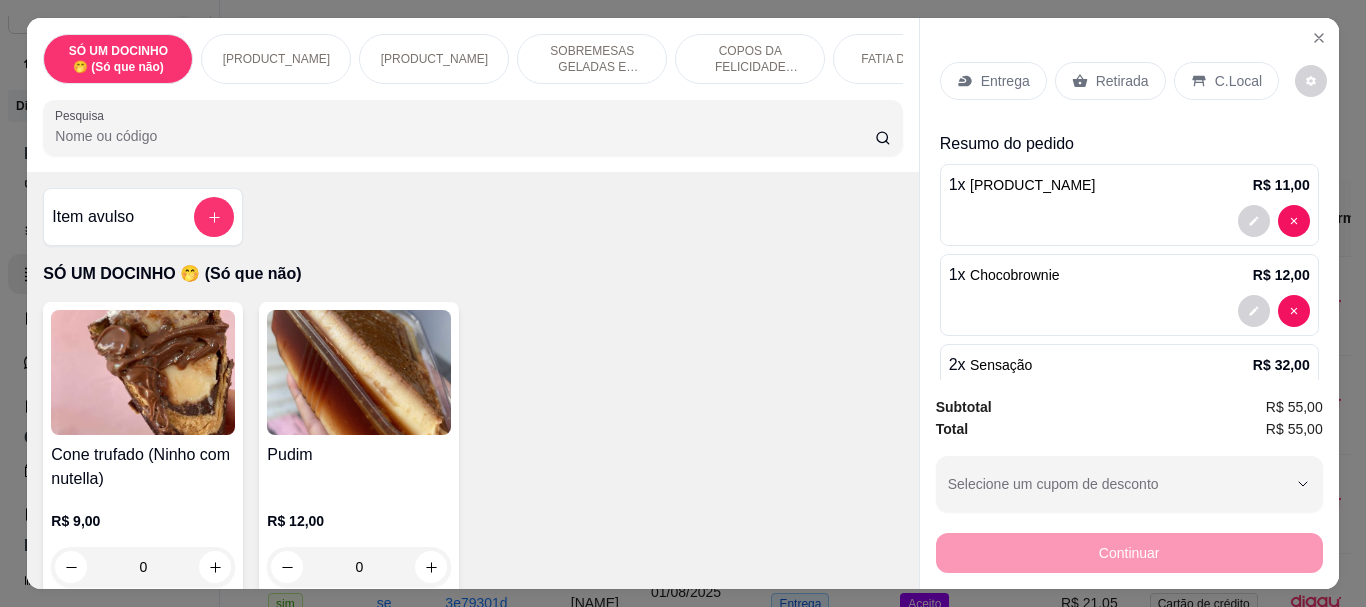 click on "C.Local" at bounding box center [1226, 81] 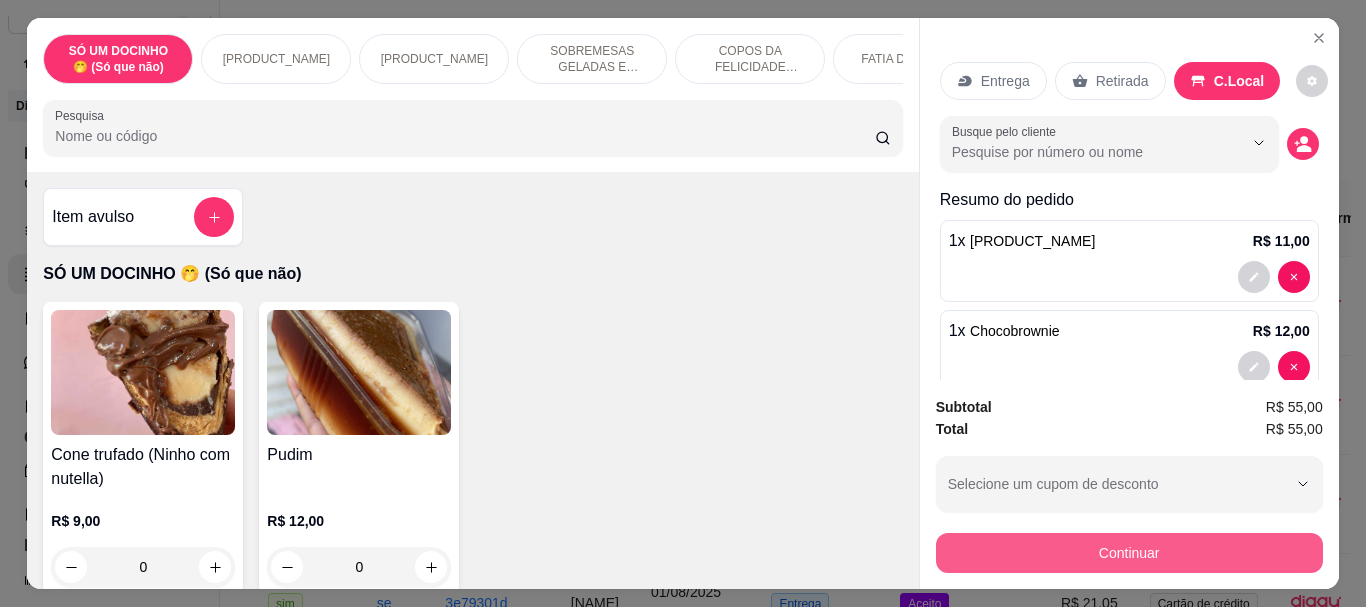 click on "Continuar" at bounding box center [1129, 553] 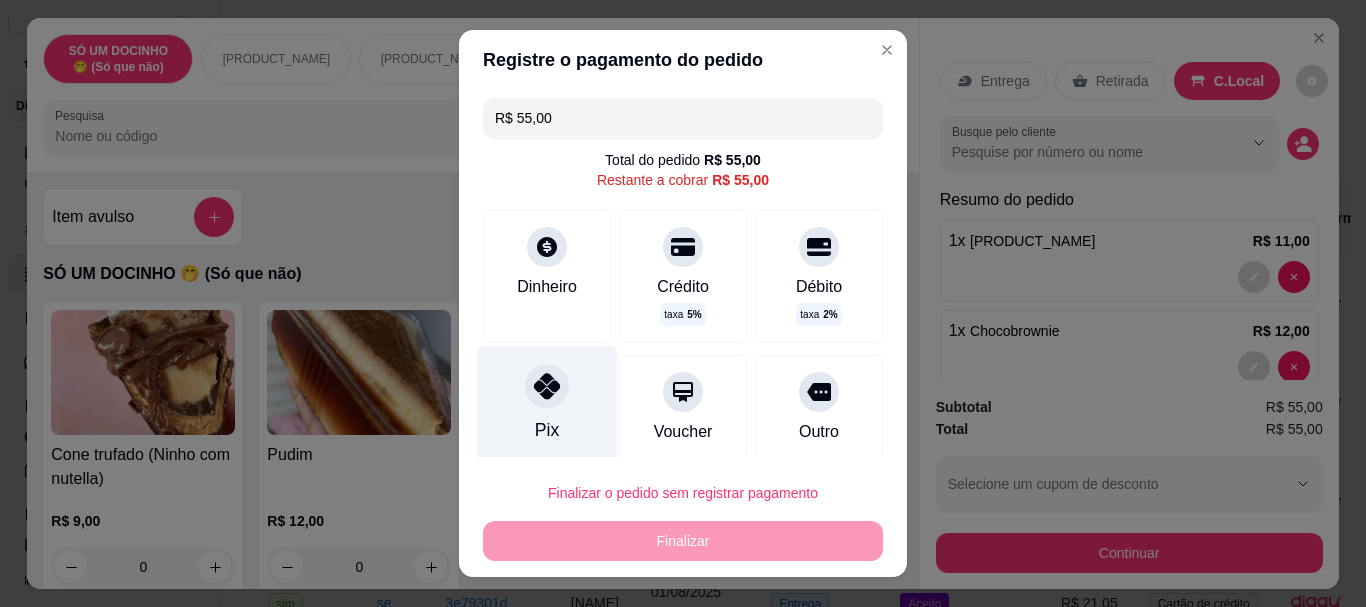 click at bounding box center [547, 387] 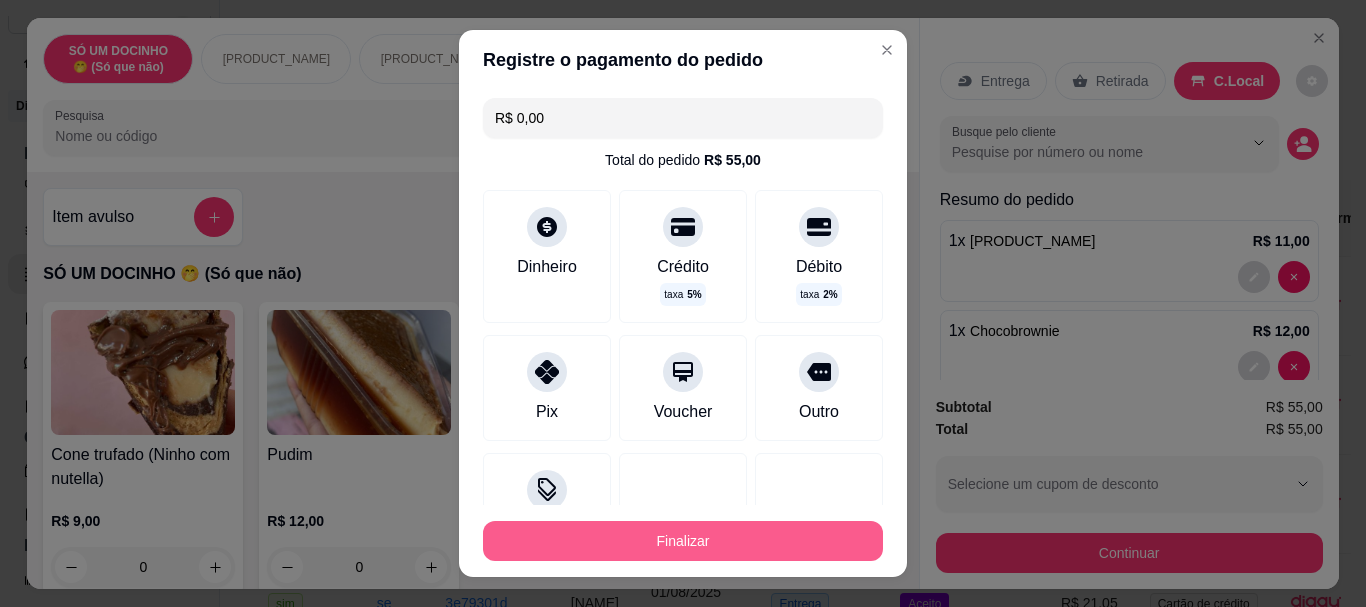 click on "Finalizar" at bounding box center (683, 541) 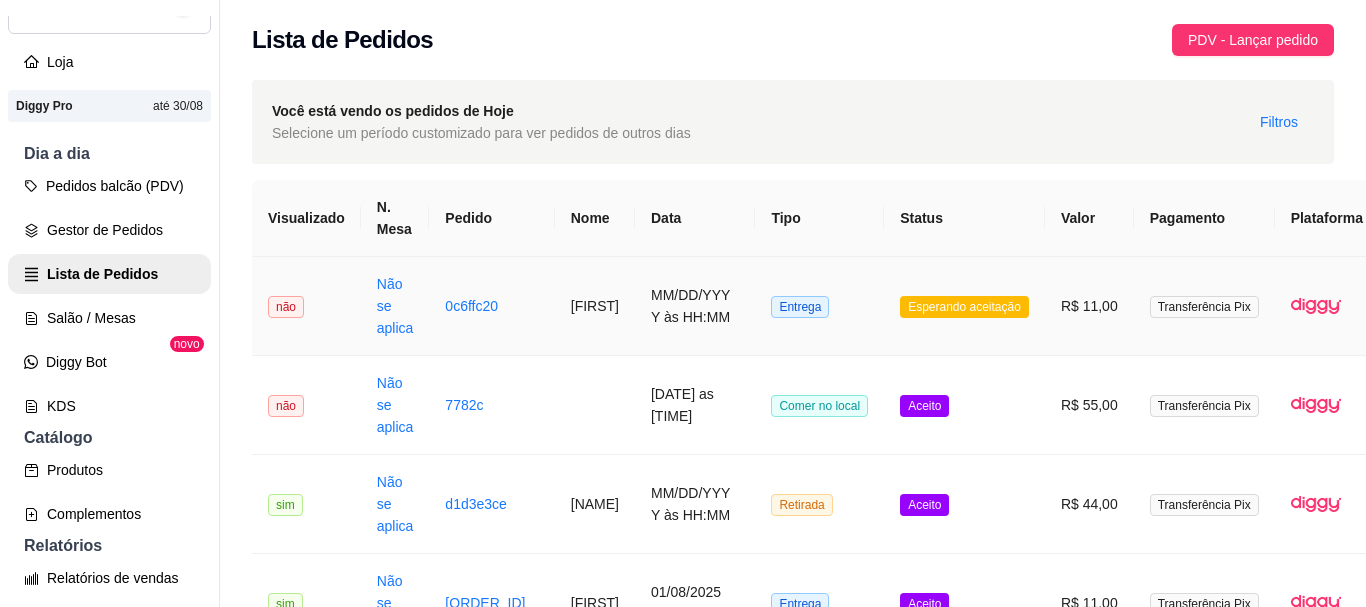 click on "Entrega" at bounding box center [819, 306] 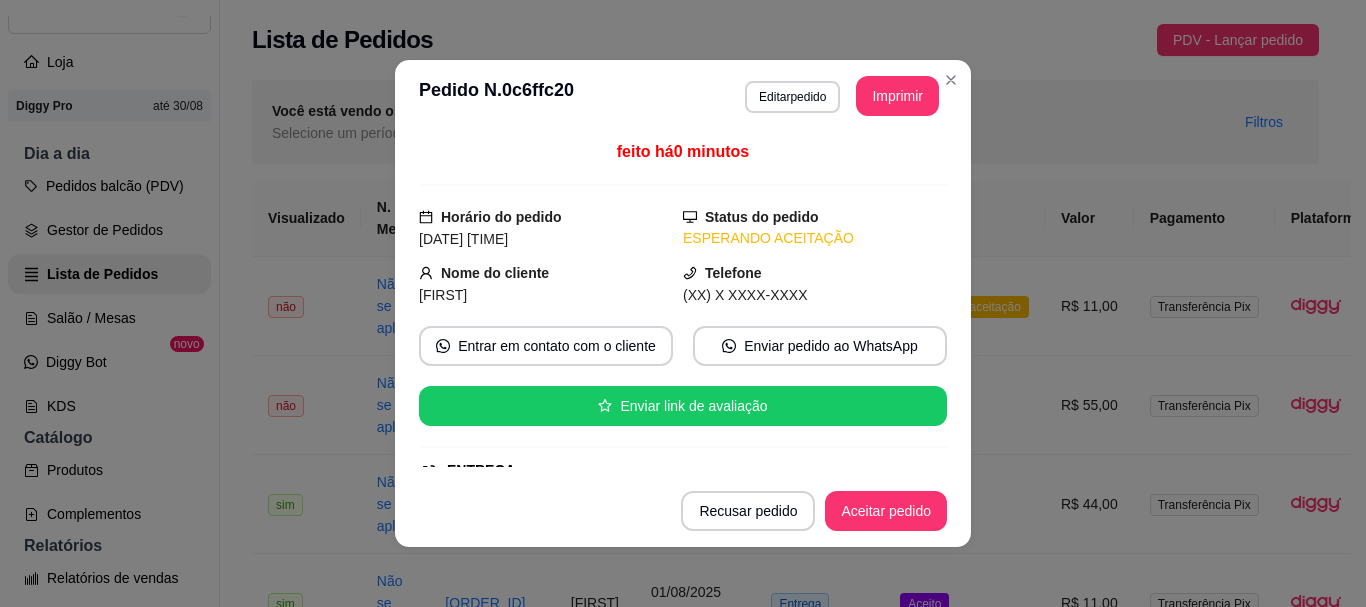 click on "Recusar pedido Aceitar pedido" at bounding box center [683, 511] 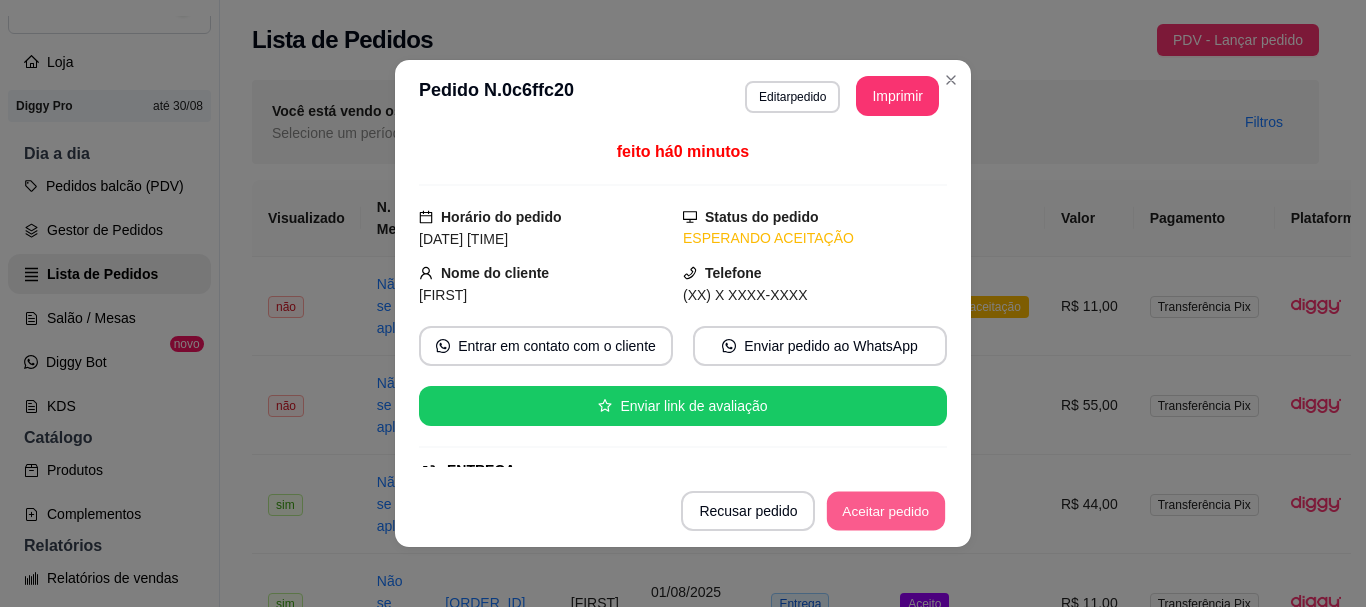 click on "Aceitar pedido" at bounding box center (886, 511) 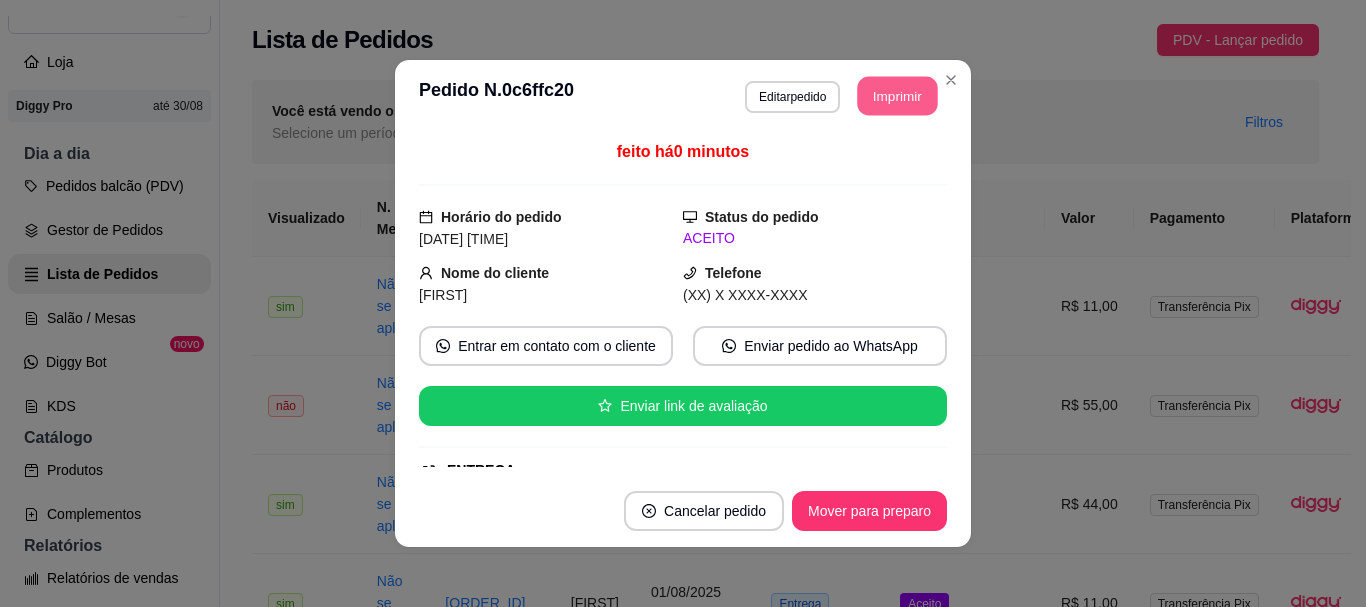 click on "Imprimir" at bounding box center [898, 96] 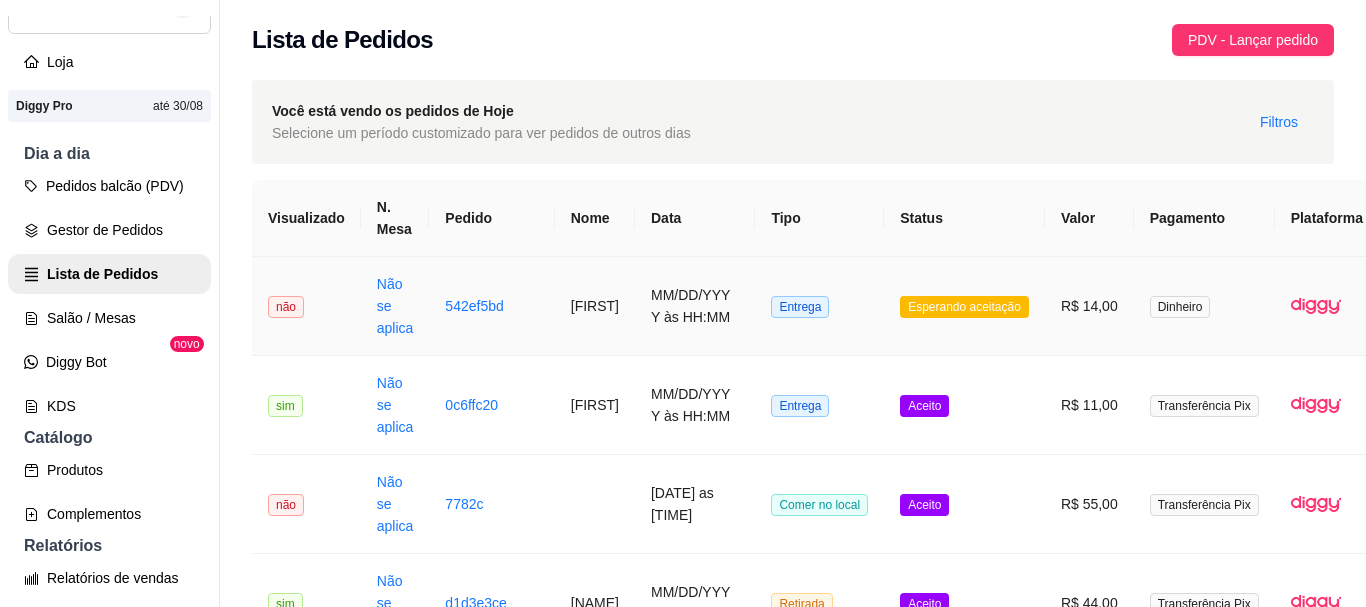 click on "Esperando aceitação" at bounding box center [964, 306] 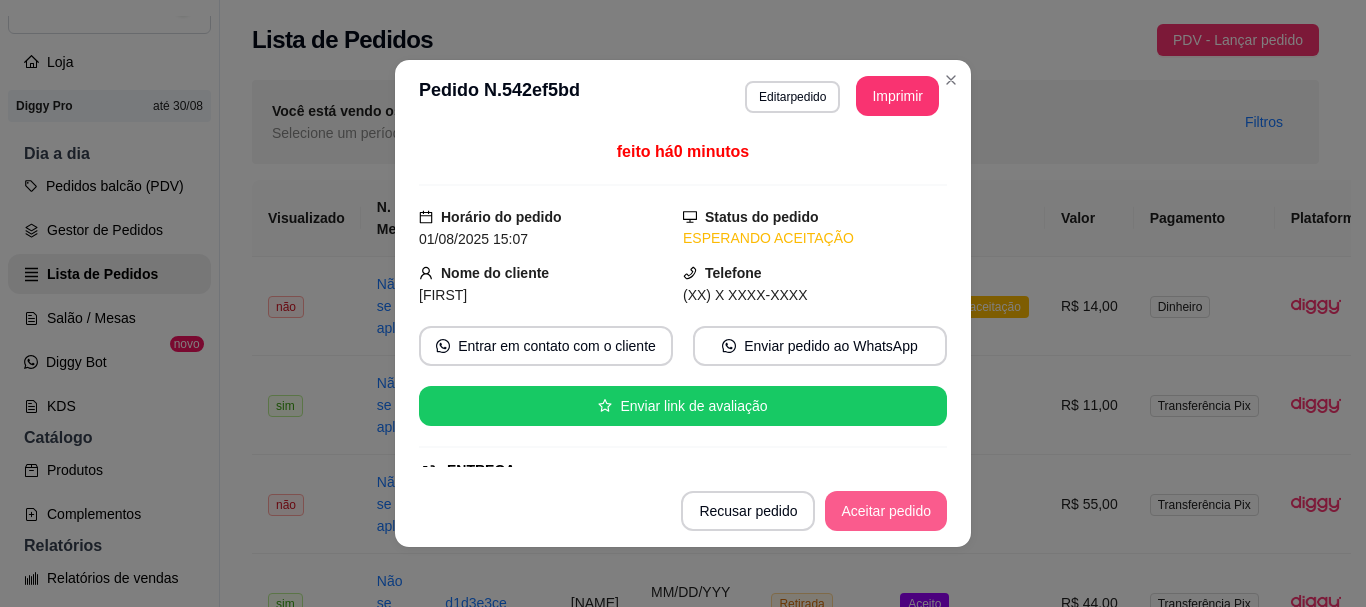 click on "Aceitar pedido" at bounding box center (886, 511) 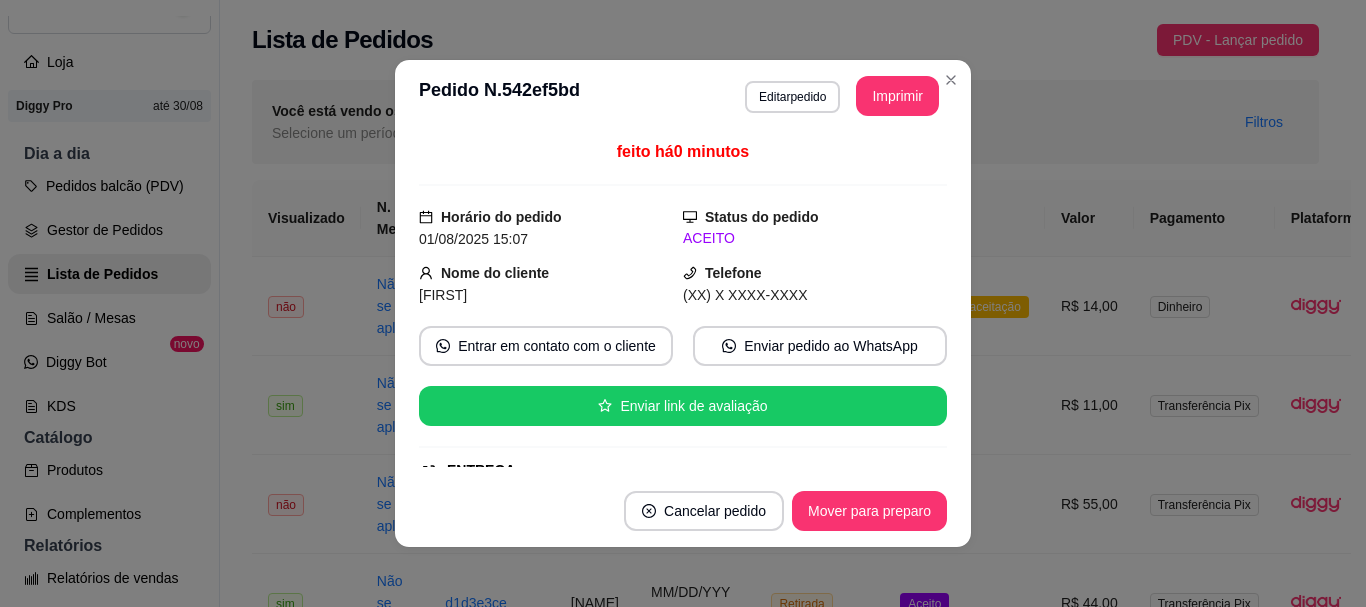 click on "Imprimir" at bounding box center [897, 96] 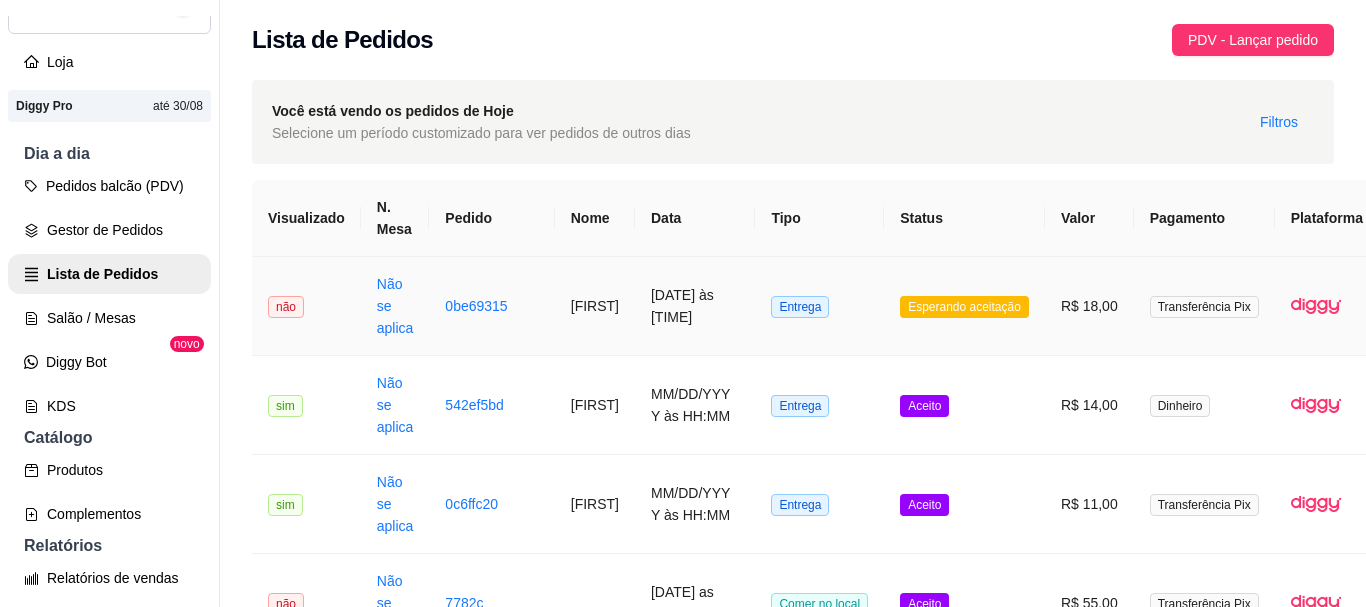 click on "Transferência Pix" at bounding box center [1204, 307] 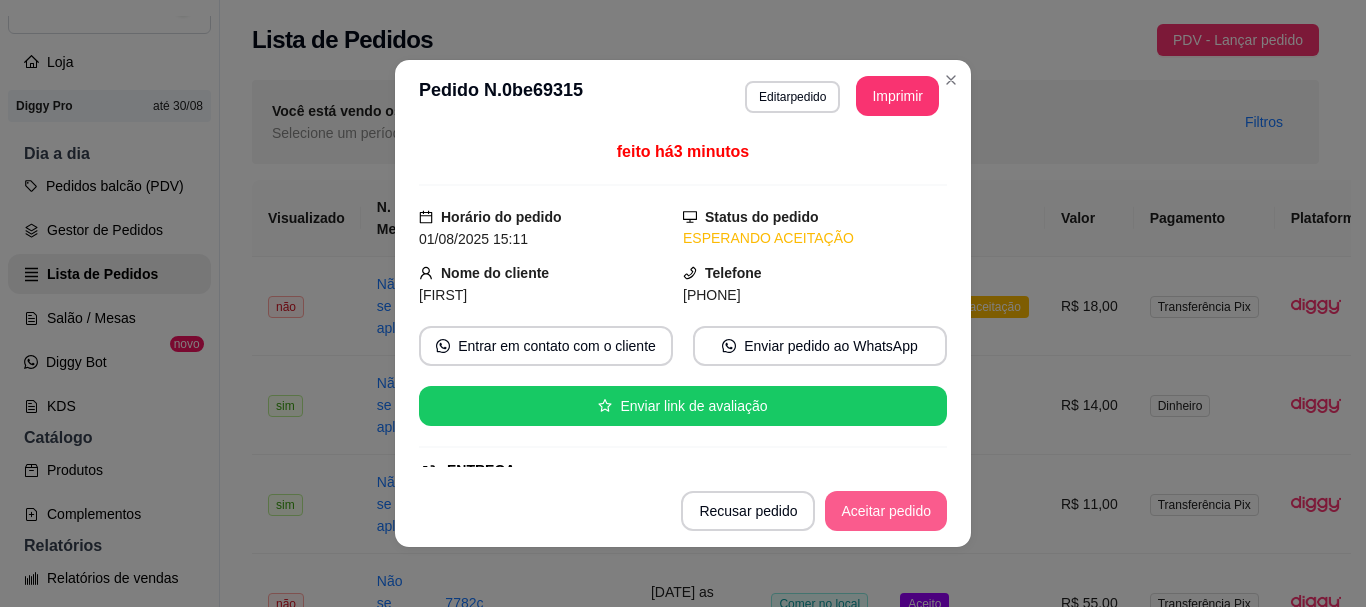 click on "Aceitar pedido" at bounding box center [886, 511] 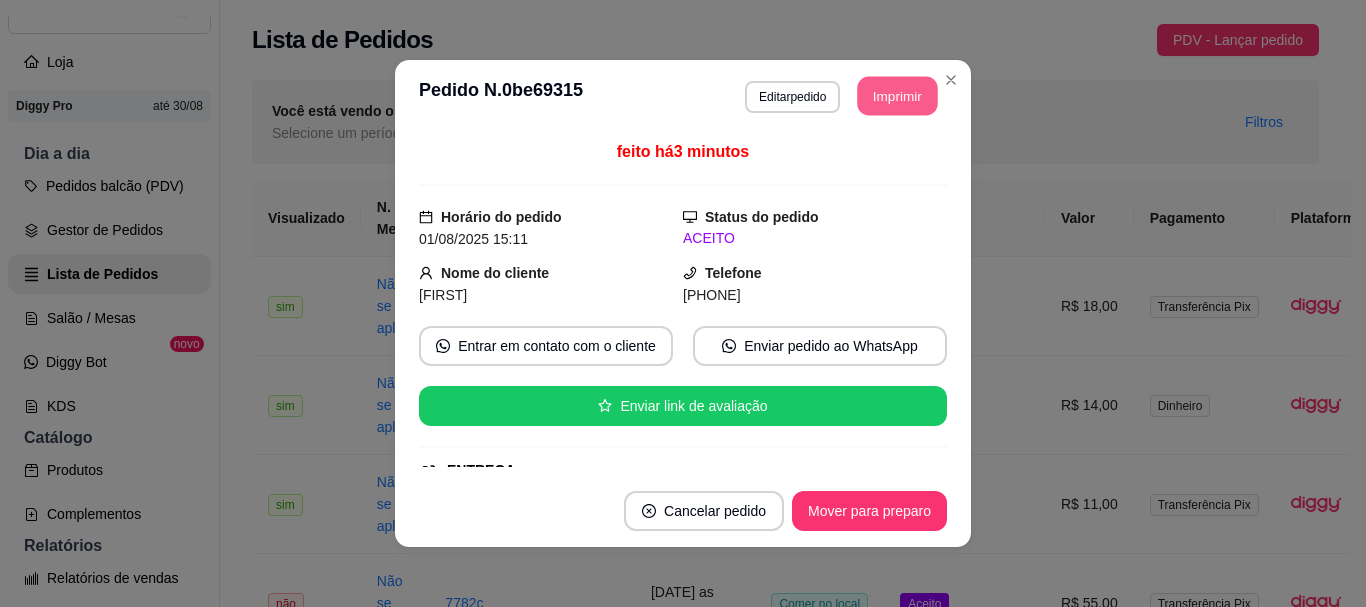 click on "Imprimir" at bounding box center [898, 96] 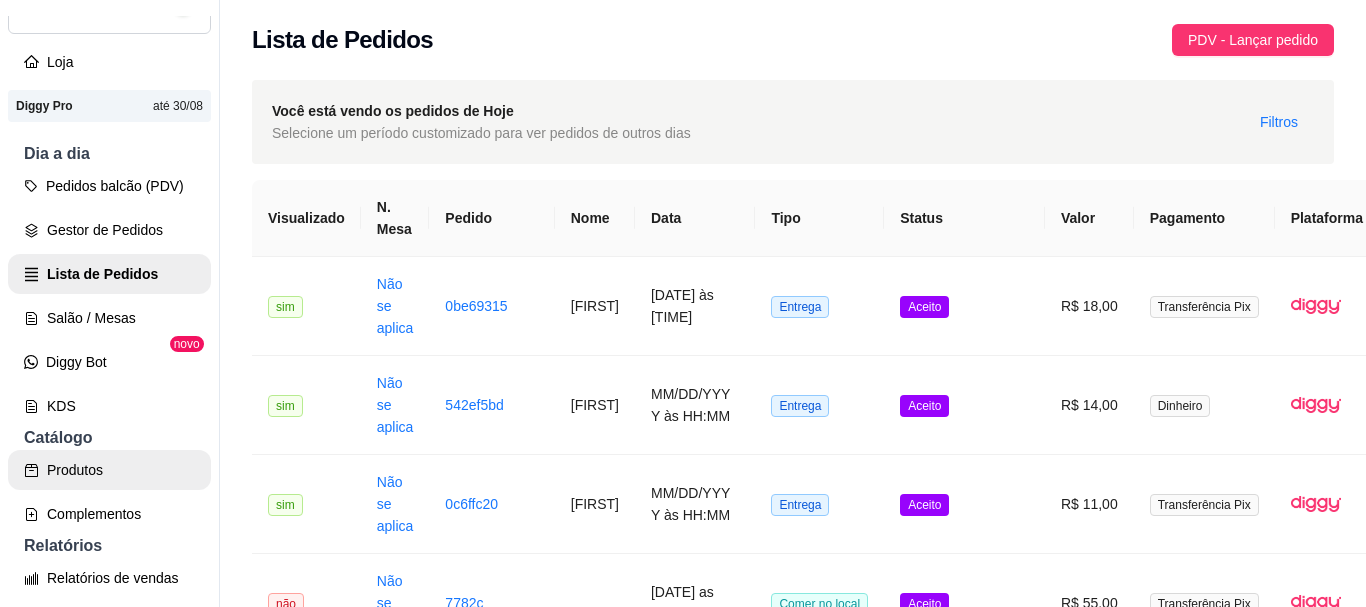 click on "Produtos" at bounding box center (109, 470) 